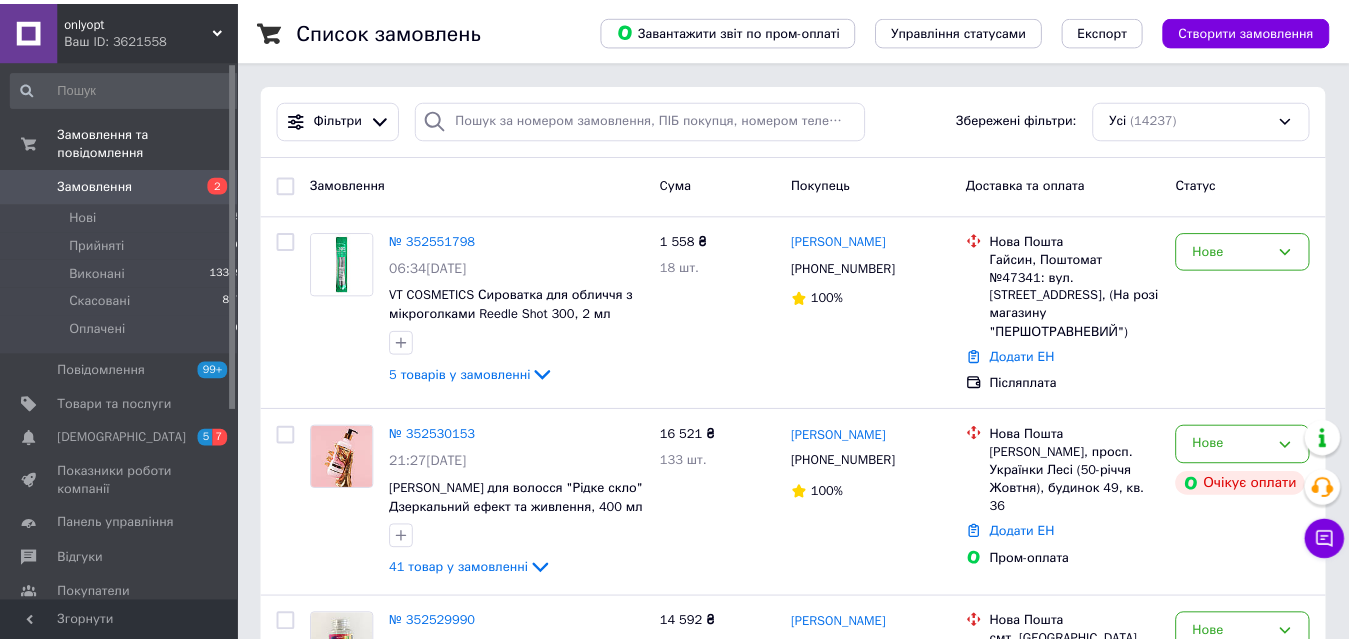 scroll, scrollTop: 0, scrollLeft: 0, axis: both 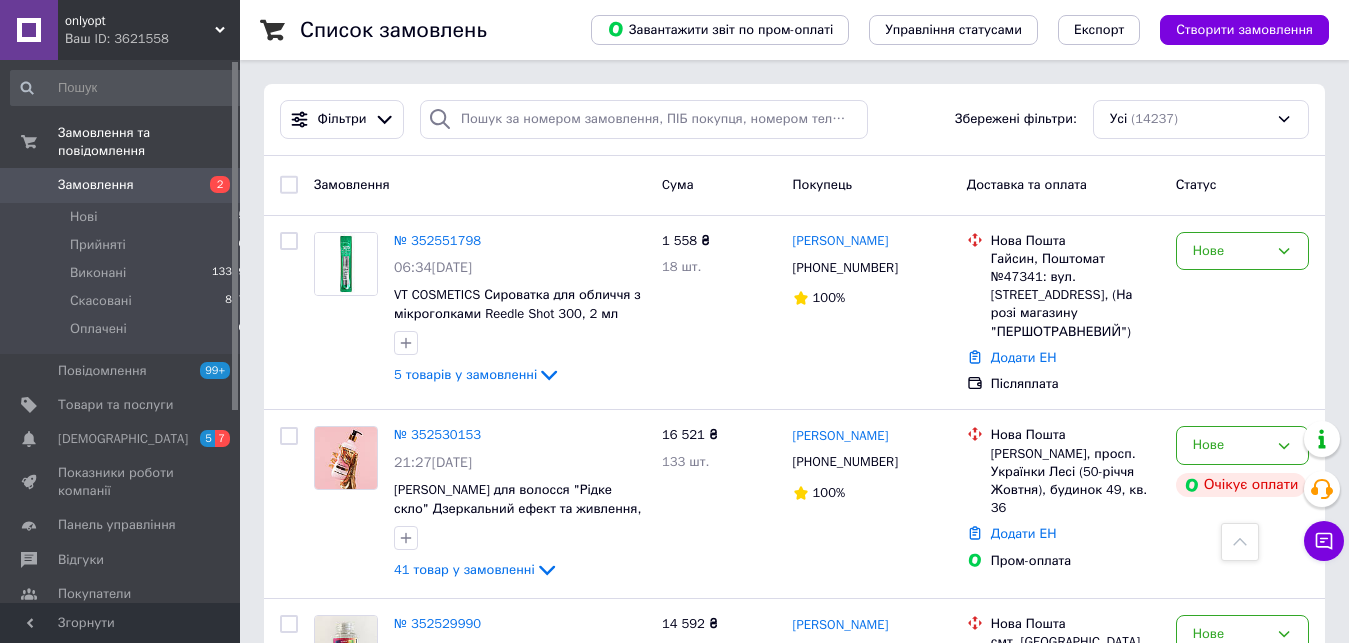 click on "3 товара у замовленні" at bounding box center [464, 946] 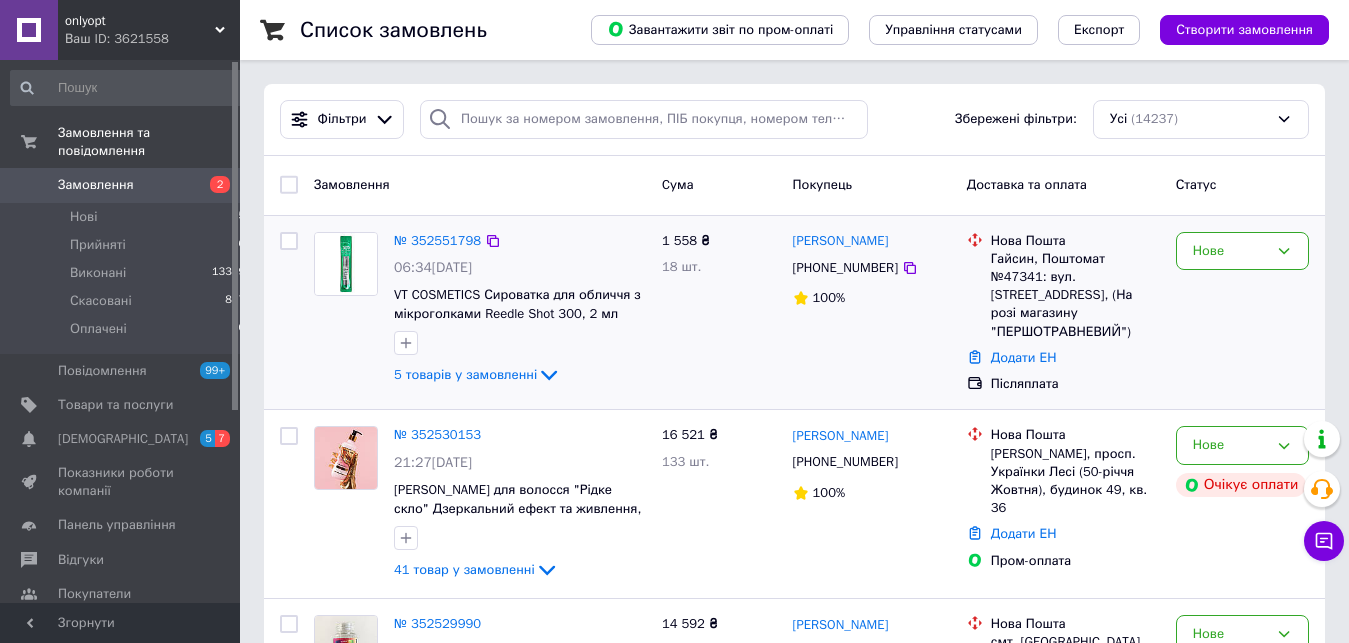 click on "41 товар у замовленні" at bounding box center (464, 569) 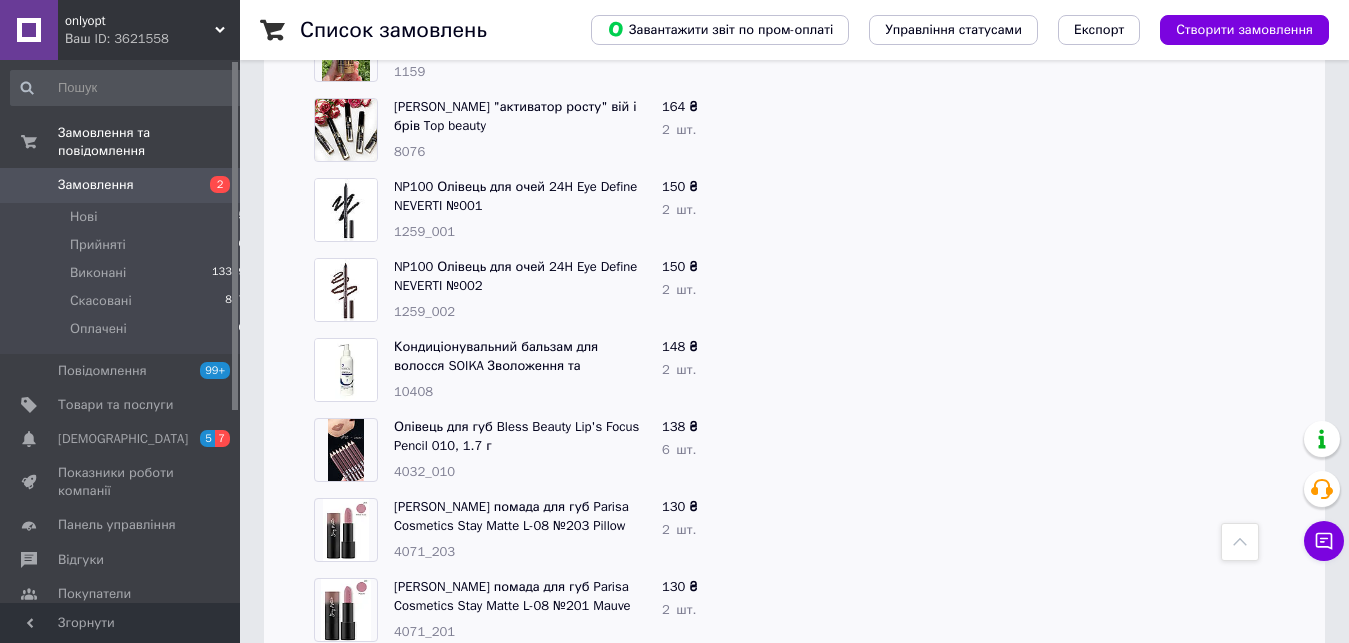 scroll, scrollTop: 2856, scrollLeft: 0, axis: vertical 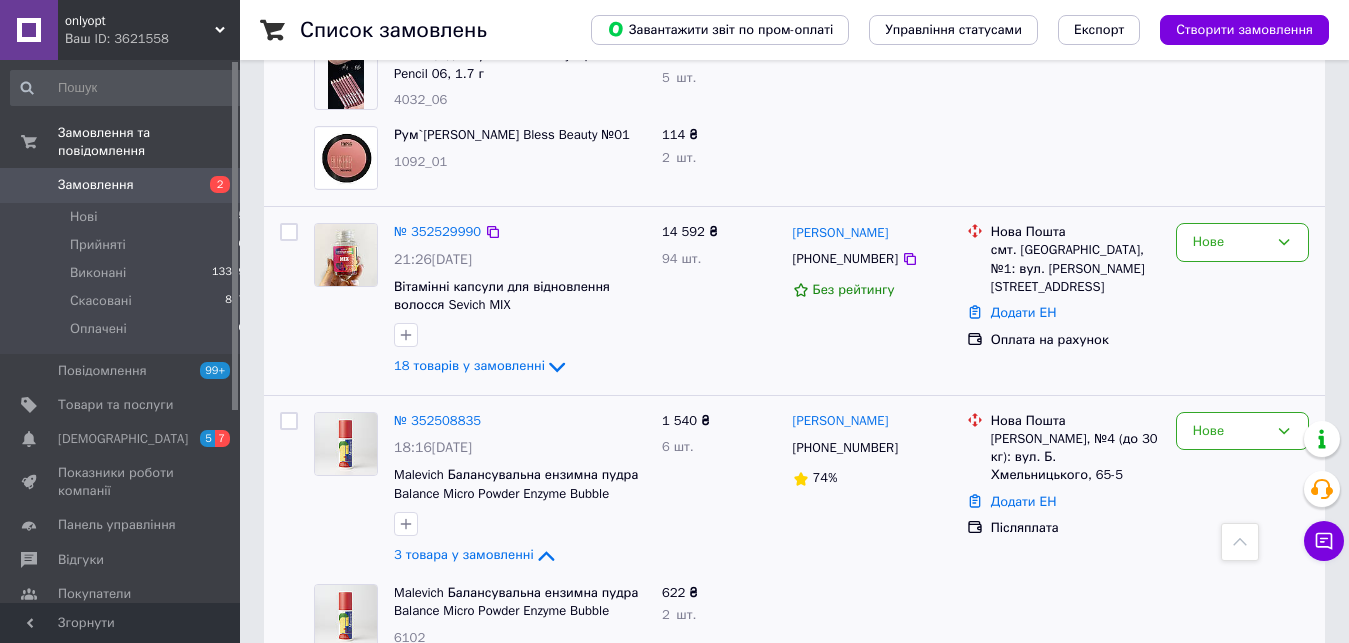 click on "№ 352529990 21:26[DATE] Вітамінні капсули для відновлення волосся Sevich MIX 18 товарів у замовленні" at bounding box center (520, 301) 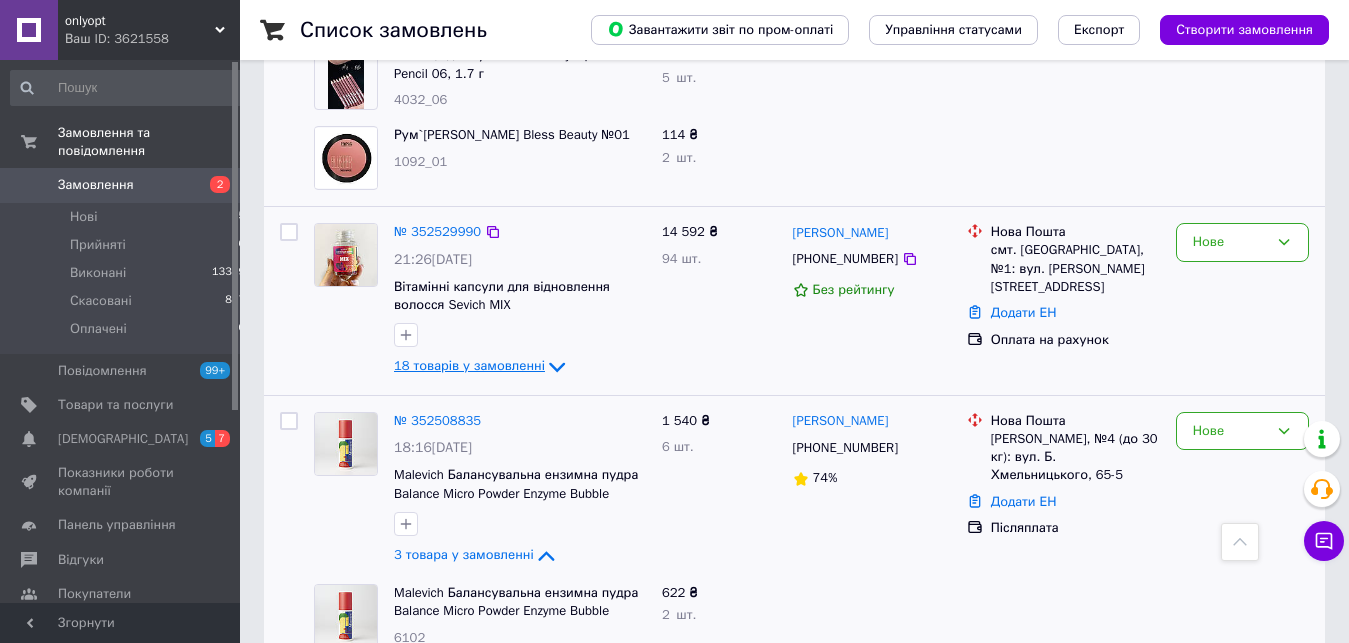 click on "18 товарів у замовленні" at bounding box center (469, 366) 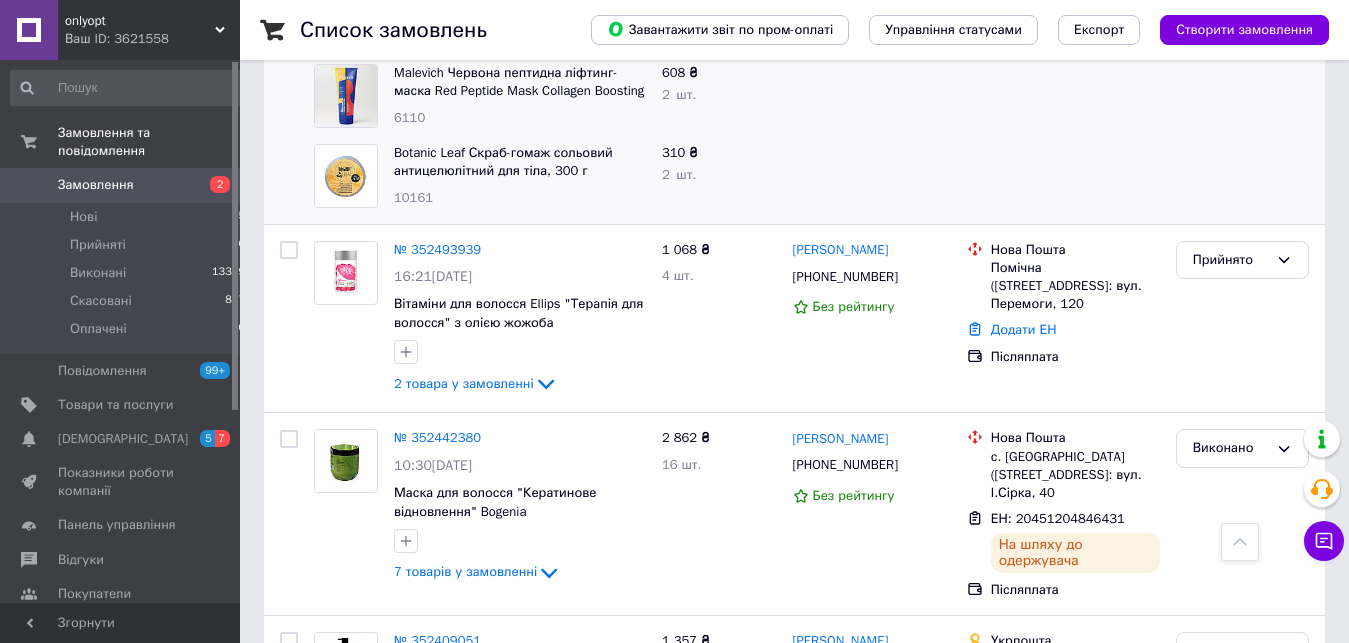 scroll, scrollTop: 5304, scrollLeft: 0, axis: vertical 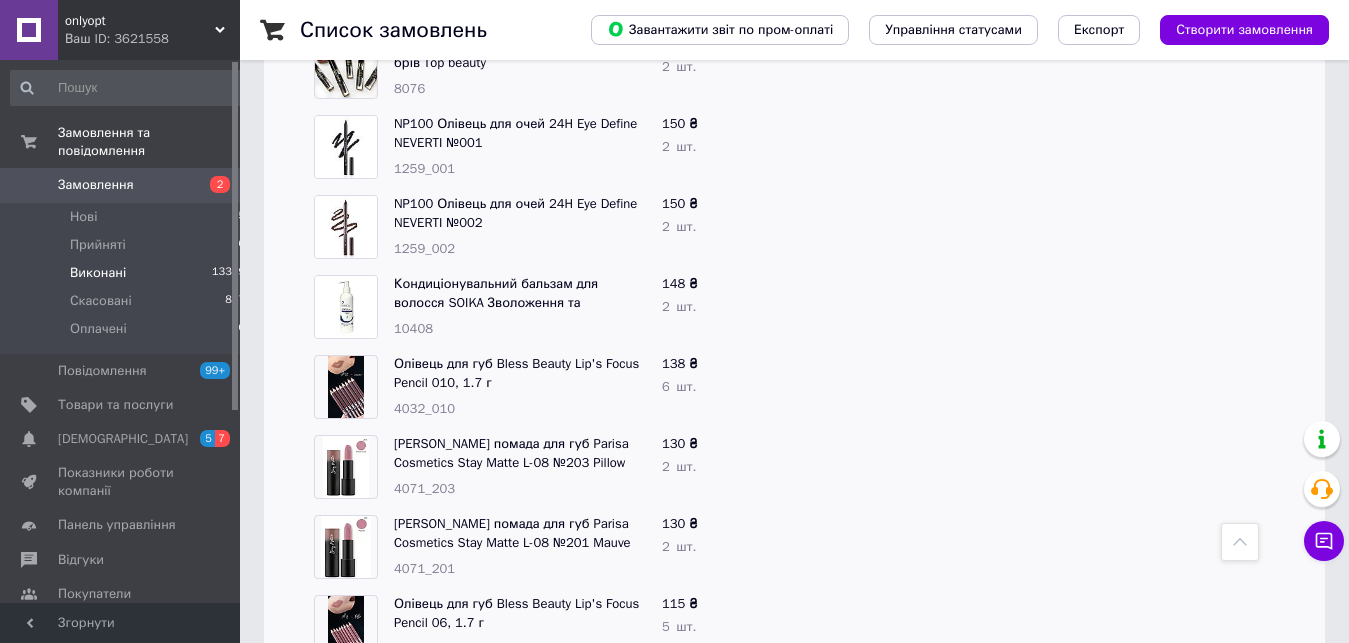 click on "Виконані 13349" at bounding box center [128, 273] 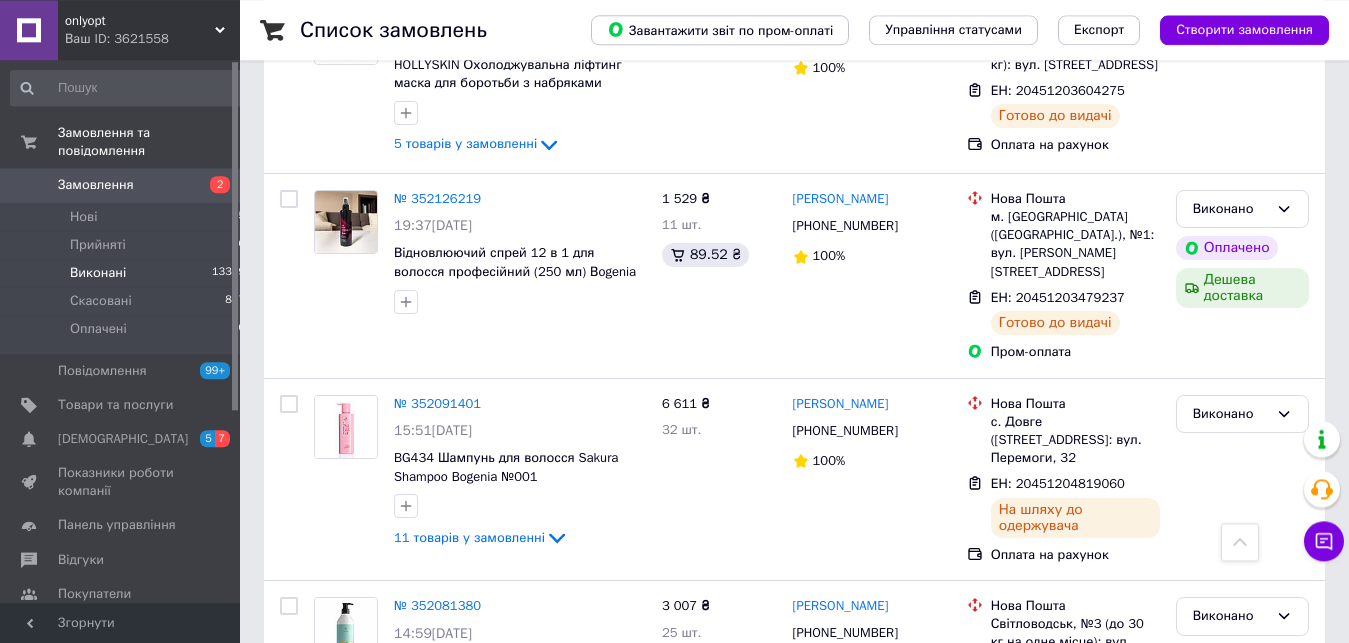 scroll, scrollTop: 3600, scrollLeft: 0, axis: vertical 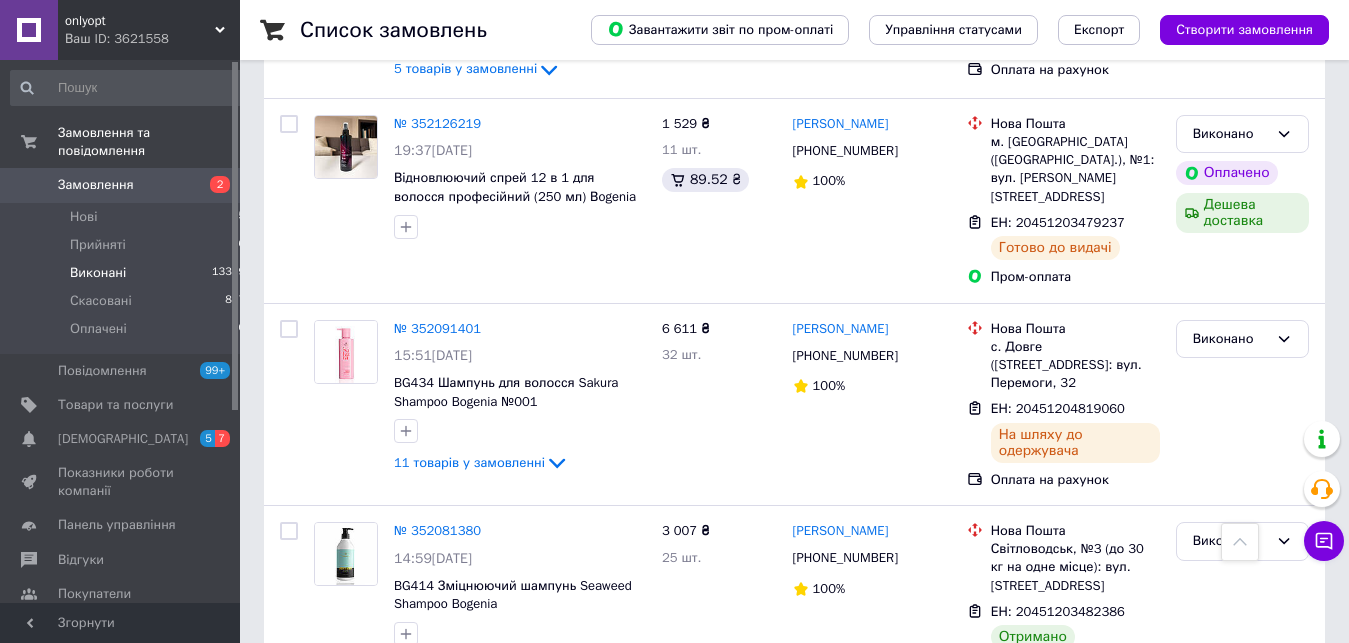 click on "2" at bounding box center (327, 739) 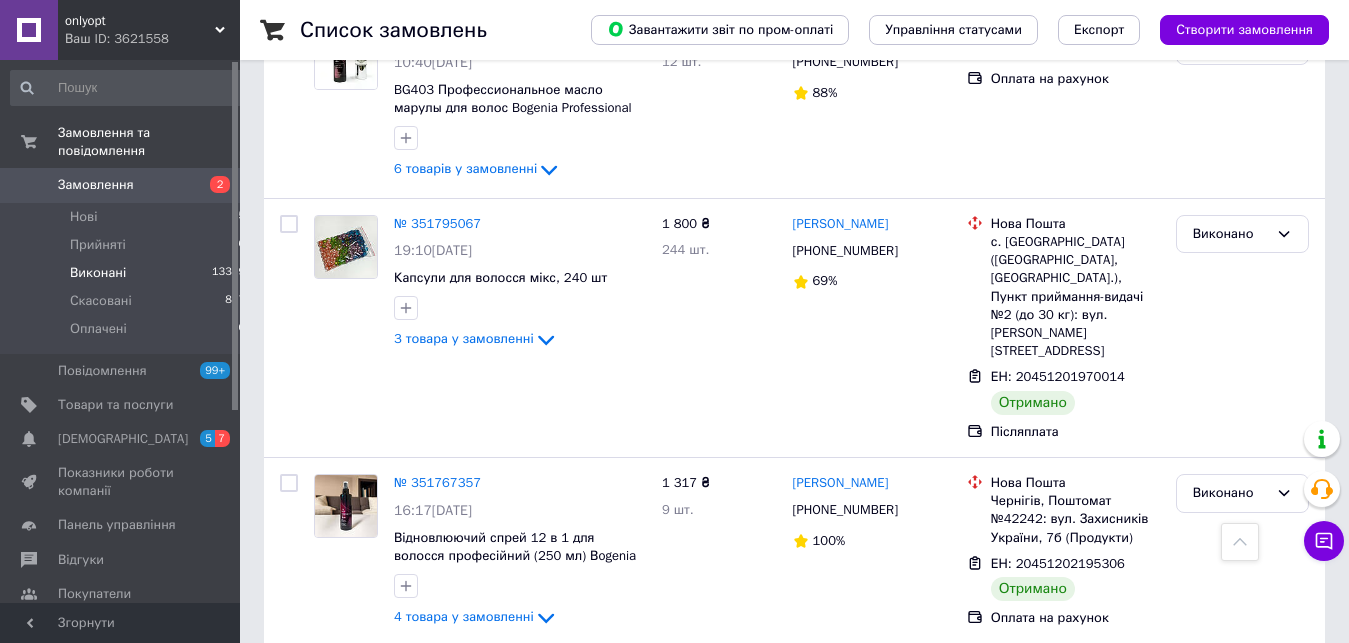 scroll, scrollTop: 3617, scrollLeft: 0, axis: vertical 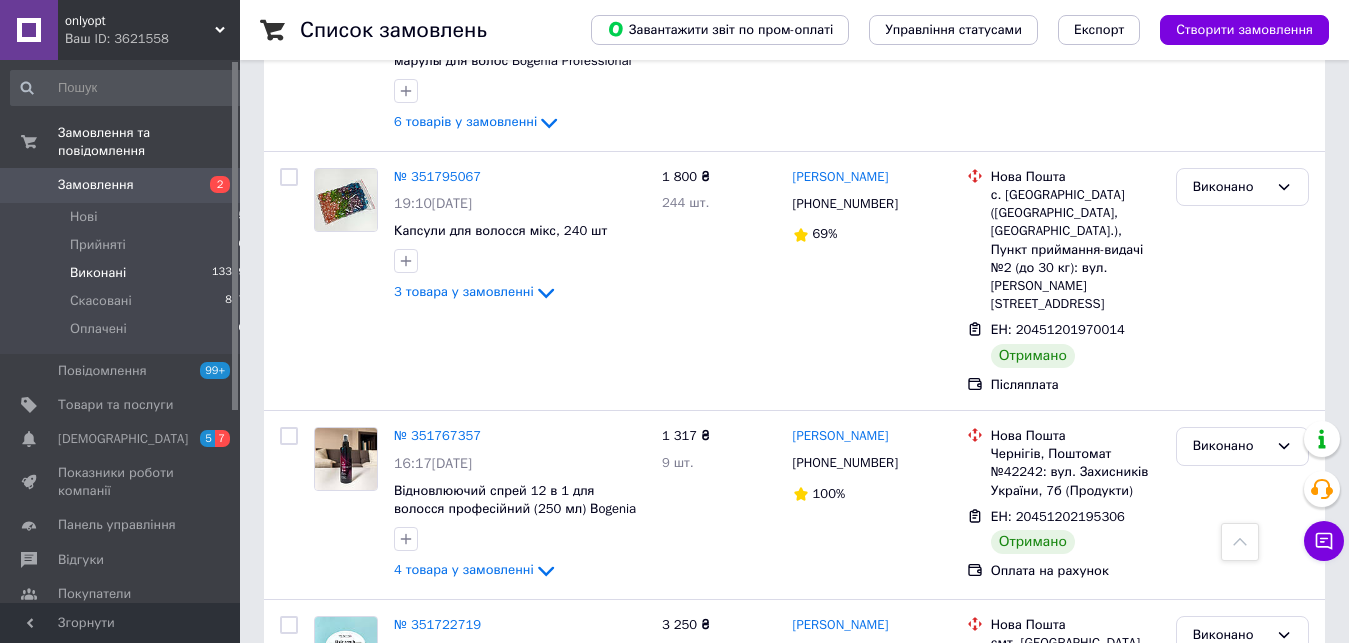click on "1" at bounding box center (404, 867) 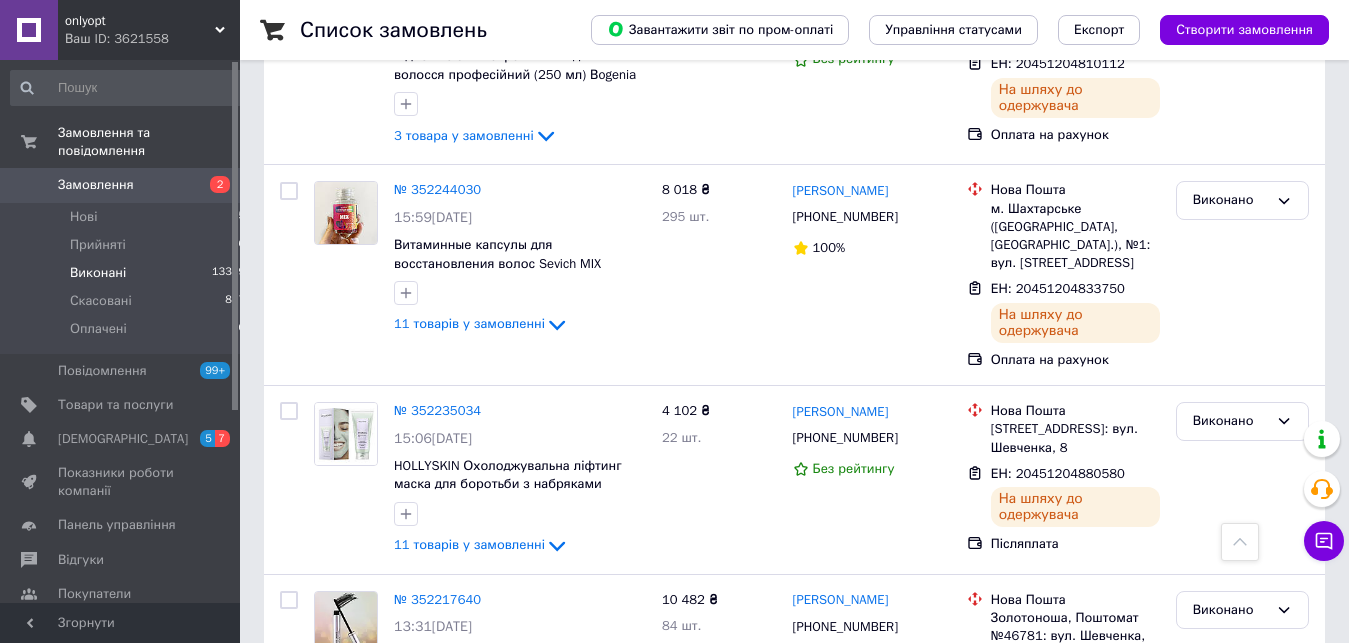 scroll, scrollTop: 1122, scrollLeft: 0, axis: vertical 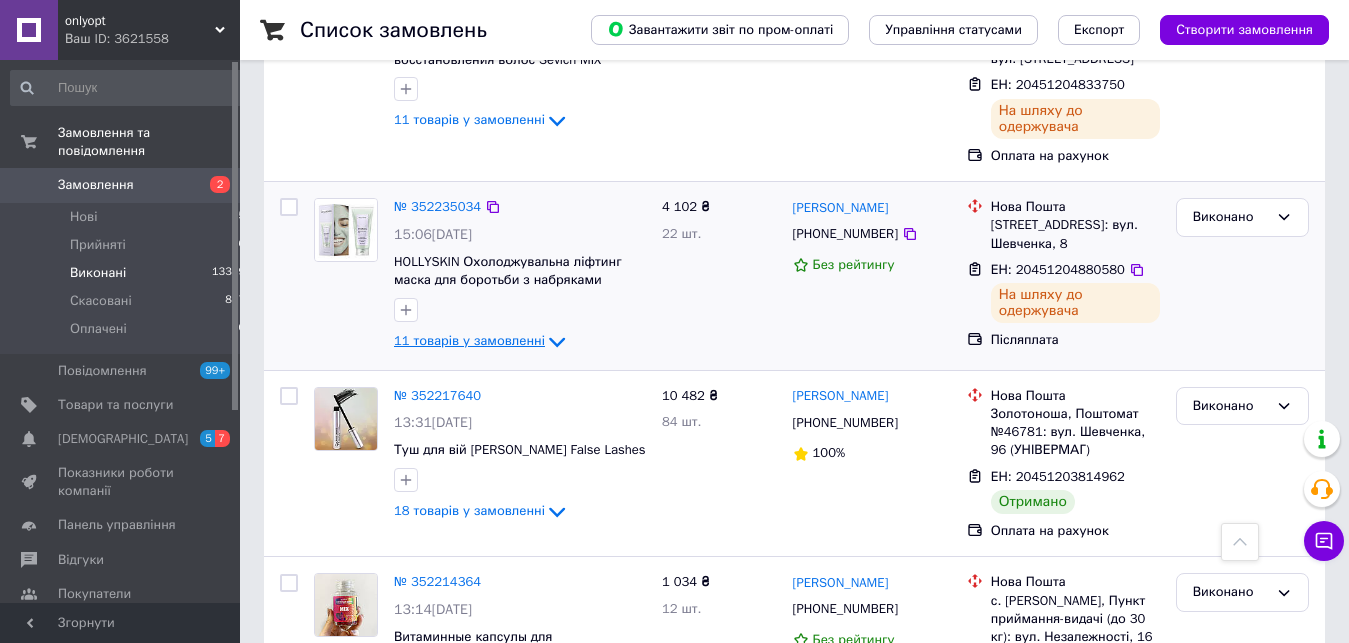 click on "11 товарів у замовленні" at bounding box center [469, 341] 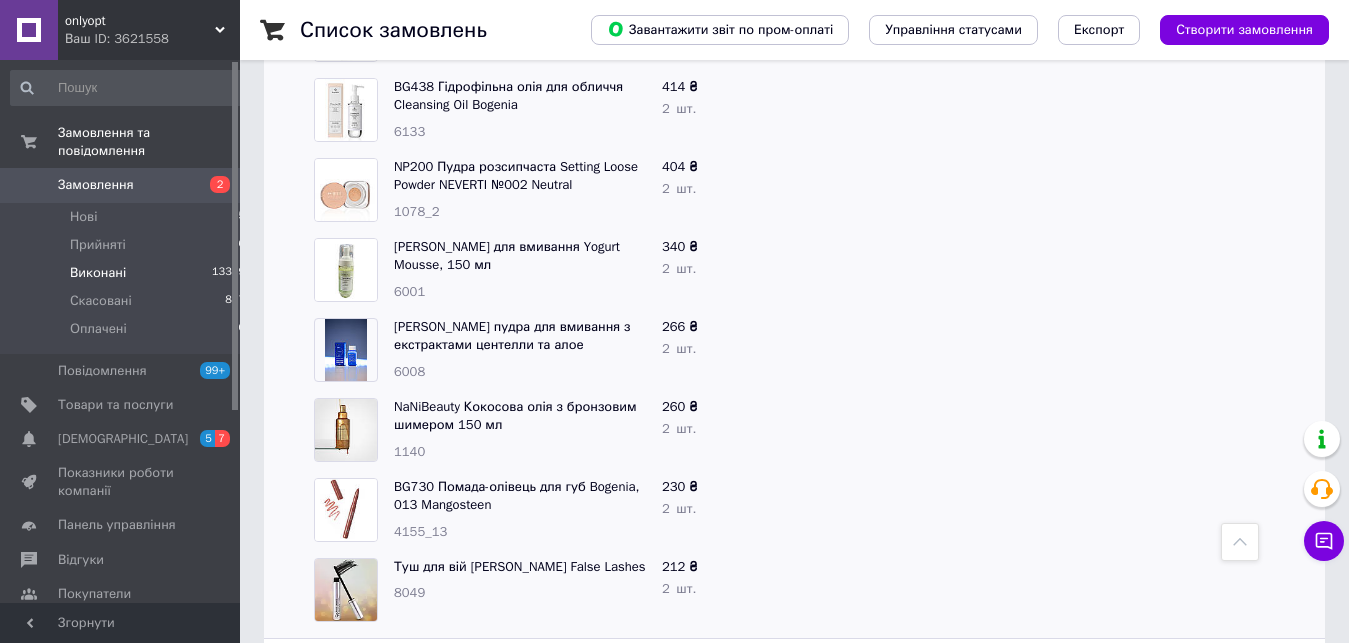 scroll, scrollTop: 1632, scrollLeft: 0, axis: vertical 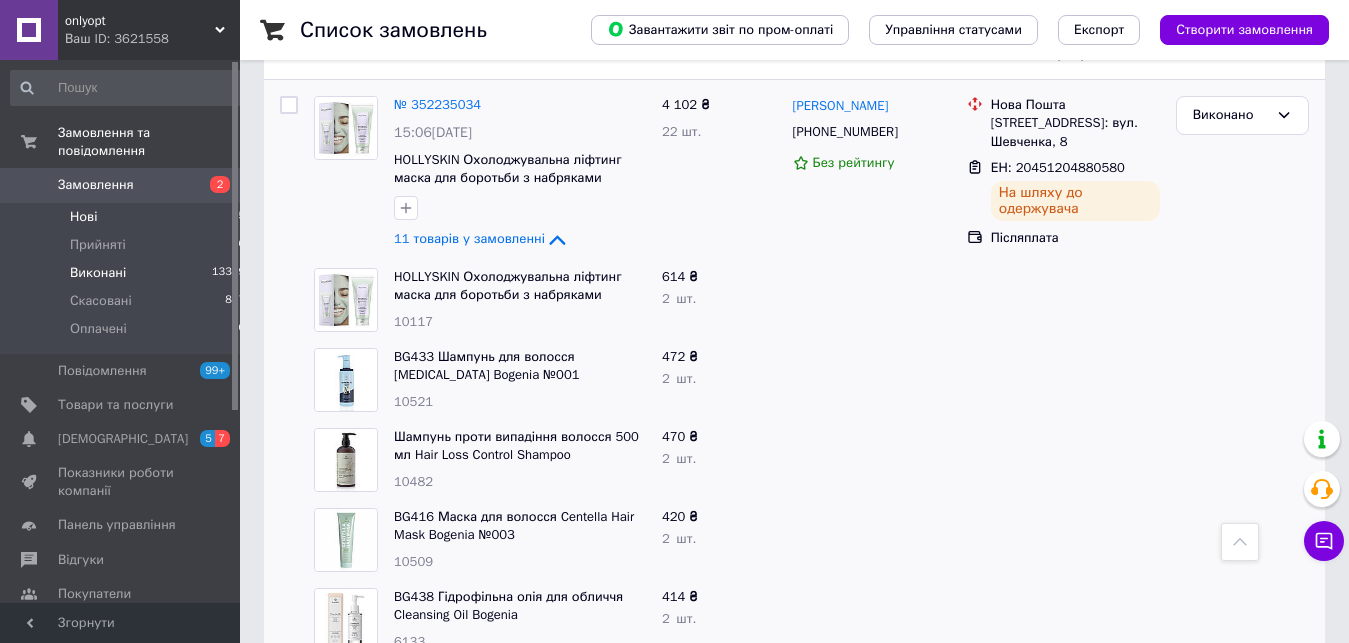 click on "Нові" at bounding box center (83, 217) 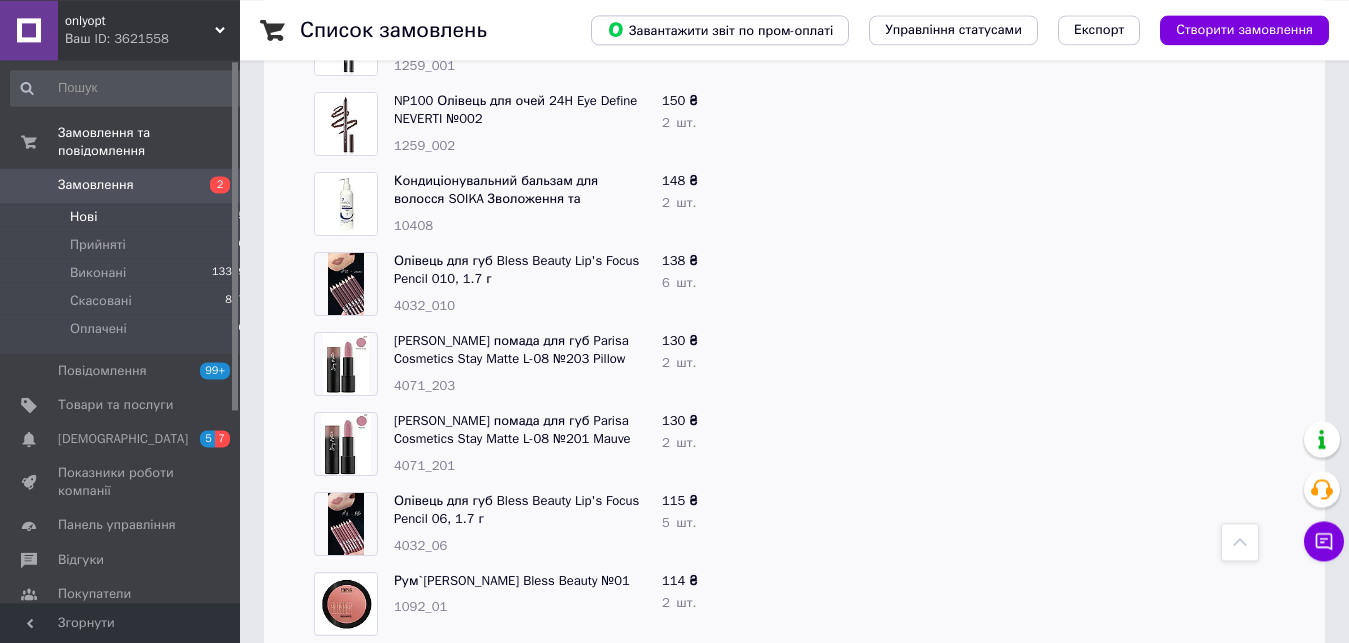 scroll, scrollTop: 3326, scrollLeft: 0, axis: vertical 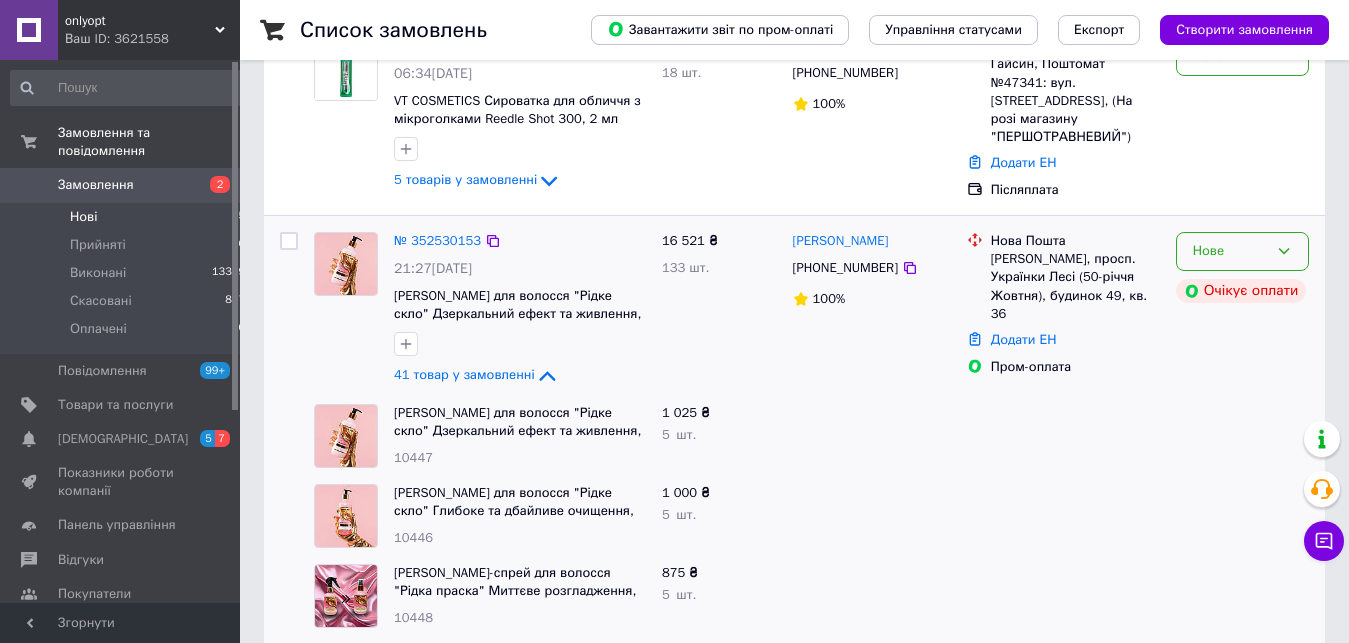 click 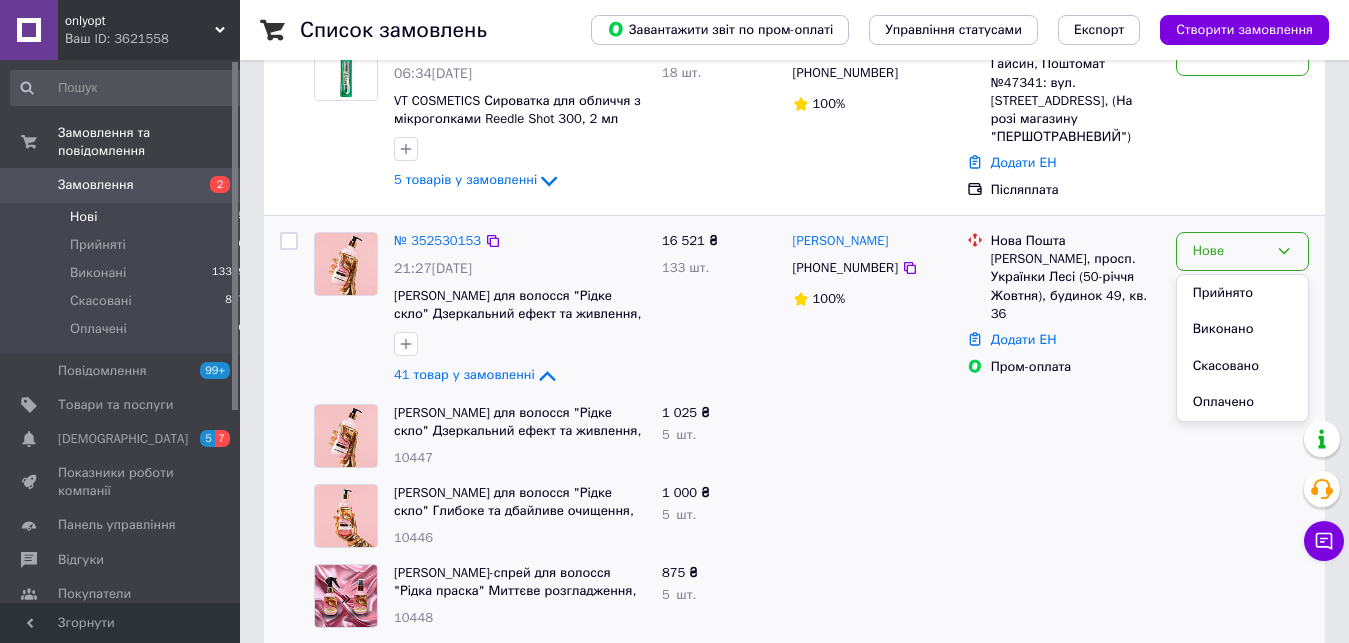 click on "Прийнято" at bounding box center (1242, 293) 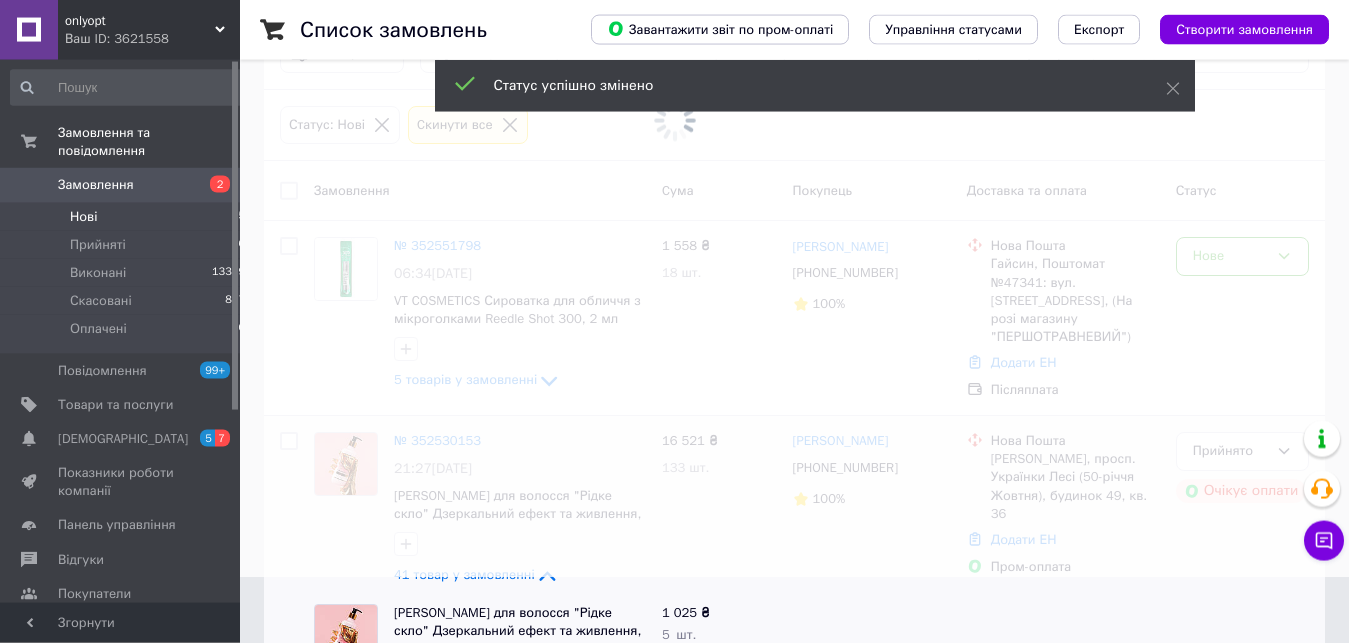 scroll, scrollTop: 62, scrollLeft: 0, axis: vertical 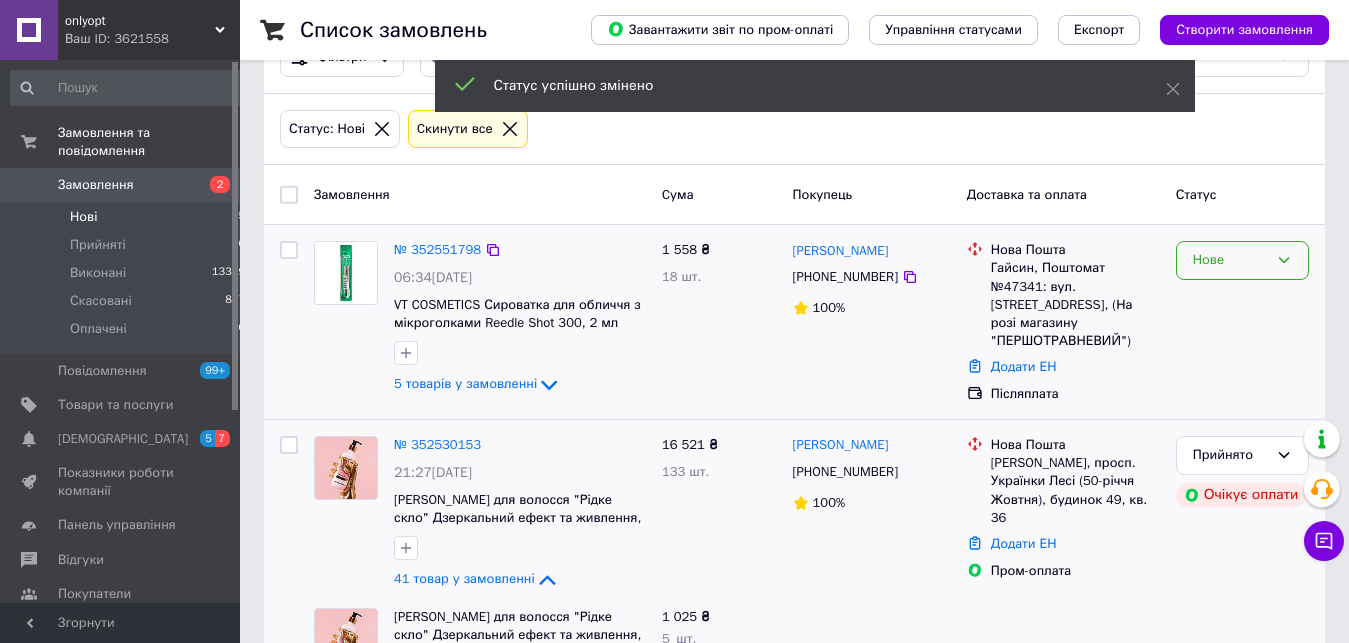 click on "Нове" at bounding box center [1242, 260] 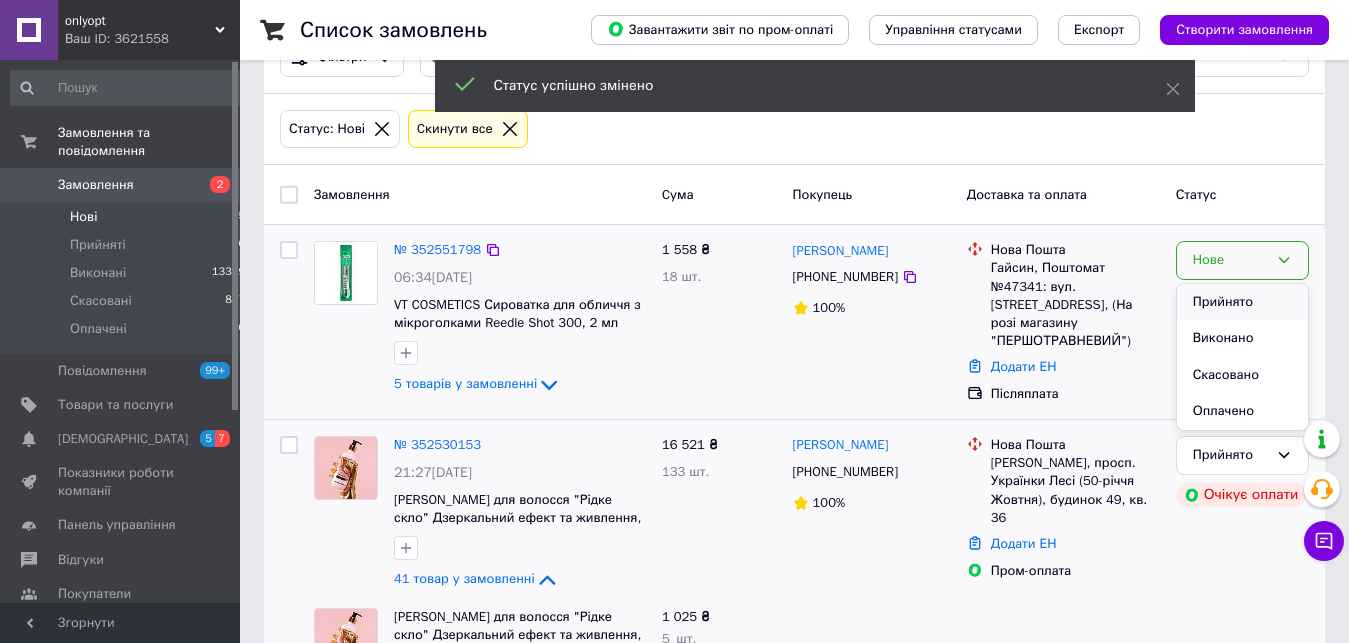 click on "Прийнято" at bounding box center (1242, 302) 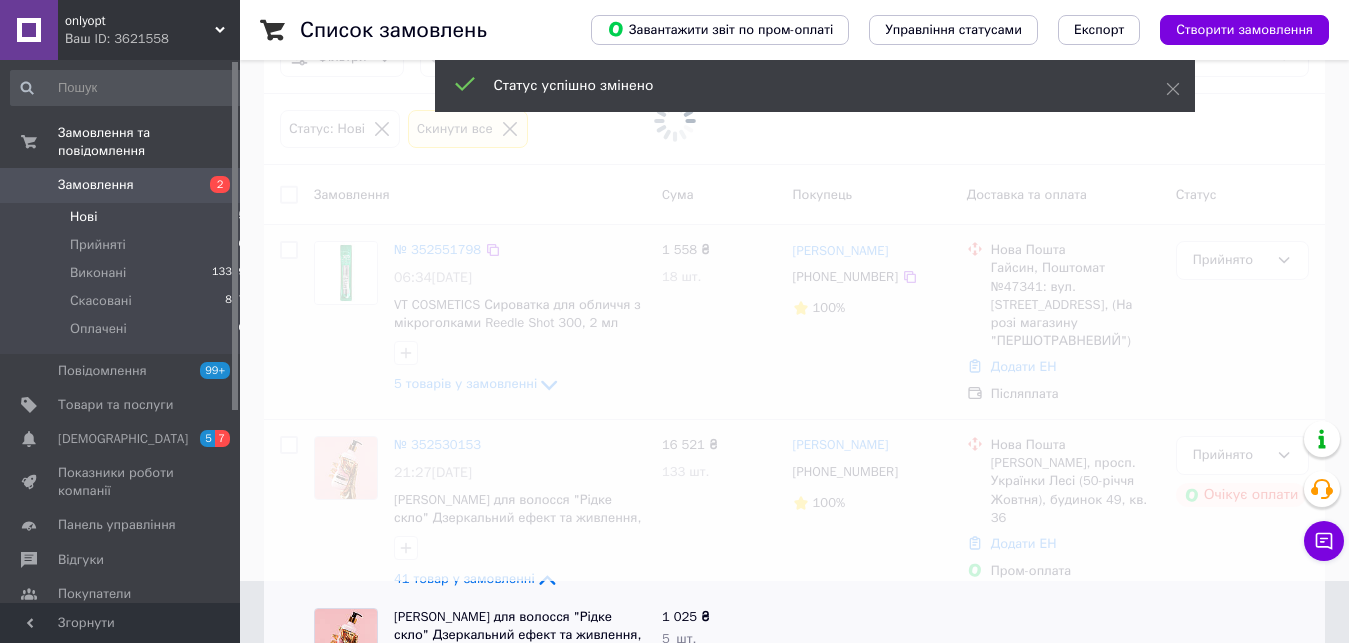 click at bounding box center (674, 259) 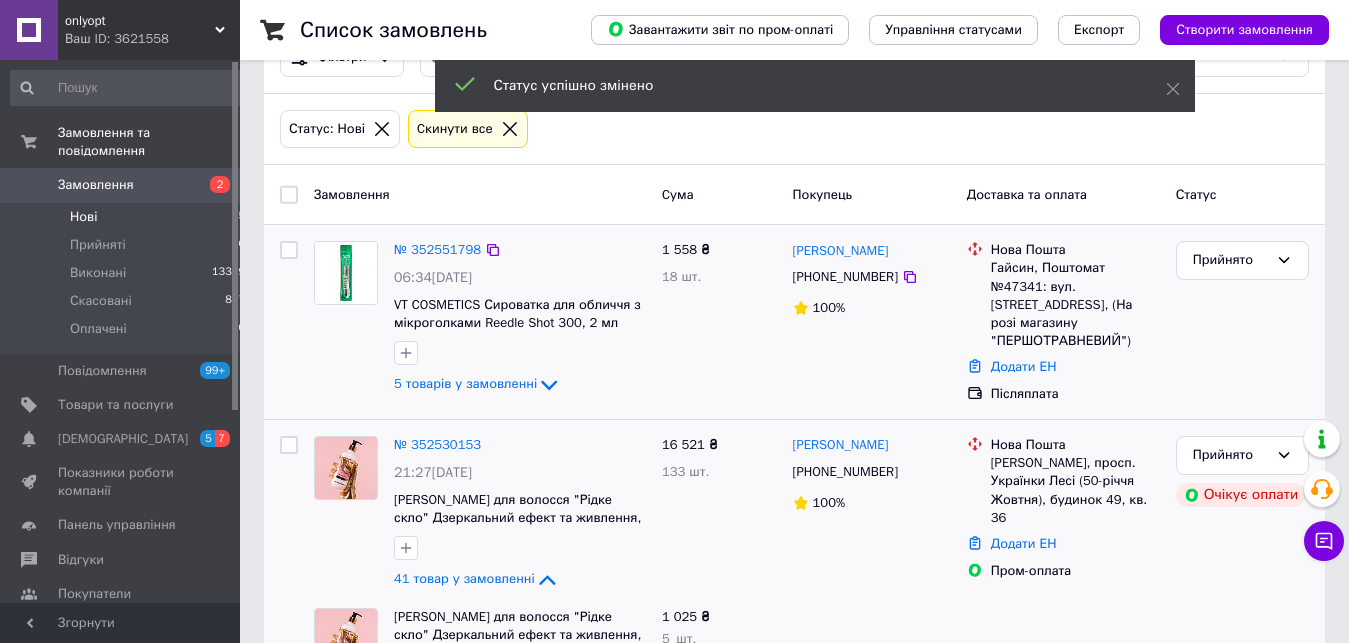 click on "5 товарів у замовленні" at bounding box center [465, 384] 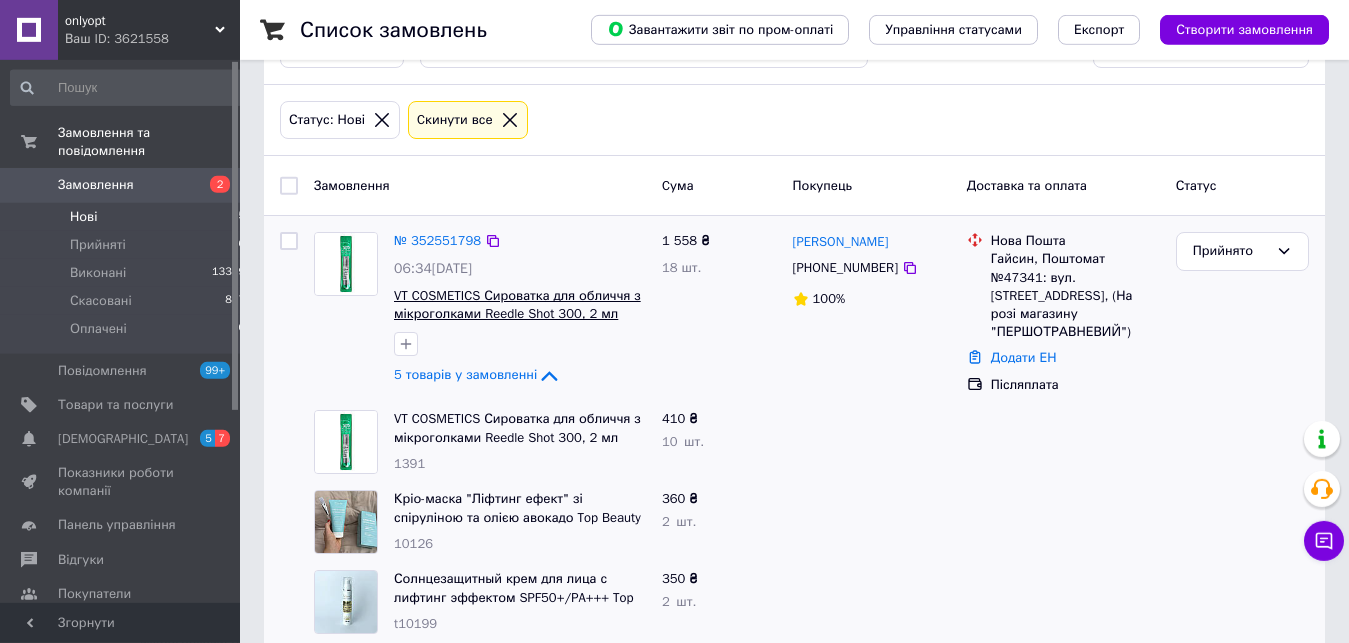 scroll, scrollTop: 62, scrollLeft: 0, axis: vertical 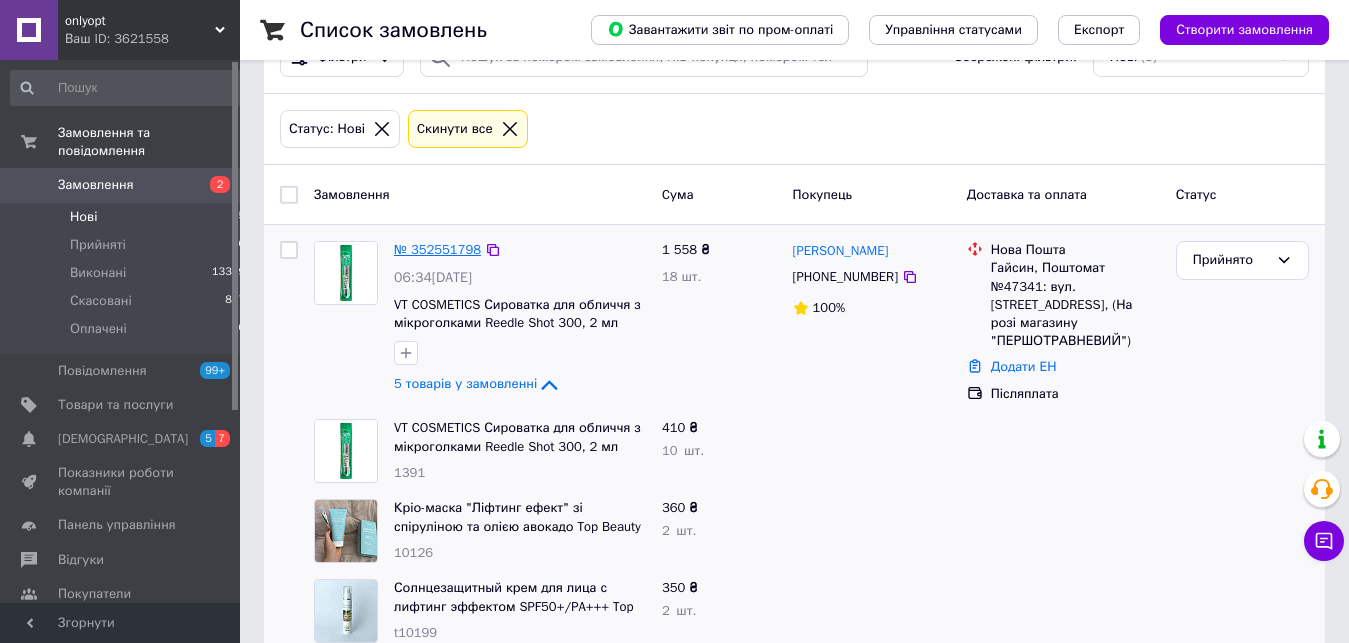 click on "№ 352551798" at bounding box center [437, 249] 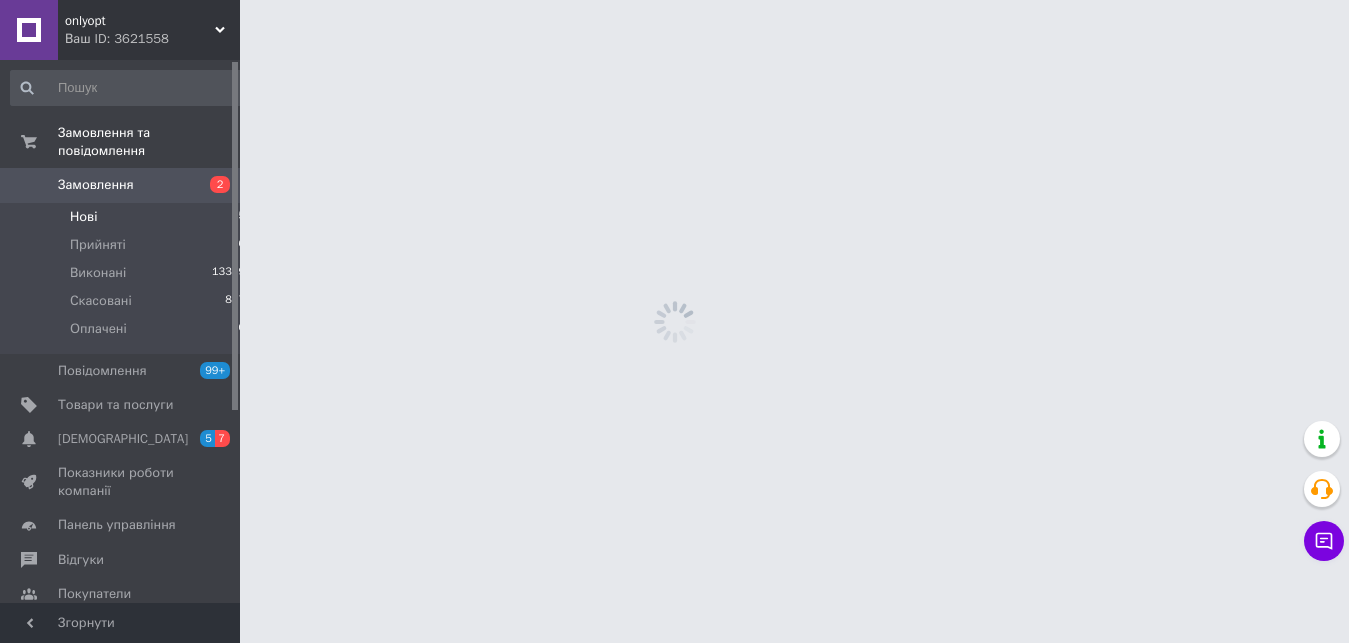 scroll, scrollTop: 0, scrollLeft: 0, axis: both 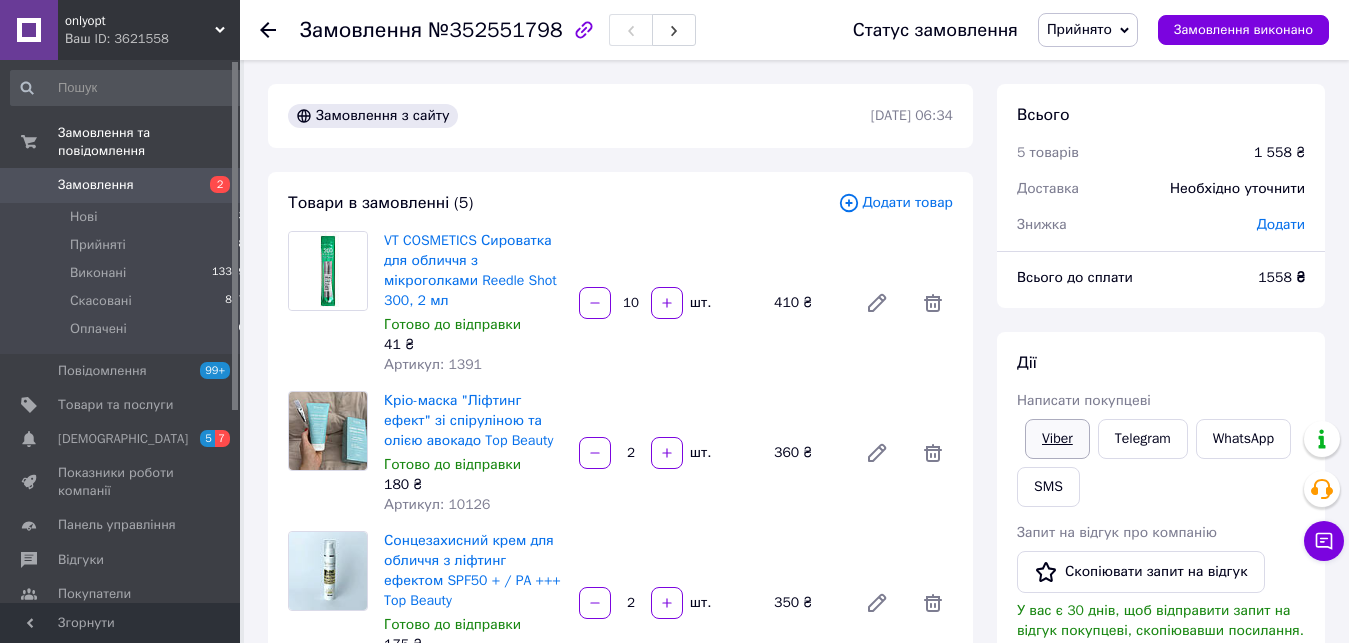 click on "Viber" at bounding box center [1057, 439] 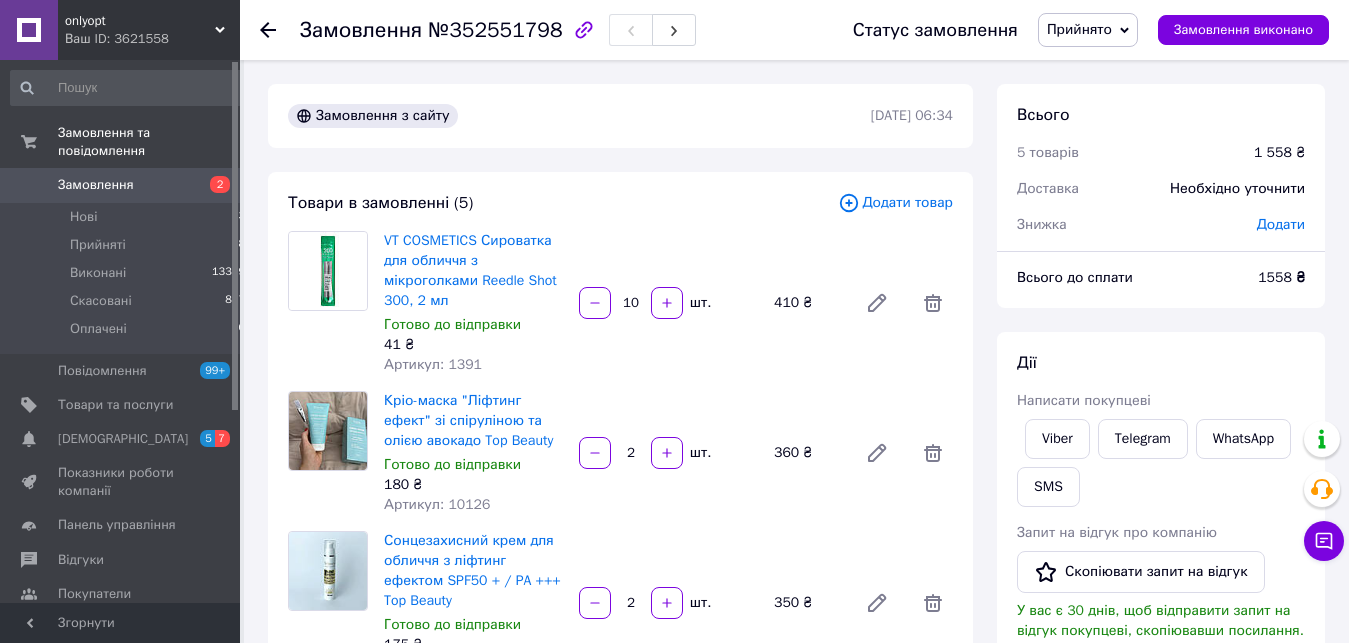 scroll, scrollTop: 549, scrollLeft: 0, axis: vertical 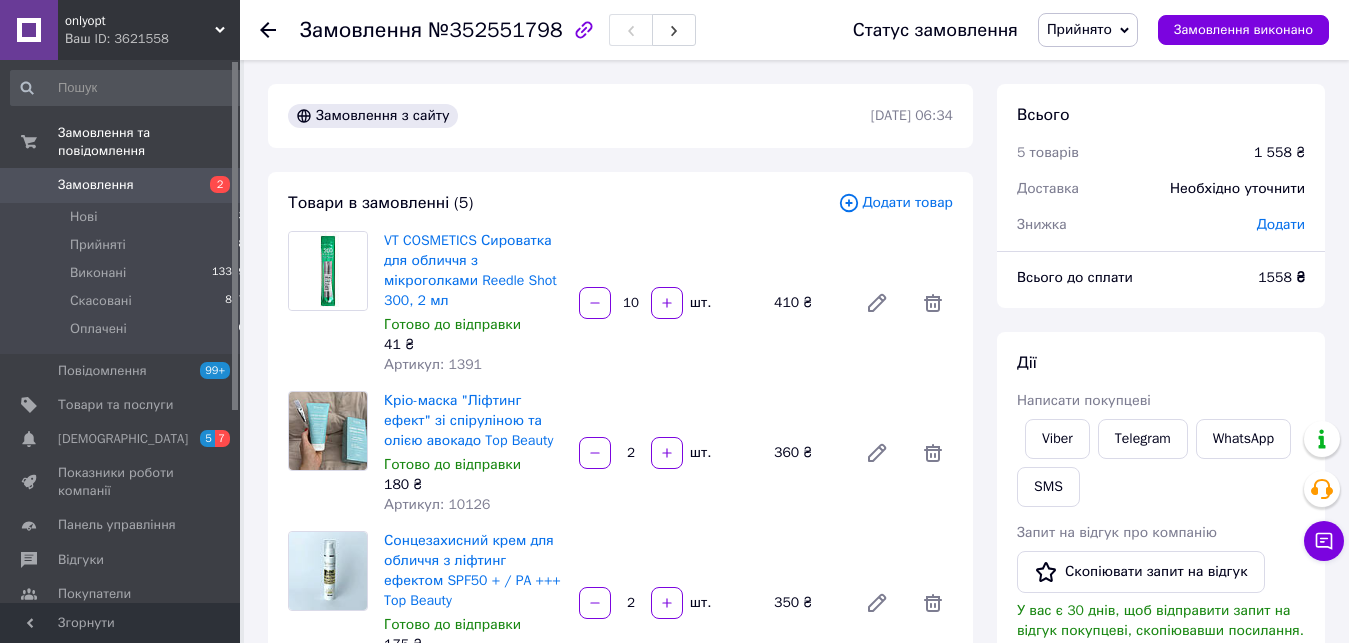 click on "Замовлення №352551798" at bounding box center [556, 30] 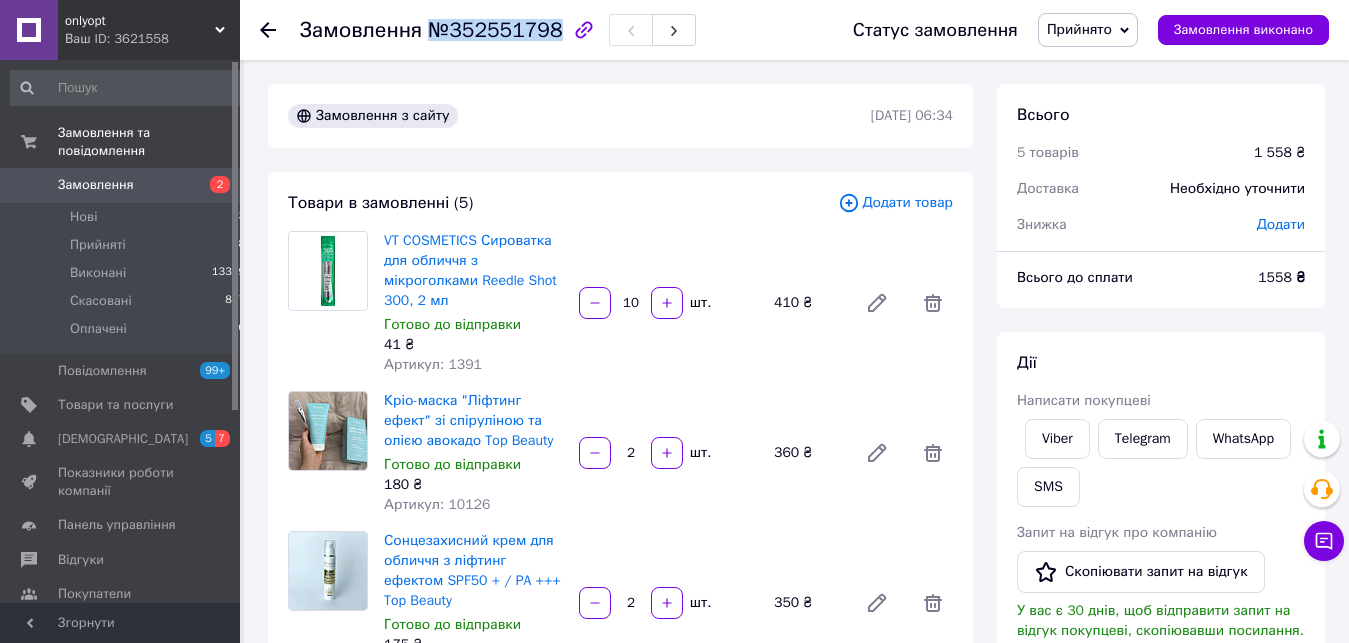 copy on "№352551798" 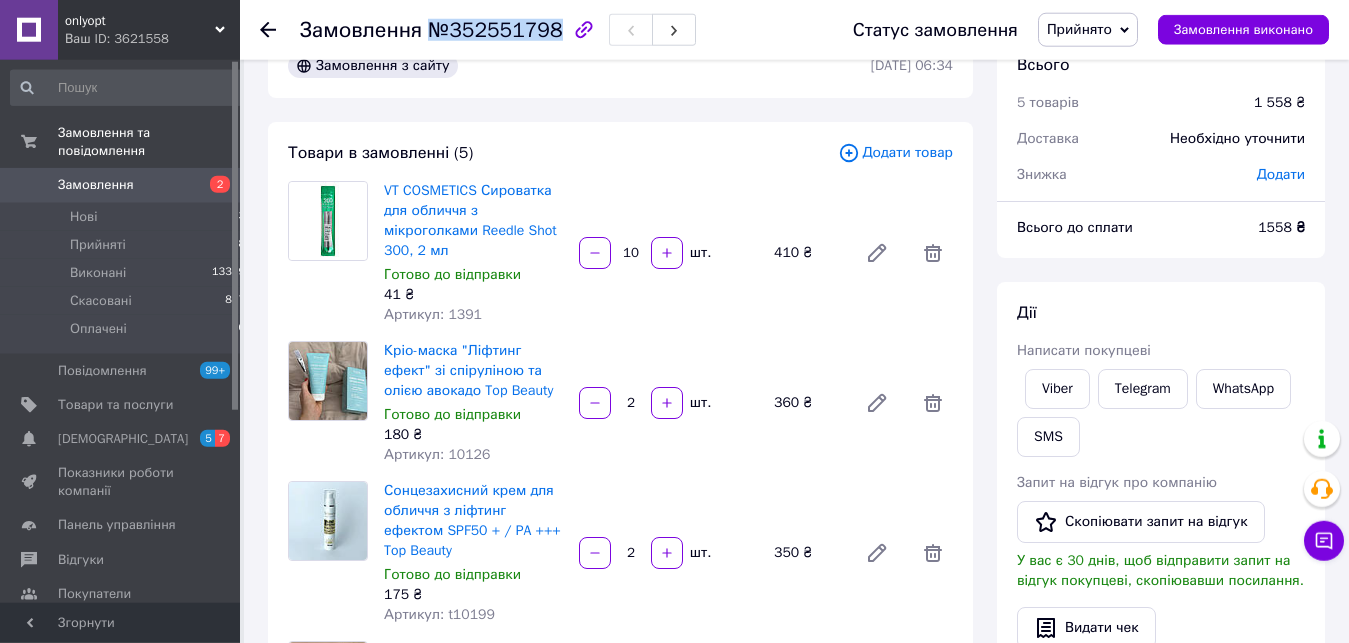 scroll, scrollTop: 102, scrollLeft: 0, axis: vertical 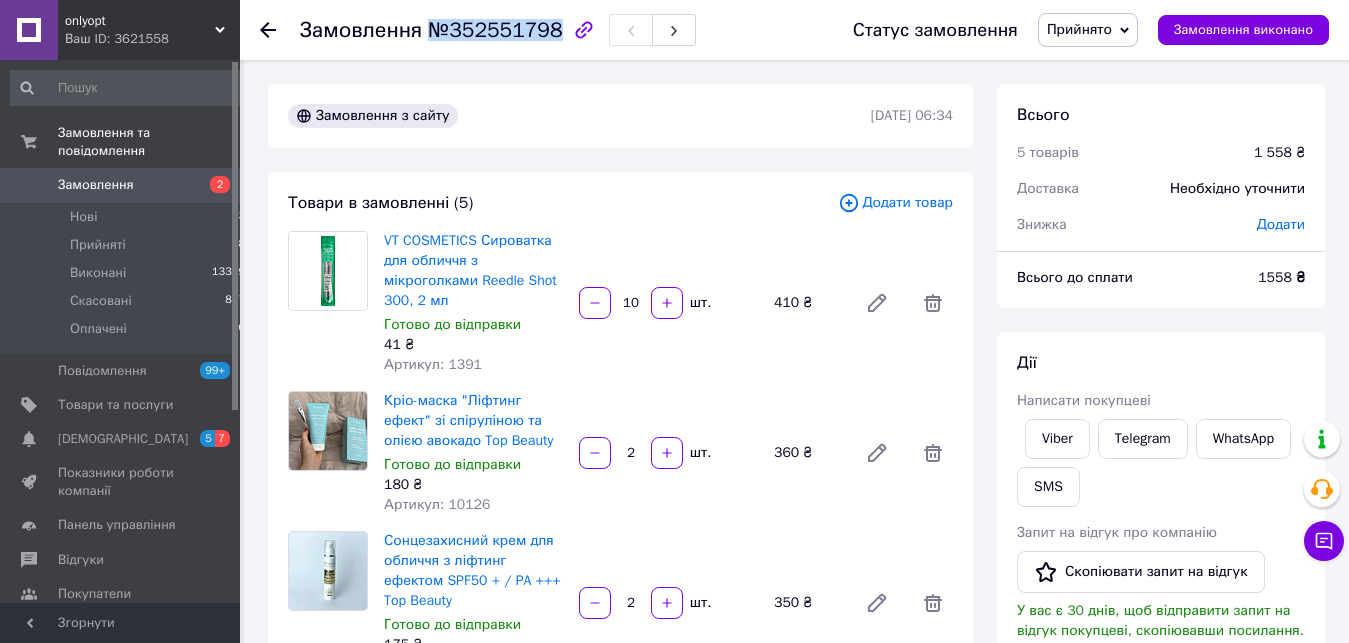 click on "Замовлення" at bounding box center (121, 185) 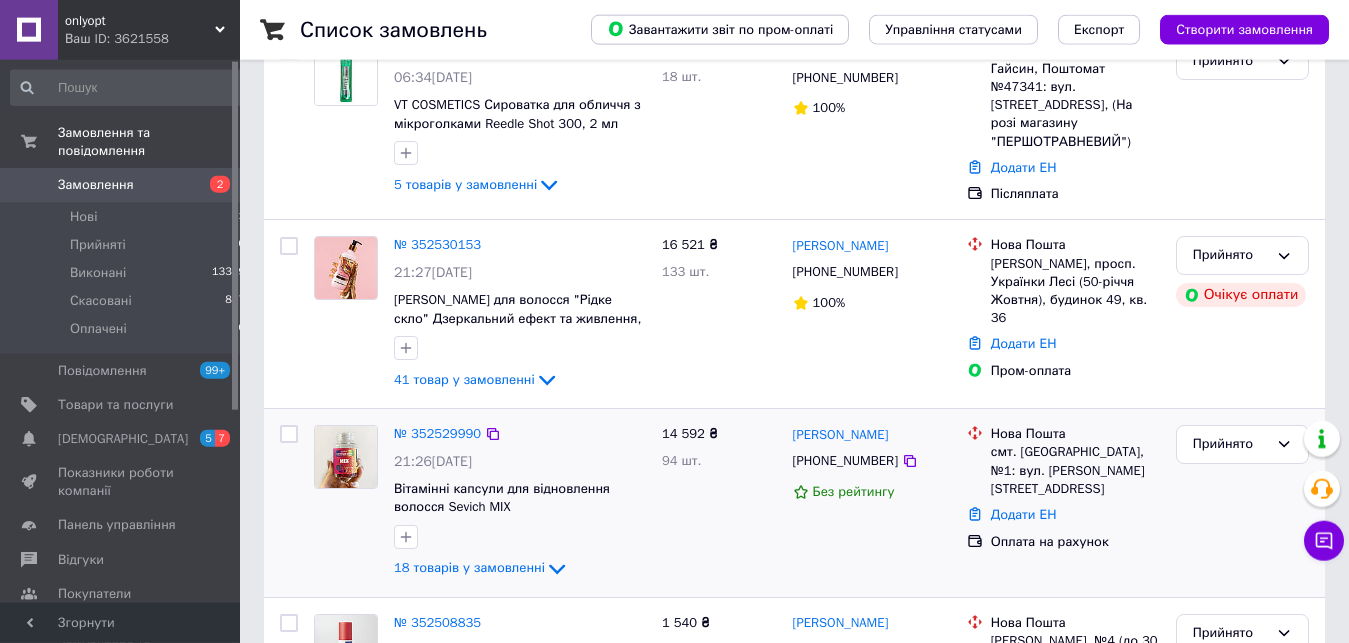 scroll, scrollTop: 306, scrollLeft: 0, axis: vertical 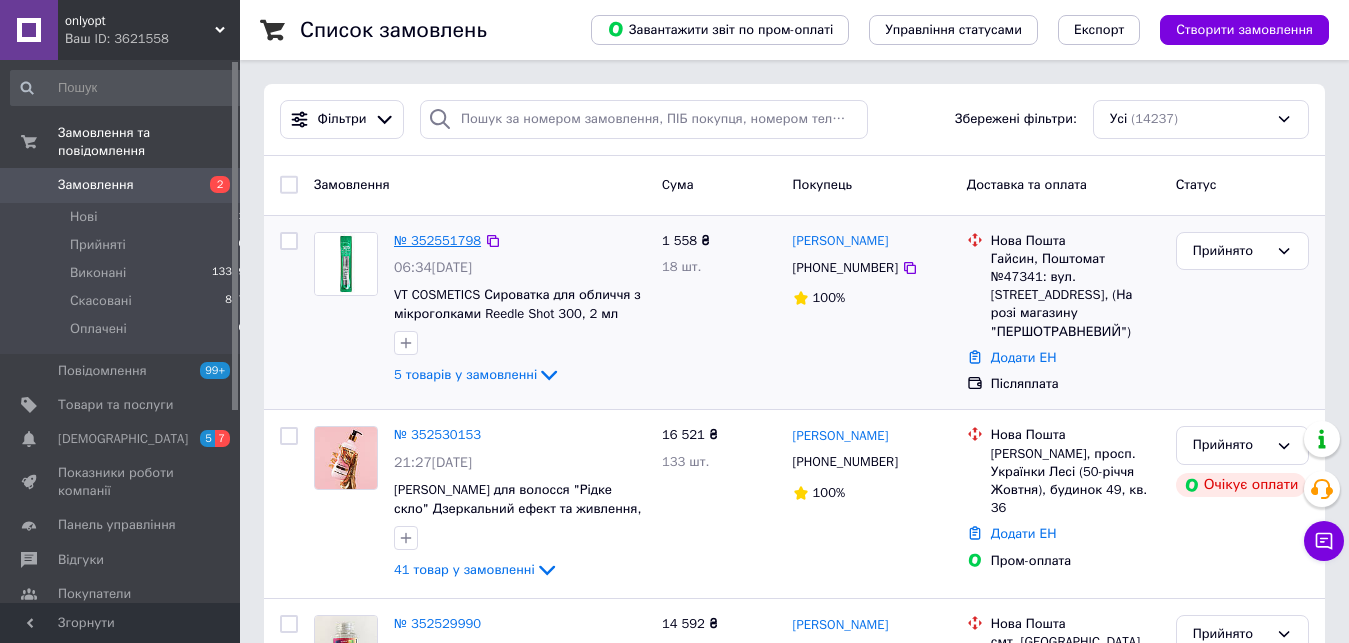 click on "№ 352551798" at bounding box center [437, 240] 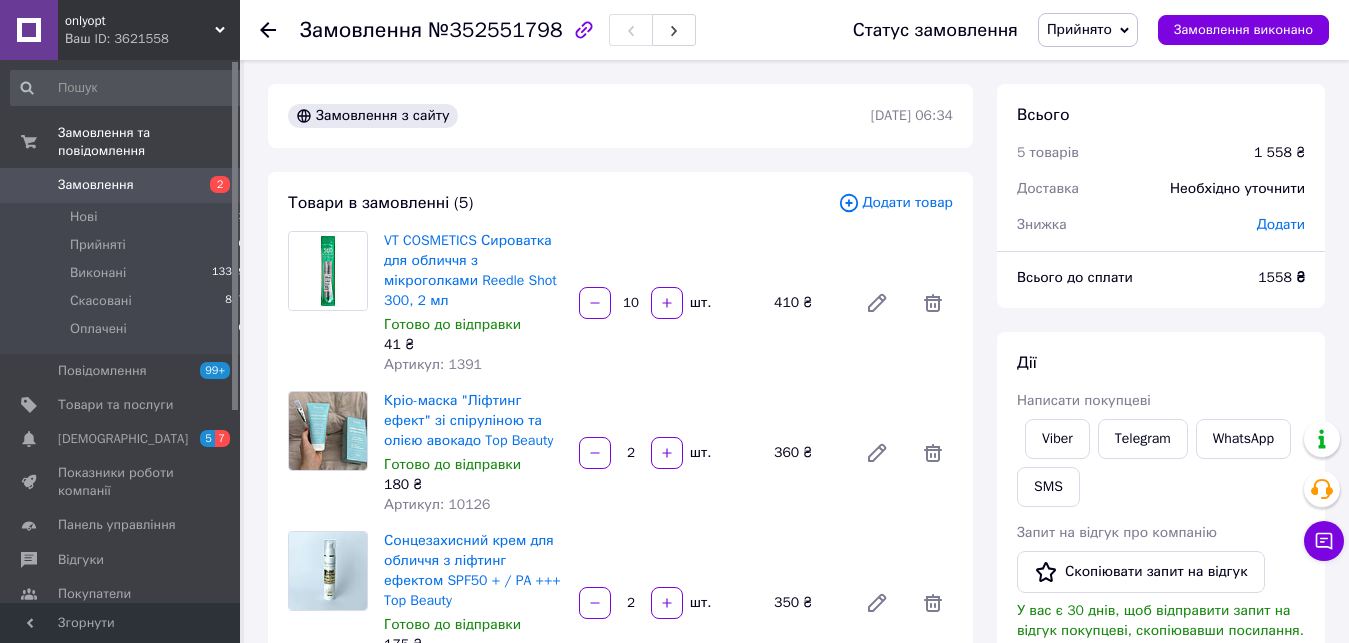 click on "Замовлення №352551798" at bounding box center [556, 30] 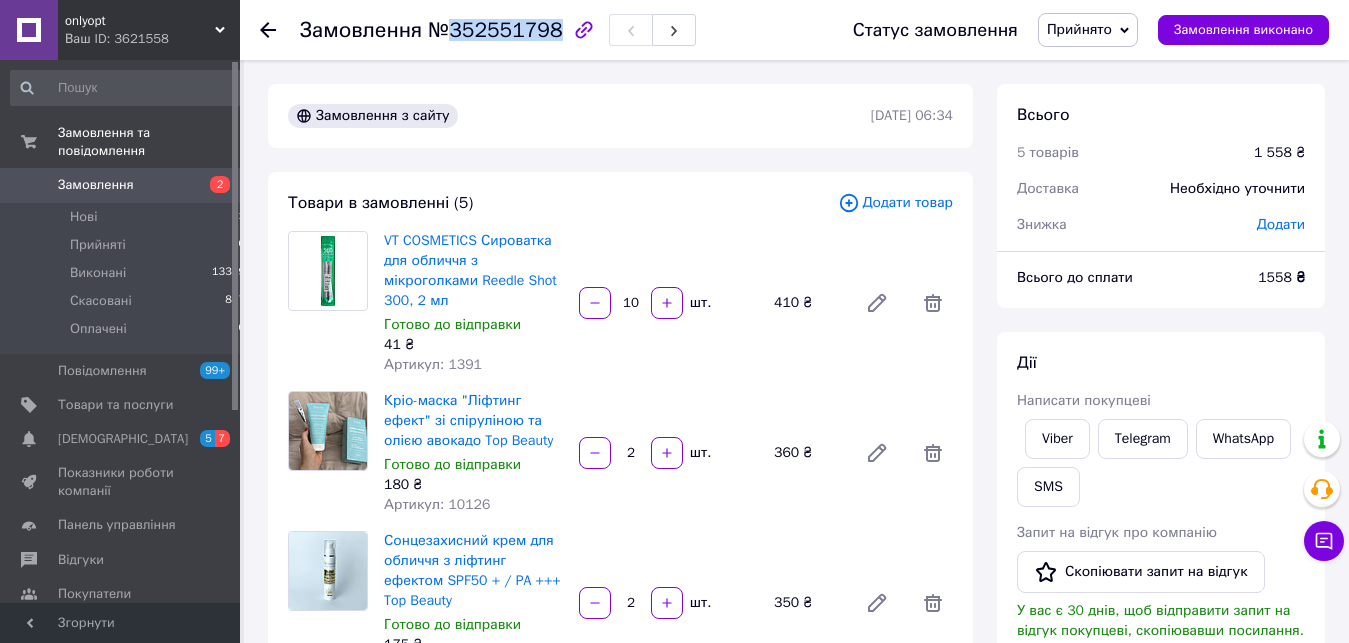 click on "Замовлення №352551798" at bounding box center [556, 30] 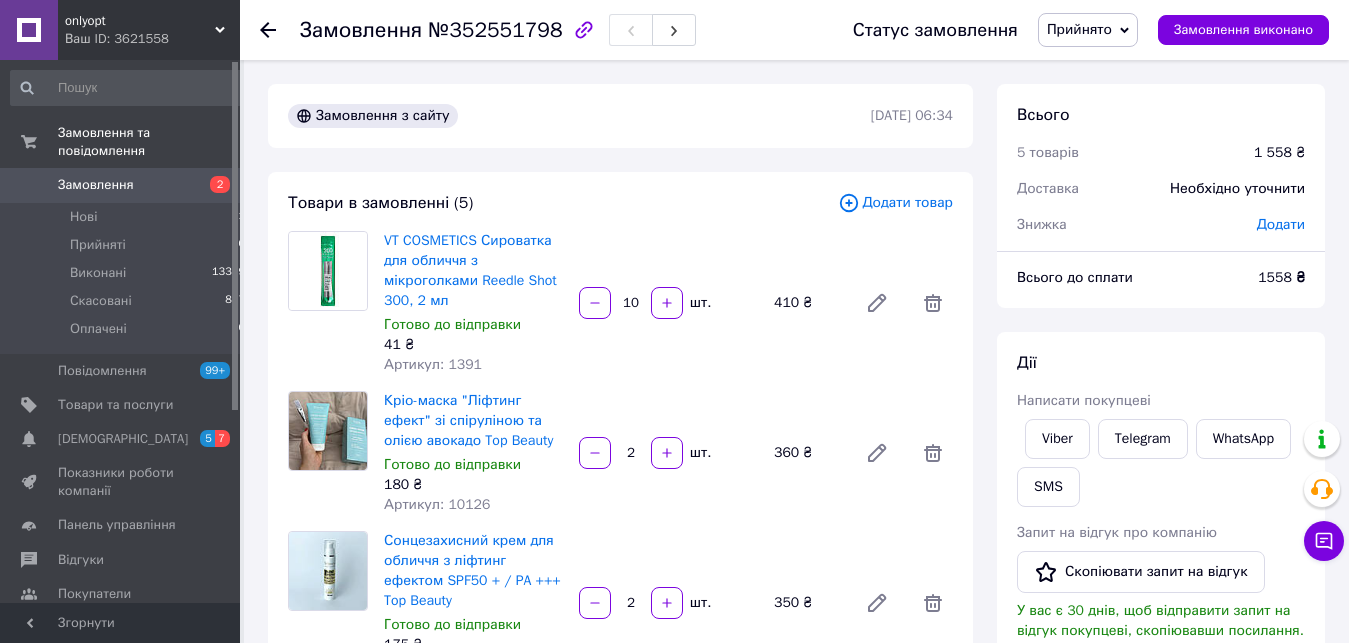 click on "Замовлення №352551798" at bounding box center [556, 30] 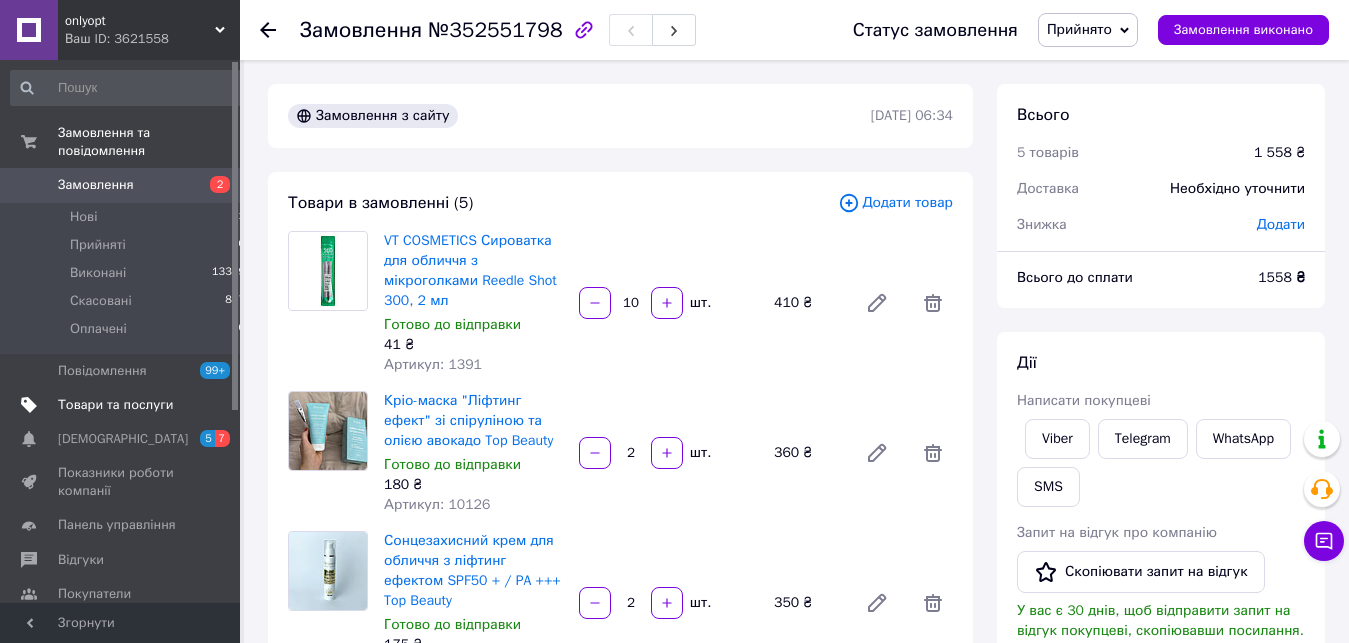 click on "Товари та послуги" at bounding box center [115, 405] 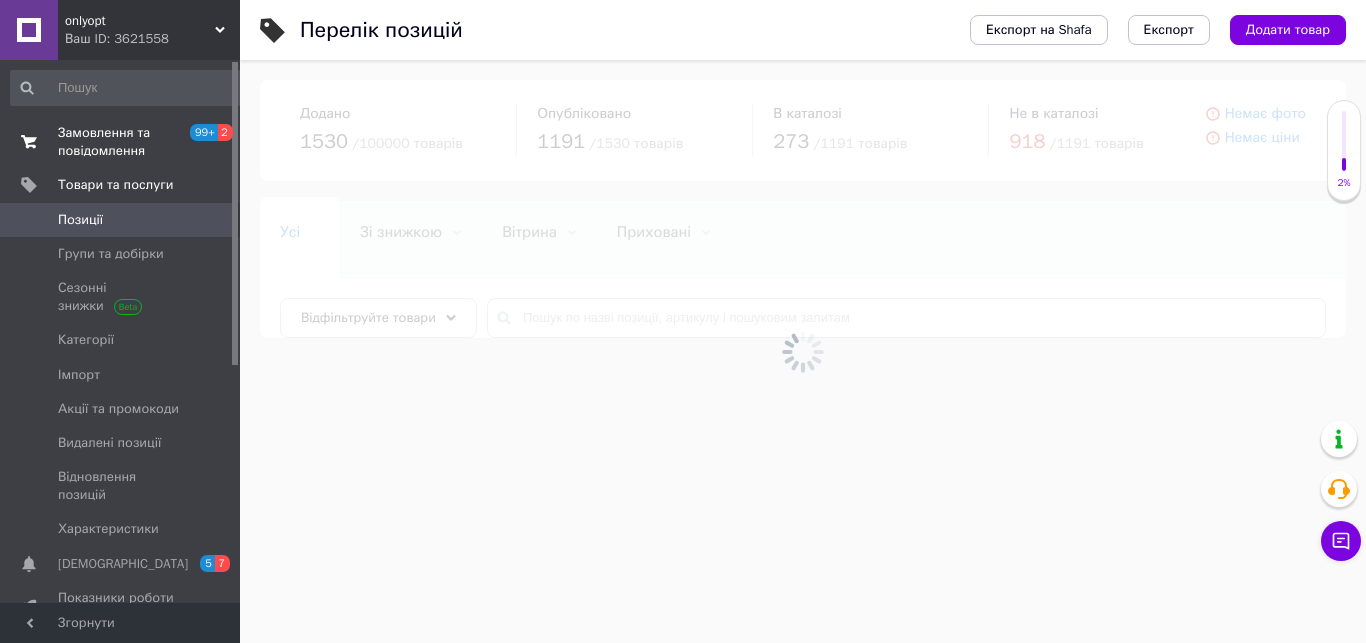 click on "Замовлення та повідомлення" at bounding box center (121, 142) 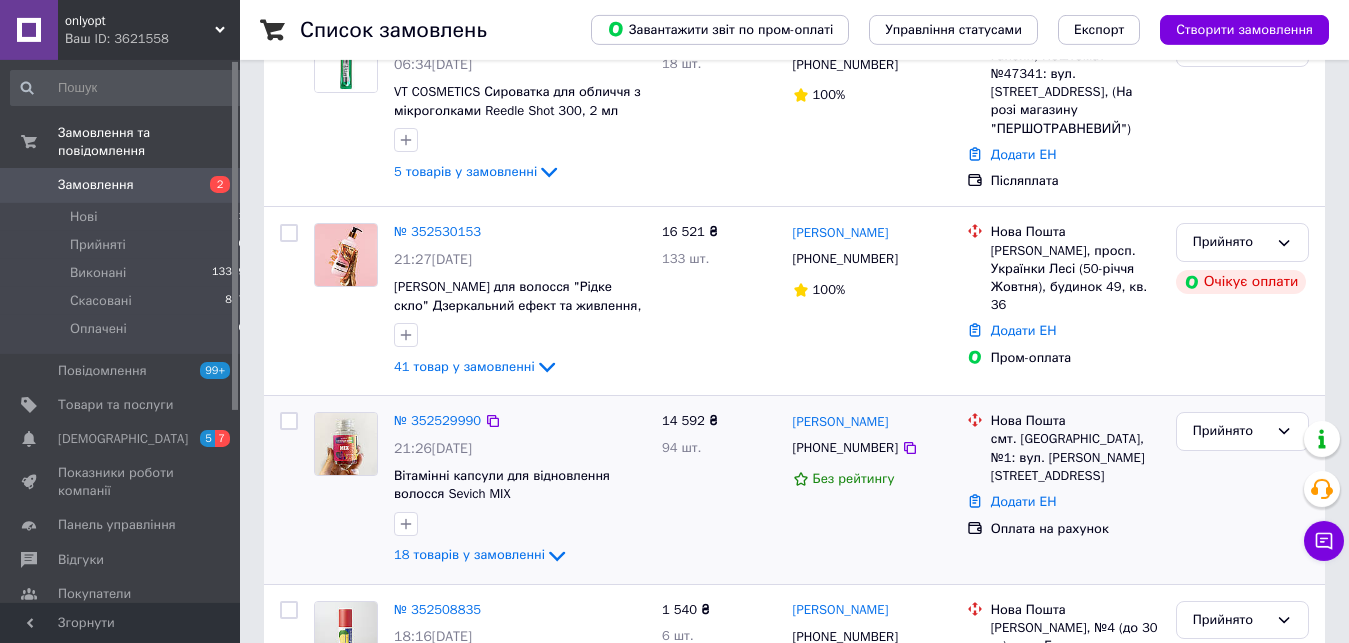 scroll, scrollTop: 306, scrollLeft: 0, axis: vertical 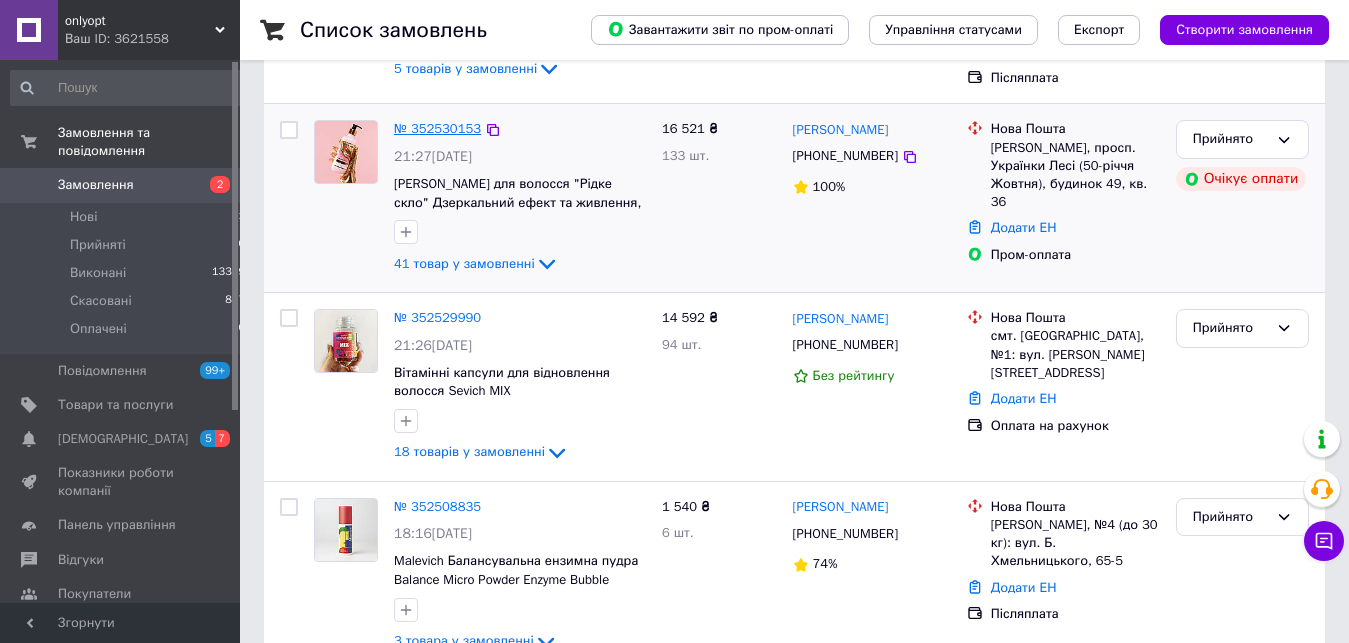 click on "№ 352530153" at bounding box center (437, 128) 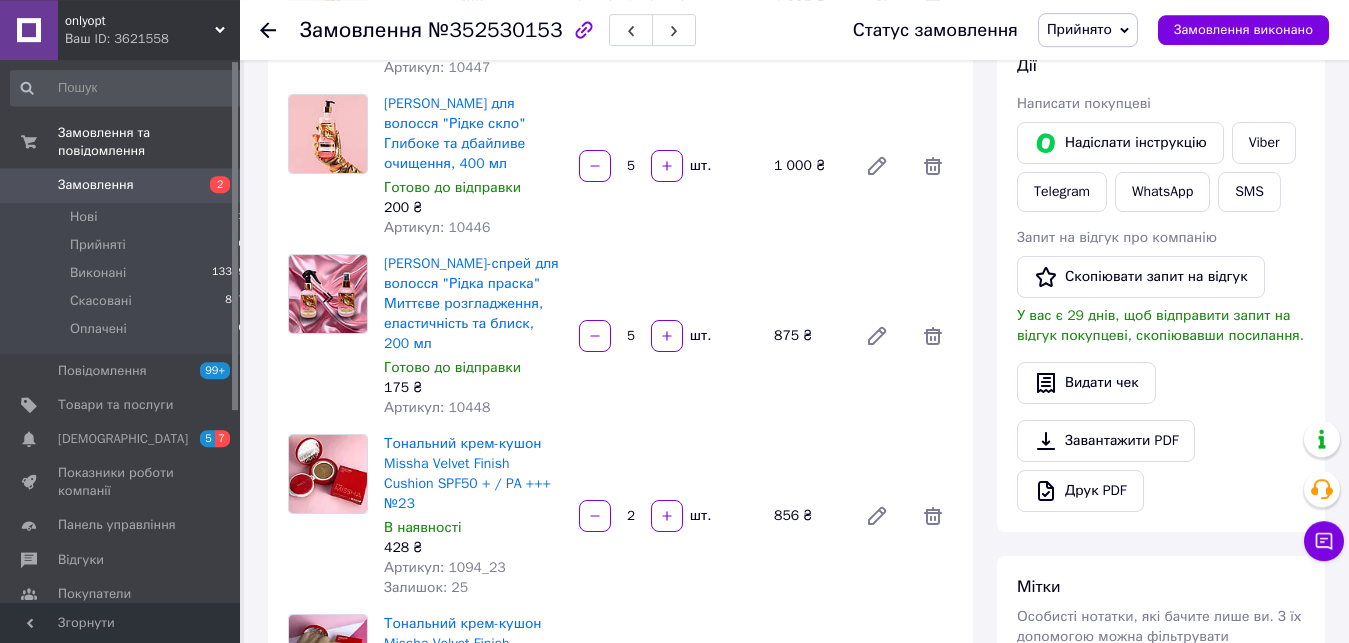 scroll, scrollTop: 408, scrollLeft: 0, axis: vertical 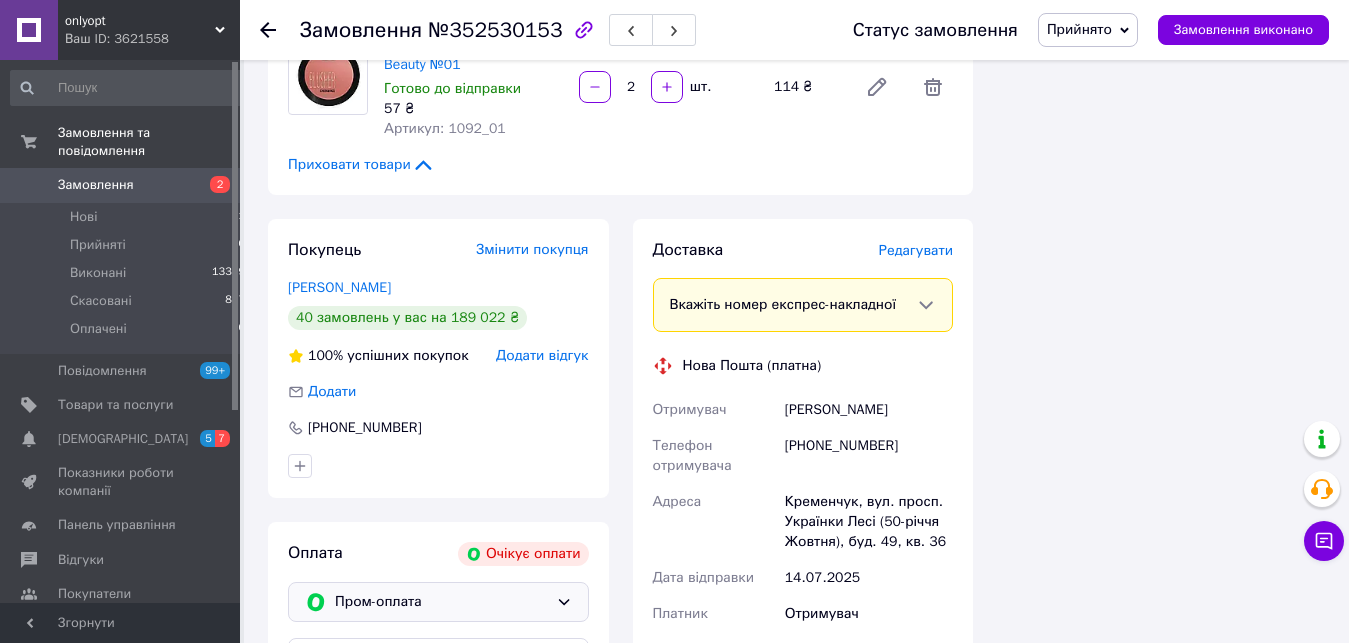 click on "Пром-оплата" at bounding box center (438, 602) 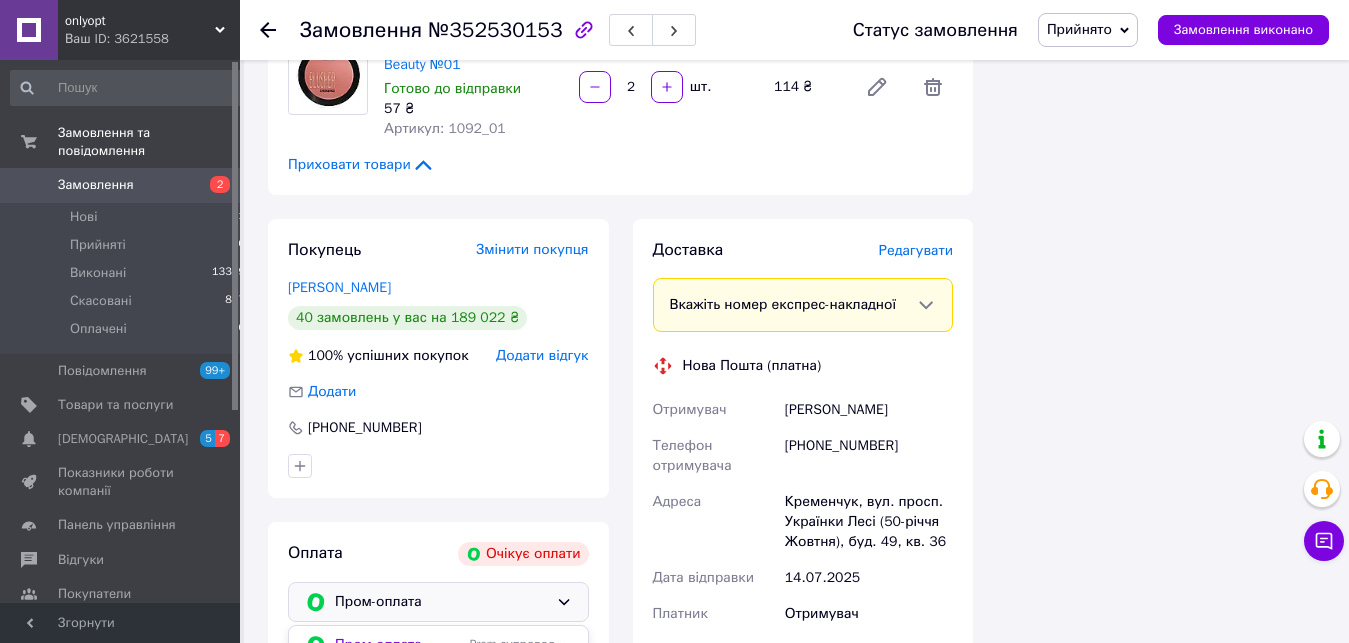 click on "Оплата на рахунок" at bounding box center [438, 721] 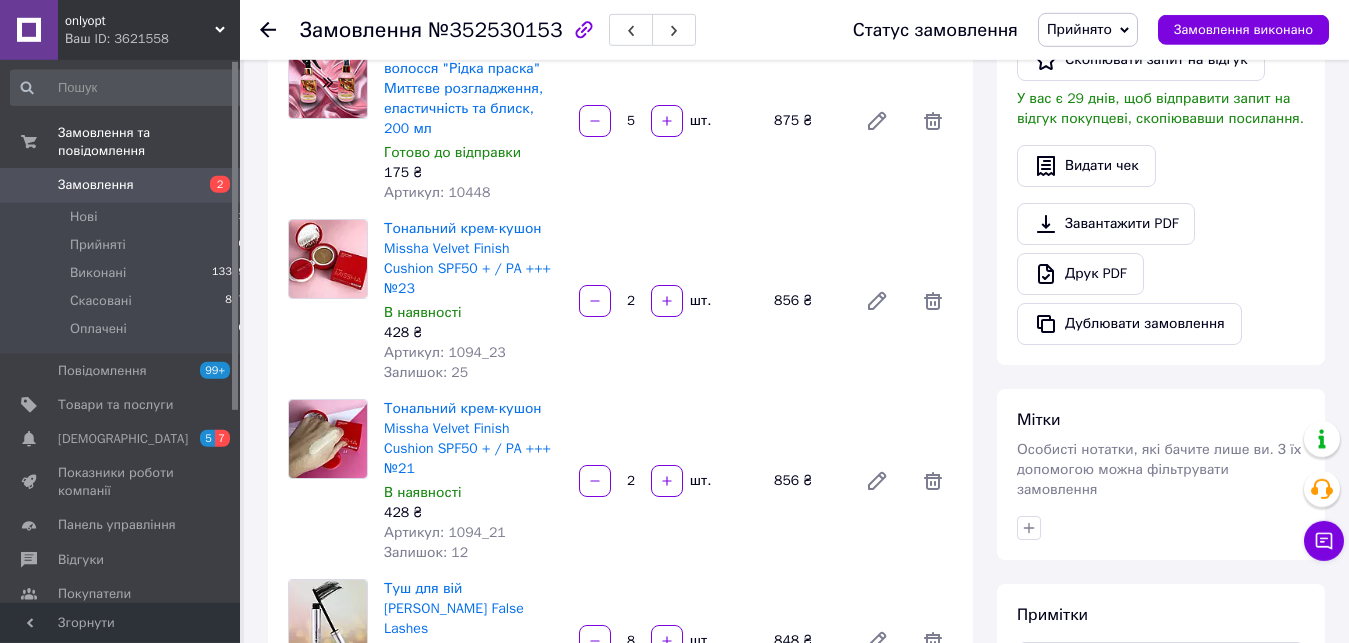 scroll, scrollTop: 408, scrollLeft: 0, axis: vertical 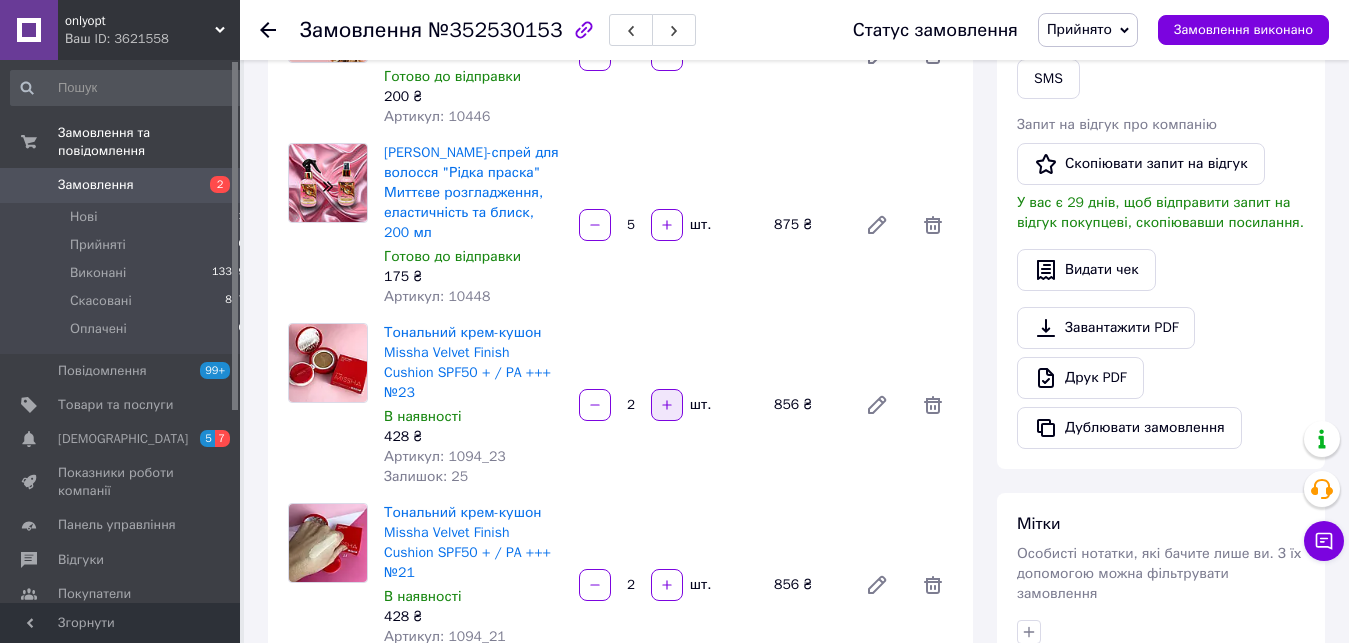 click 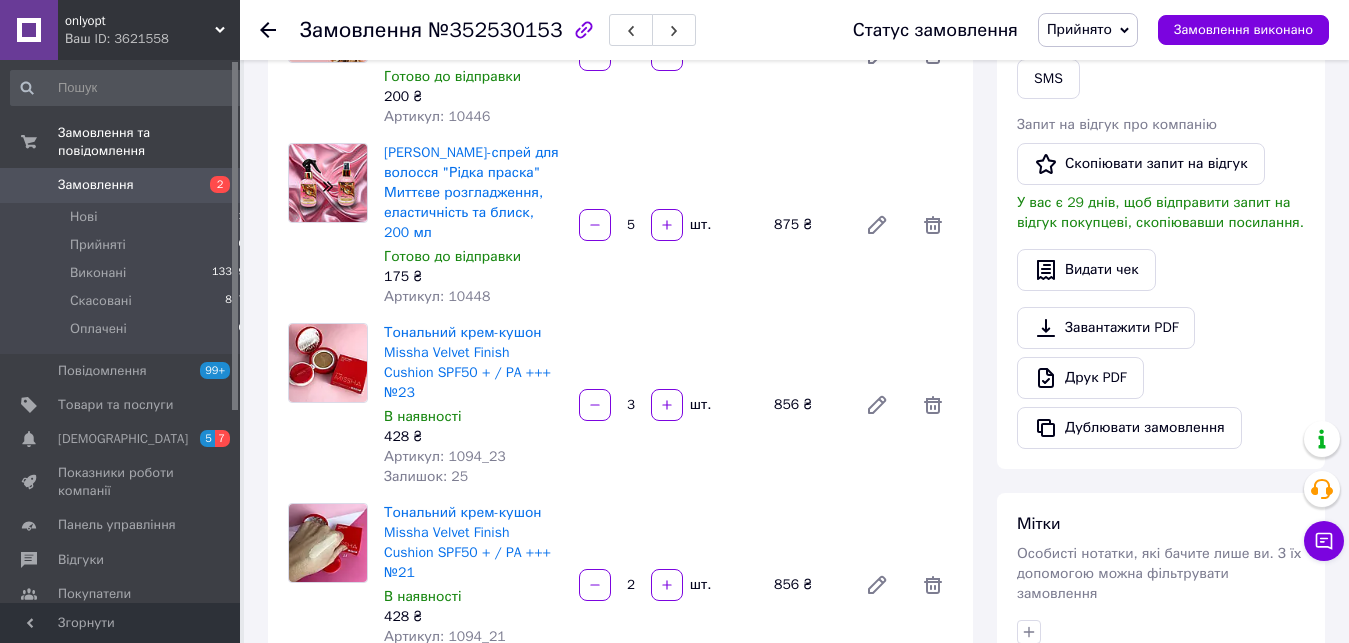 click on "3   шт." at bounding box center [668, 405] 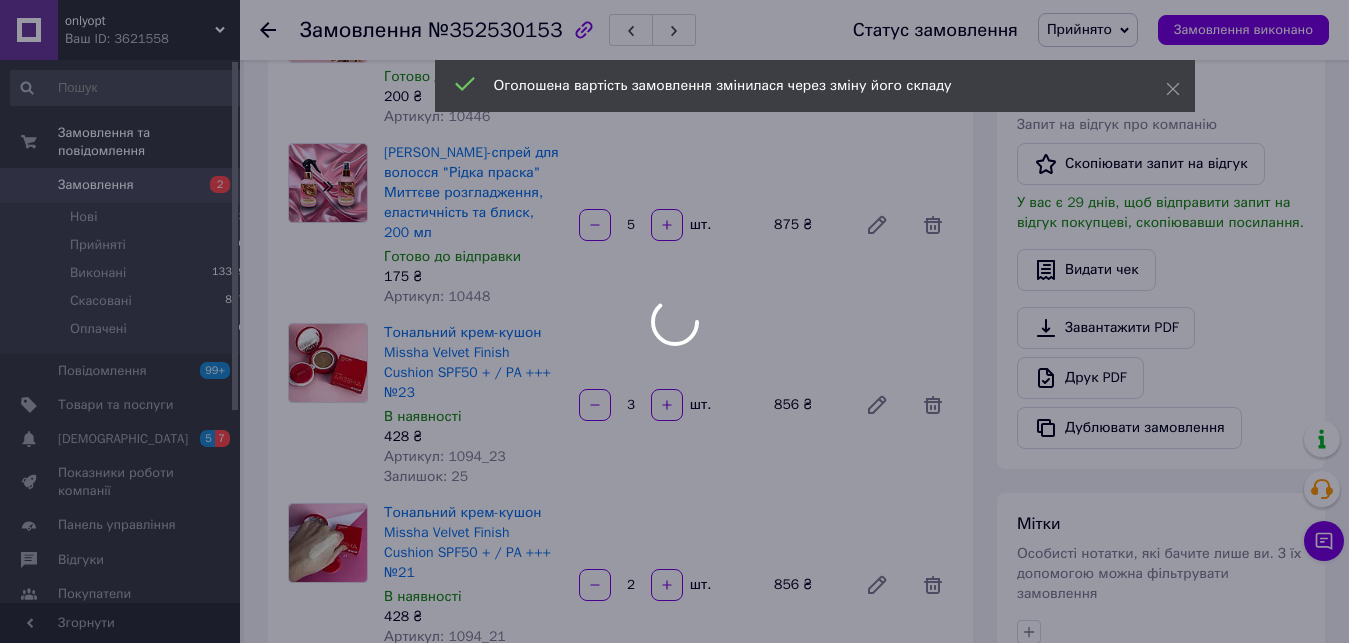 type on "3" 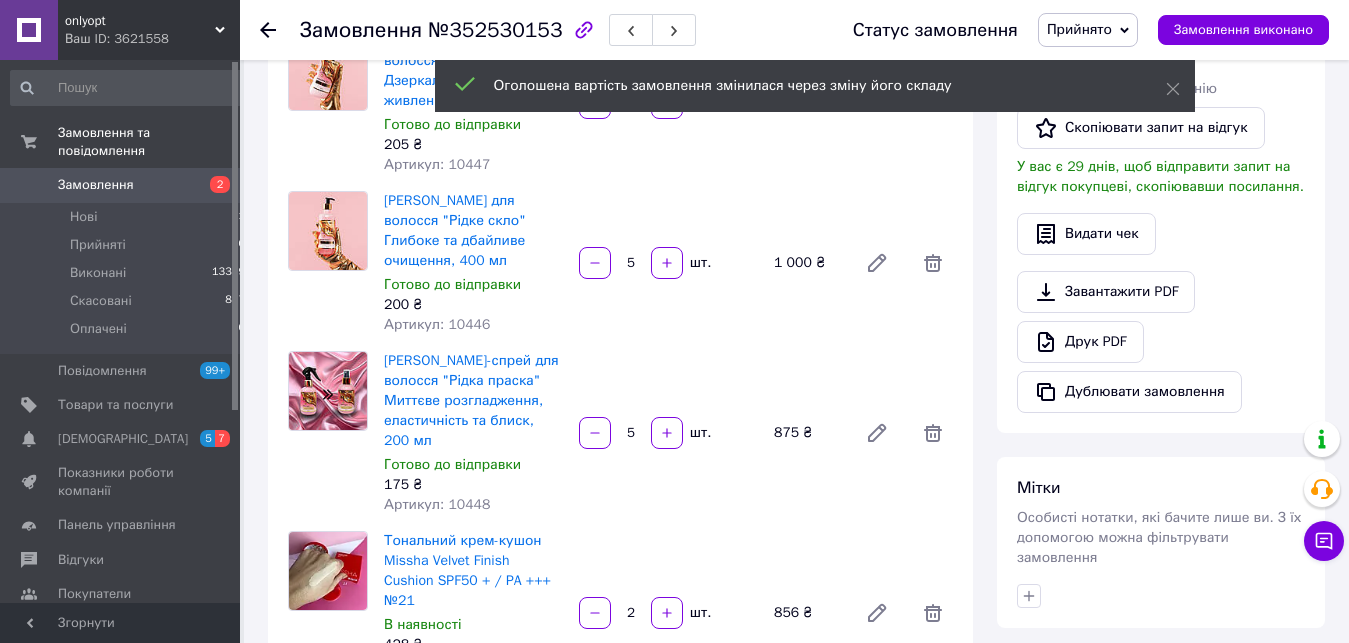 scroll, scrollTop: 596, scrollLeft: 0, axis: vertical 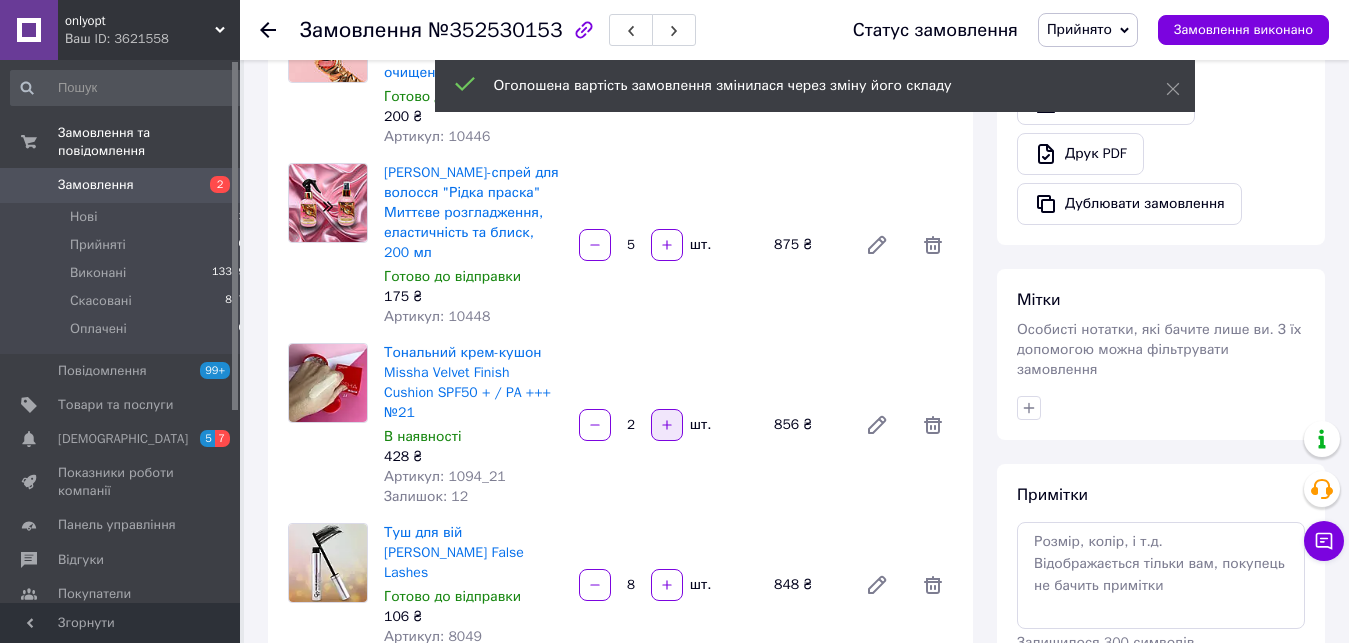 click at bounding box center (667, 425) 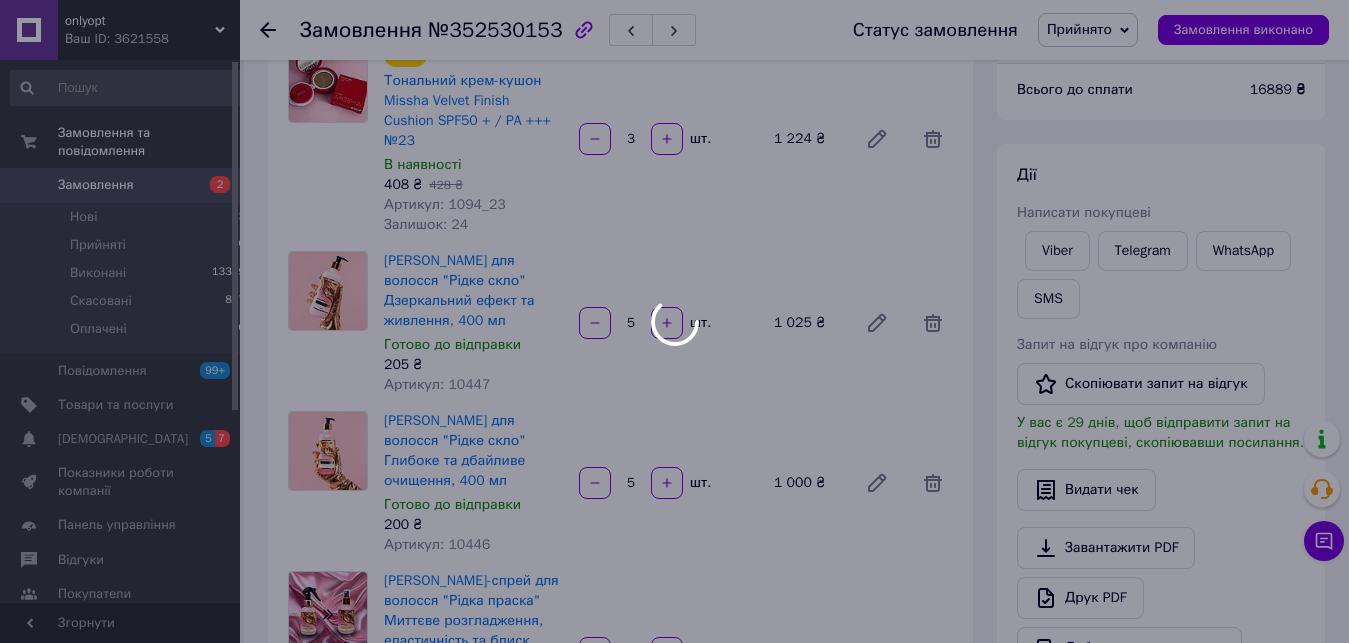 scroll, scrollTop: 0, scrollLeft: 0, axis: both 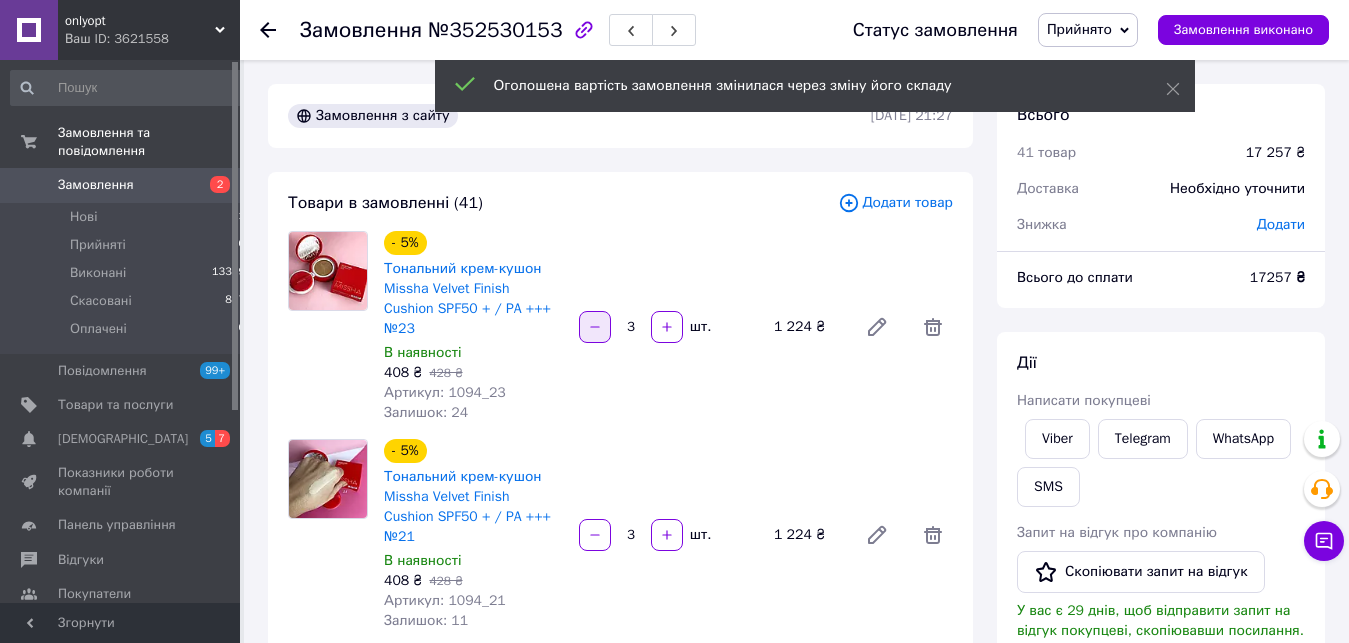 click at bounding box center (595, 327) 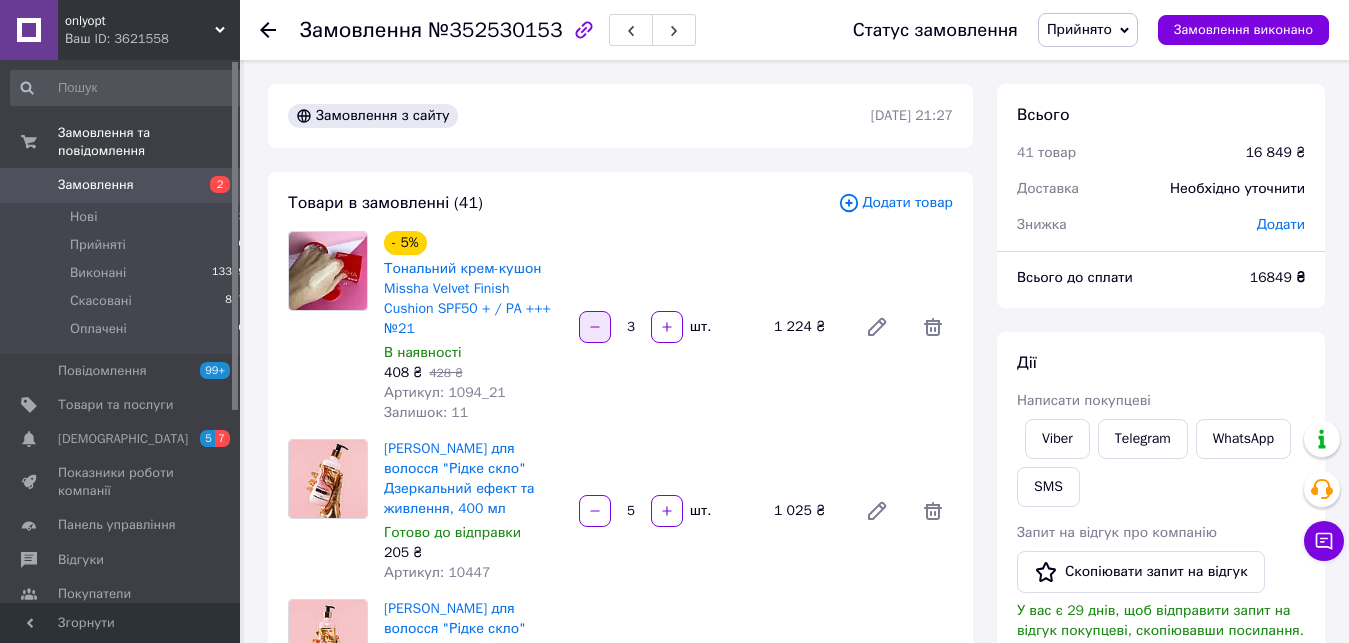 click at bounding box center (595, 327) 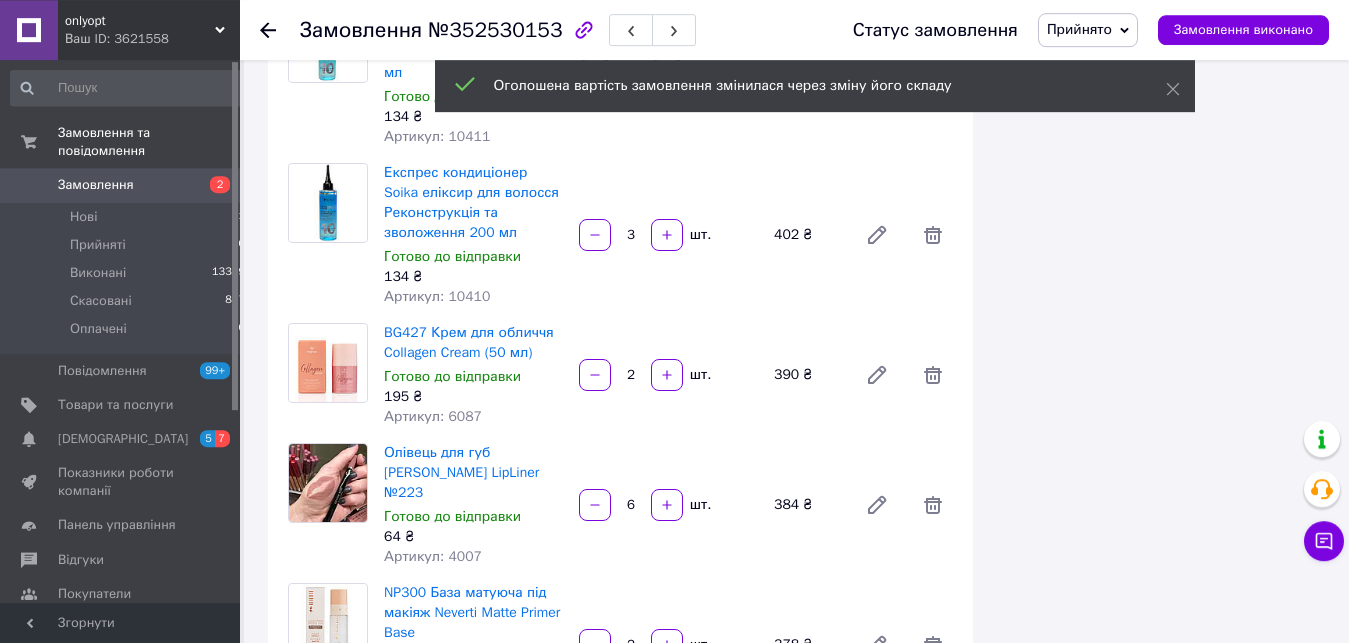 type on "5" 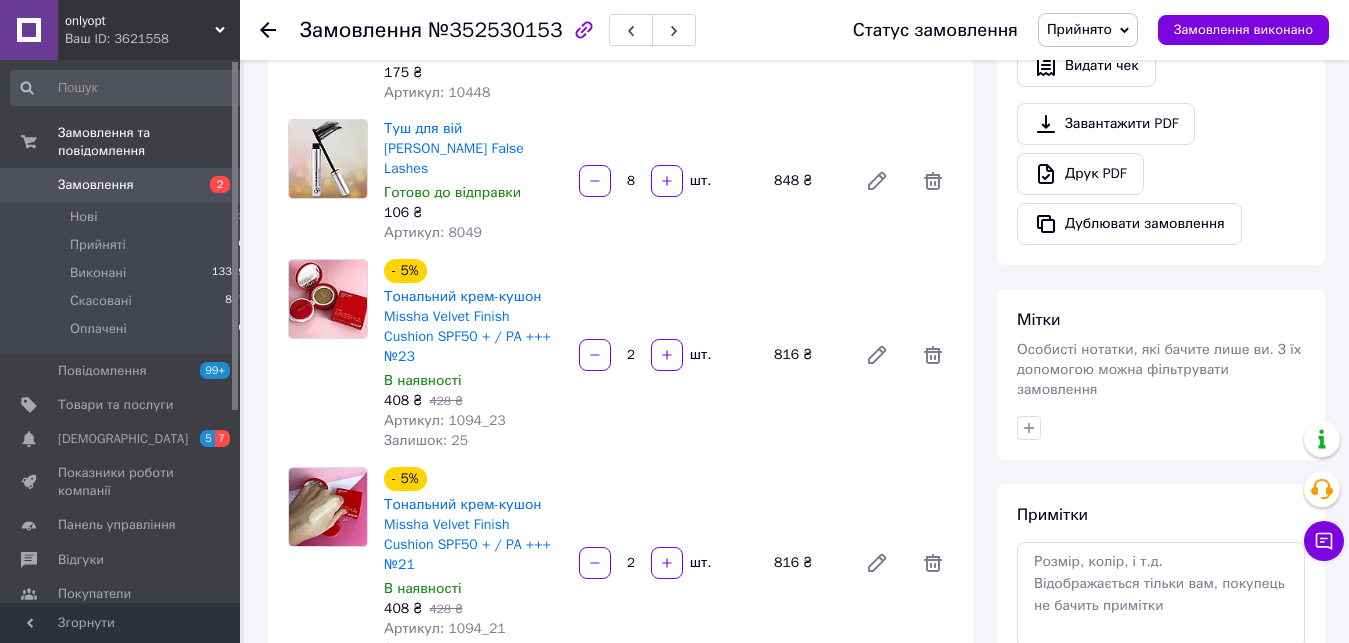 scroll, scrollTop: 306, scrollLeft: 0, axis: vertical 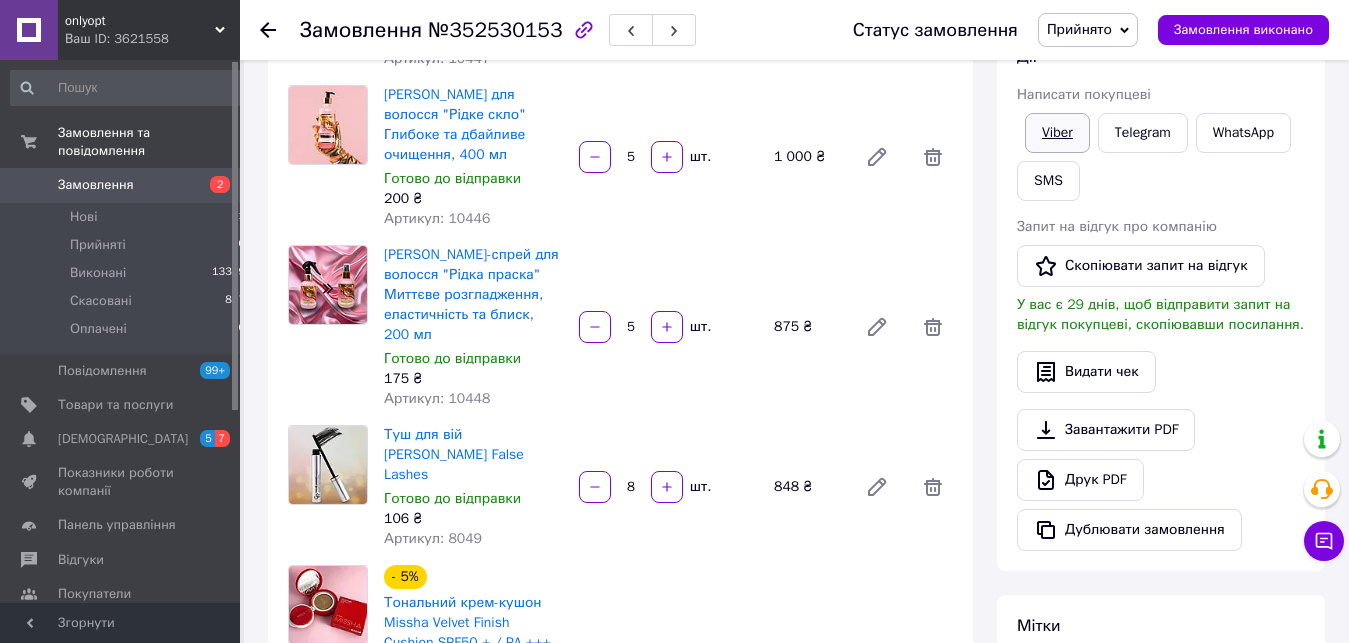 click on "Viber" at bounding box center [1057, 133] 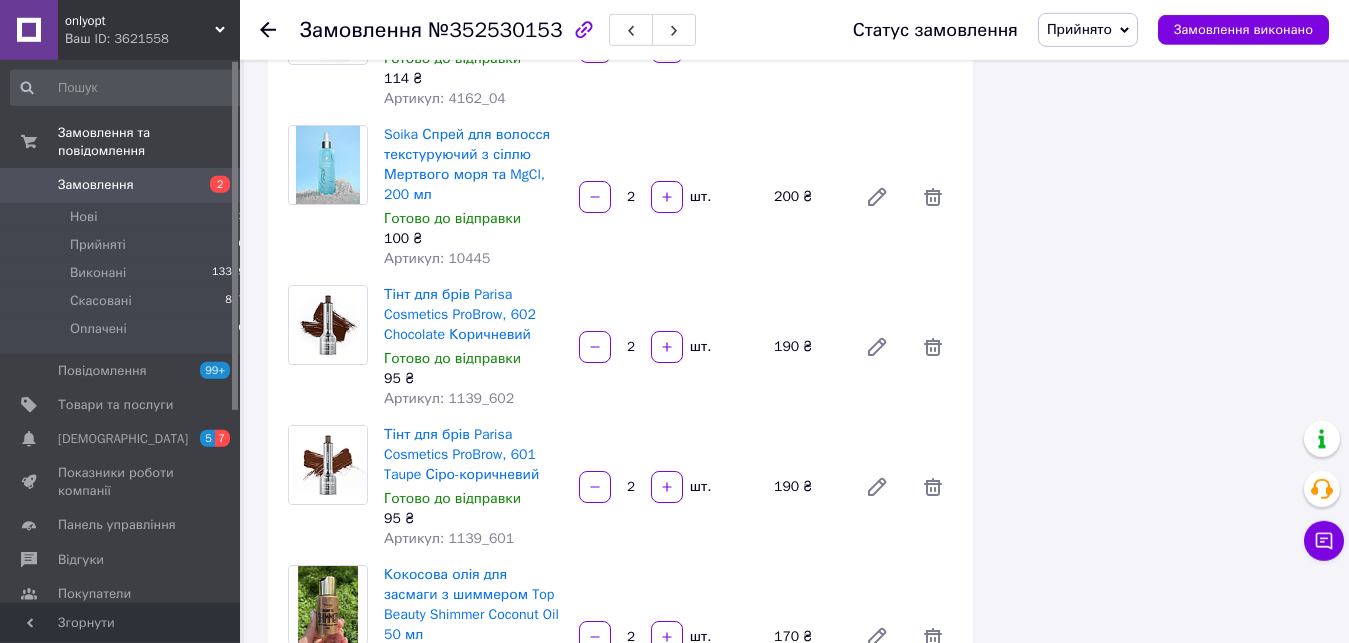 scroll, scrollTop: 4590, scrollLeft: 0, axis: vertical 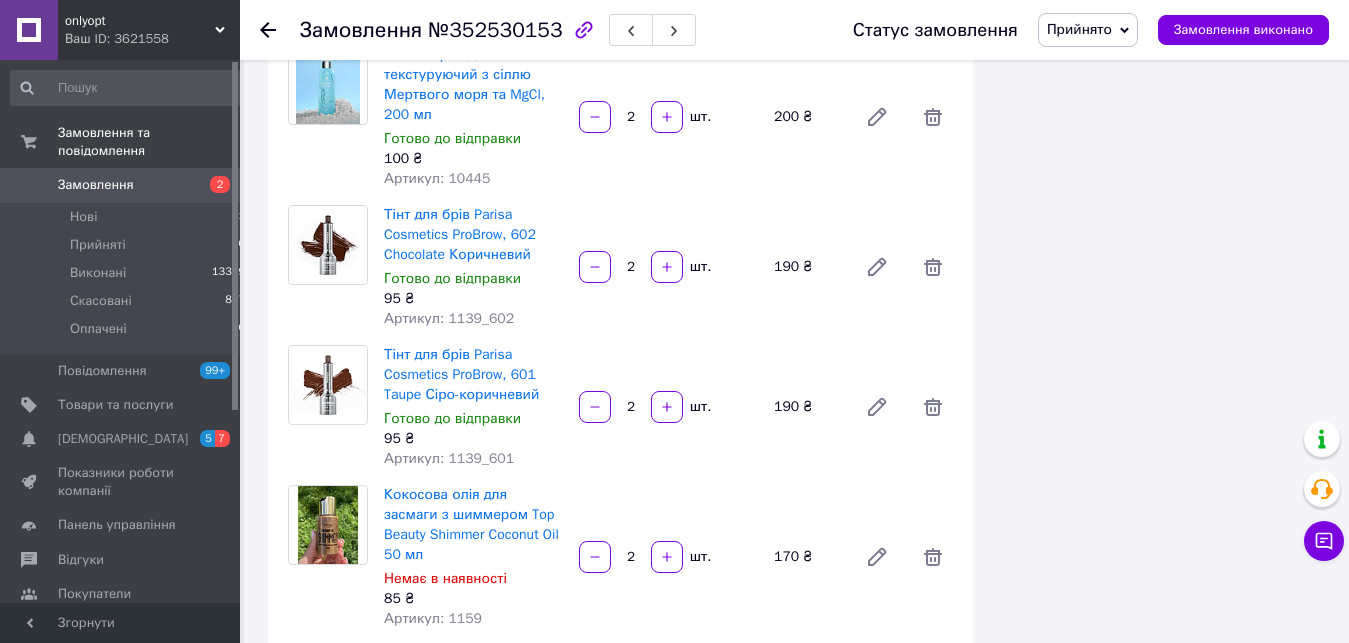 click on "Всього 41 товар 16 441 ₴ Доставка Необхідно уточнити Знижка Додати Всього до сплати 16441 ₴ Дії Написати покупцеві Viber Telegram WhatsApp SMS Запит на відгук про компанію   Скопіювати запит на відгук У вас є 29 днів, щоб відправити запит на відгук покупцеві, скопіювавши посилання.   Видати чек   Завантажити PDF   Друк PDF   Дублювати замовлення Мітки Особисті нотатки, які бачите лише ви. З їх допомогою можна фільтрувати замовлення Примітки Залишилося 300 символів Очистити Зберегти" at bounding box center (1161, -697) 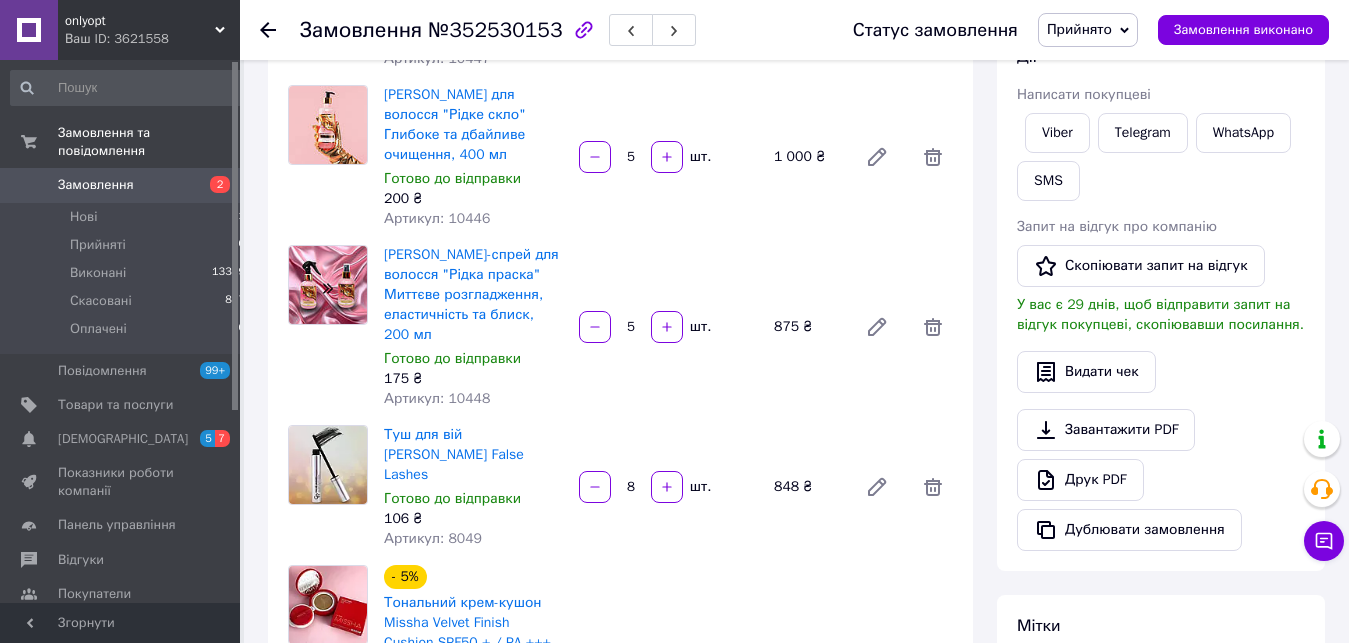 scroll, scrollTop: 0, scrollLeft: 0, axis: both 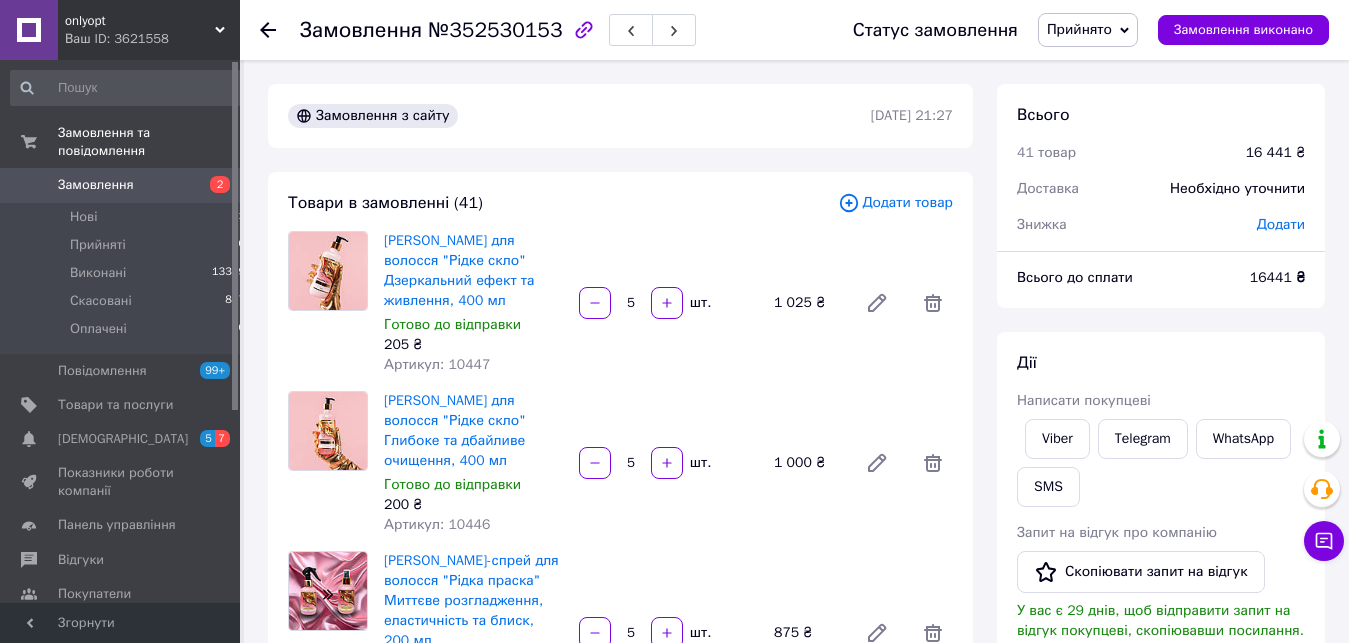 click on "Замовлення" at bounding box center [121, 185] 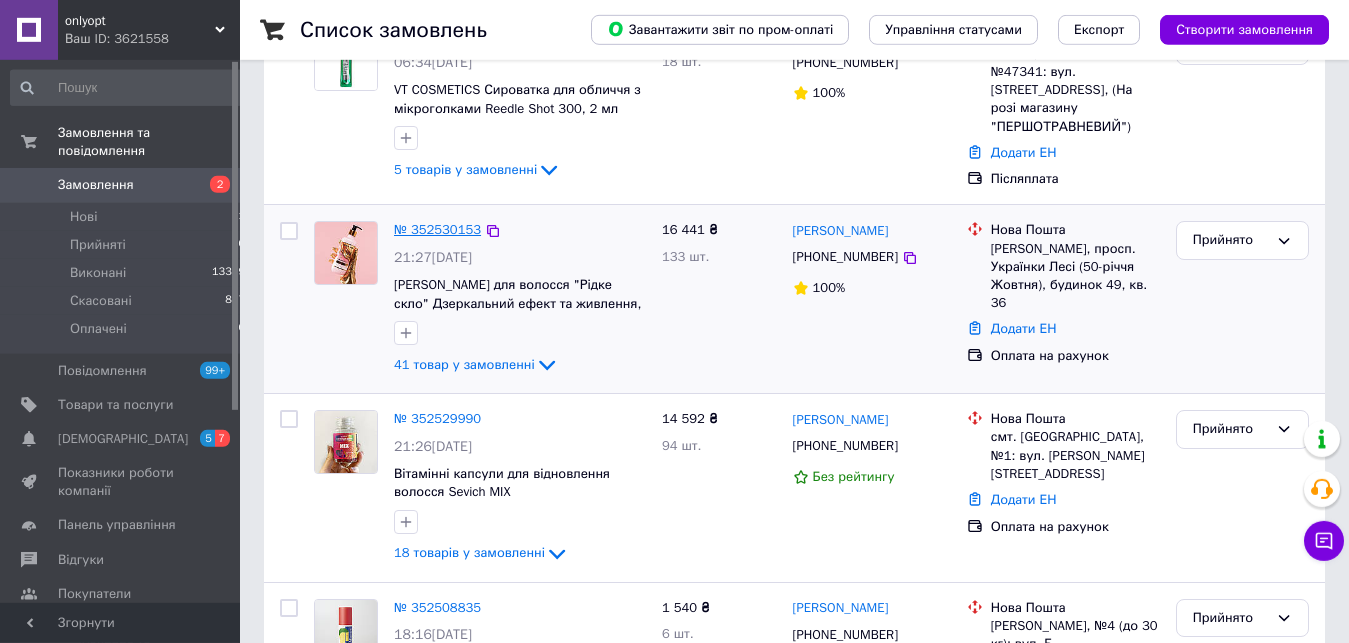 scroll, scrollTop: 204, scrollLeft: 0, axis: vertical 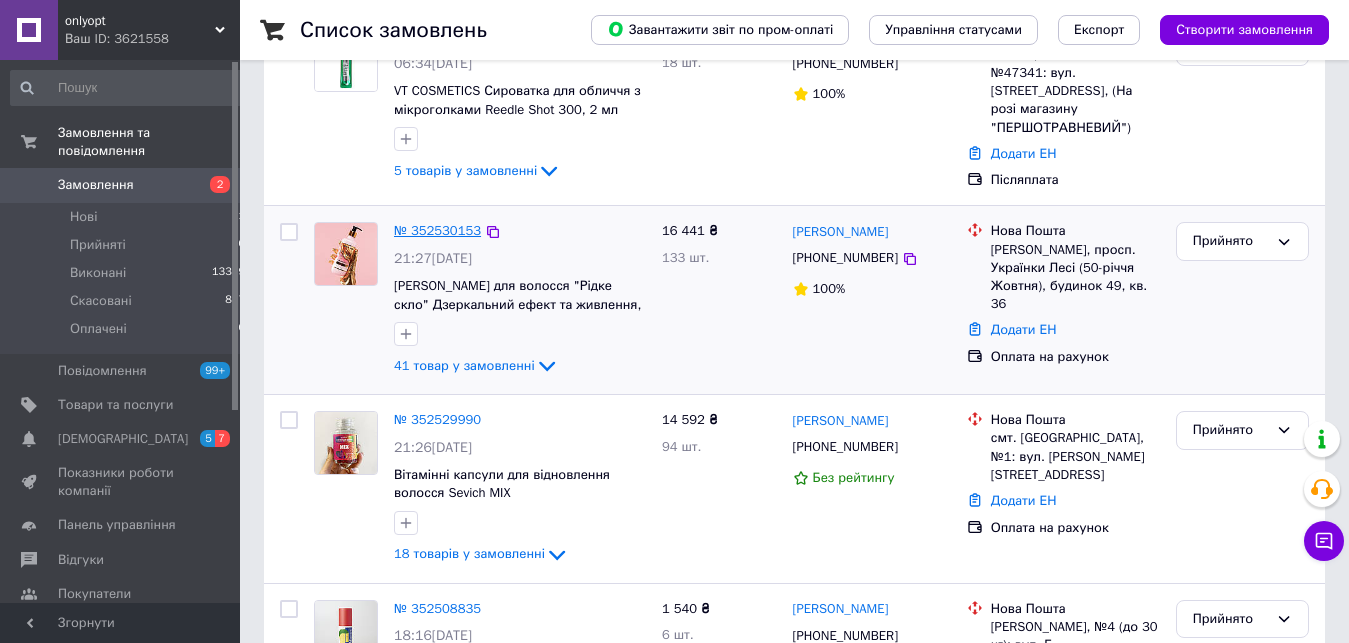 click on "№ 352530153" at bounding box center (437, 230) 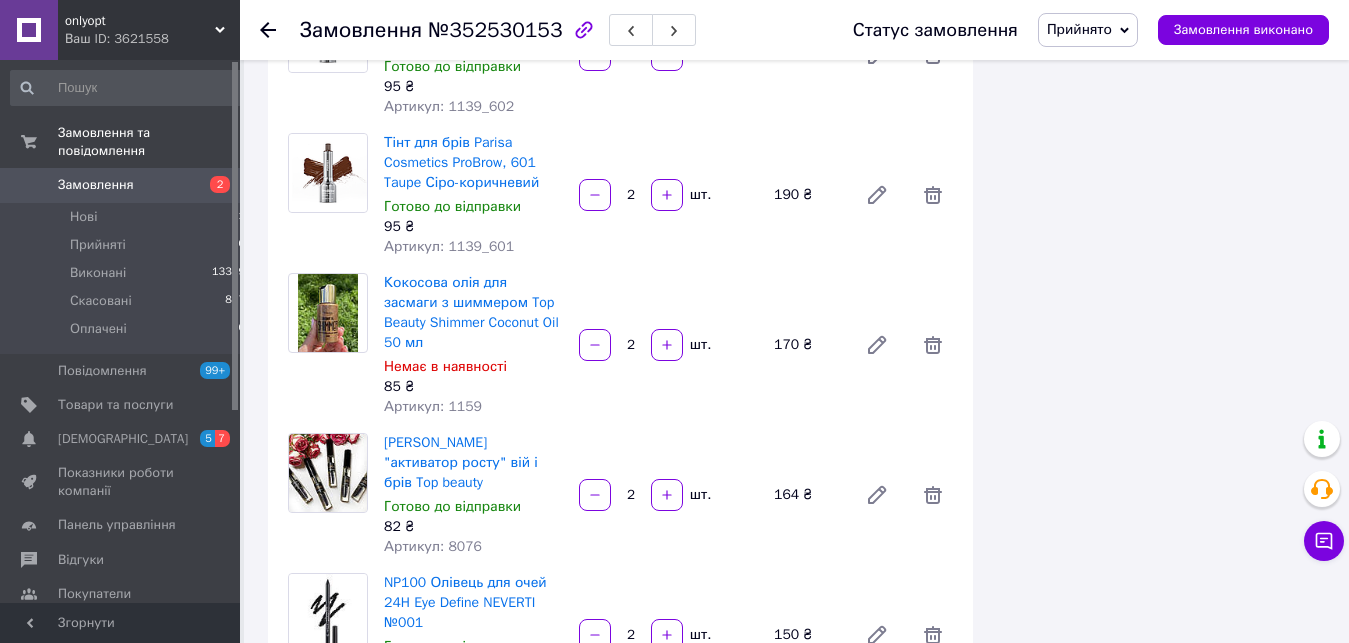 scroll, scrollTop: 4692, scrollLeft: 0, axis: vertical 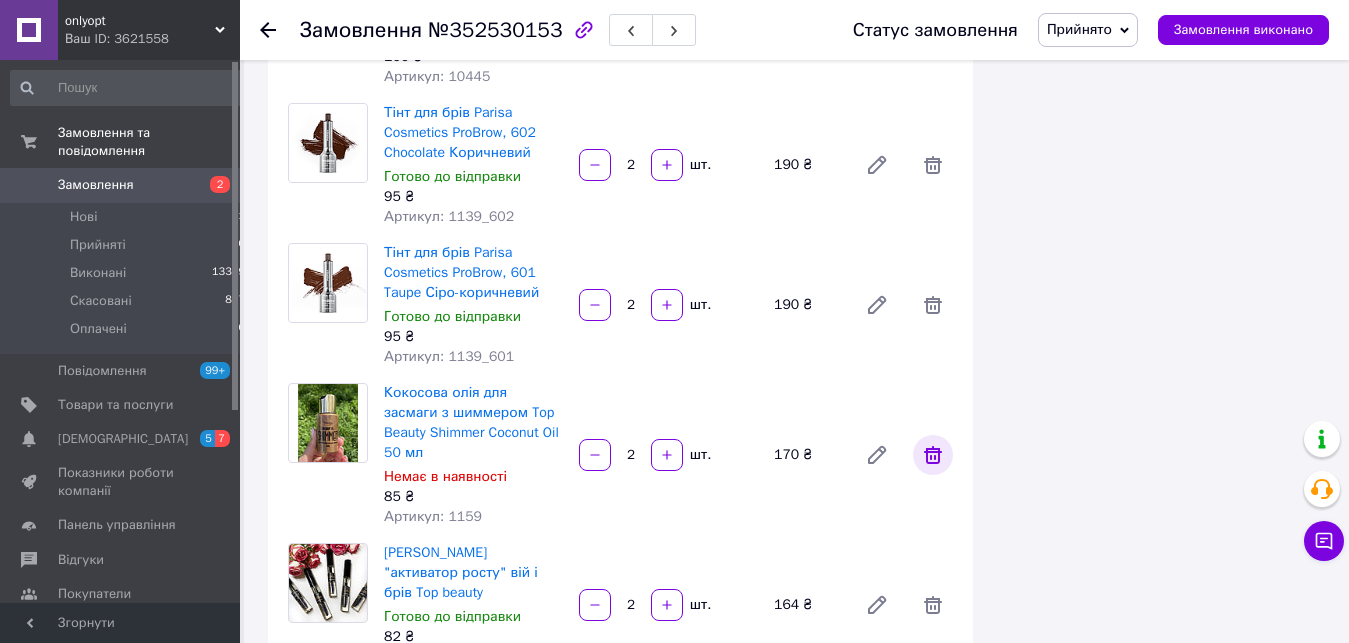 click 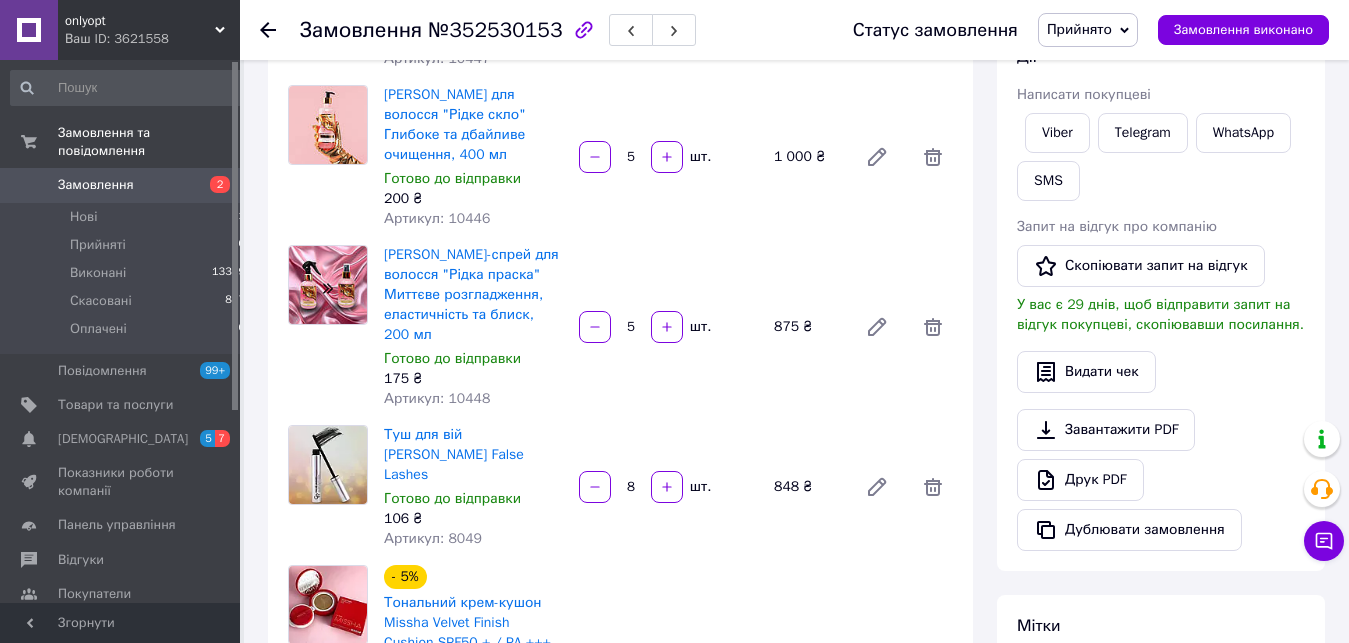 scroll, scrollTop: 0, scrollLeft: 0, axis: both 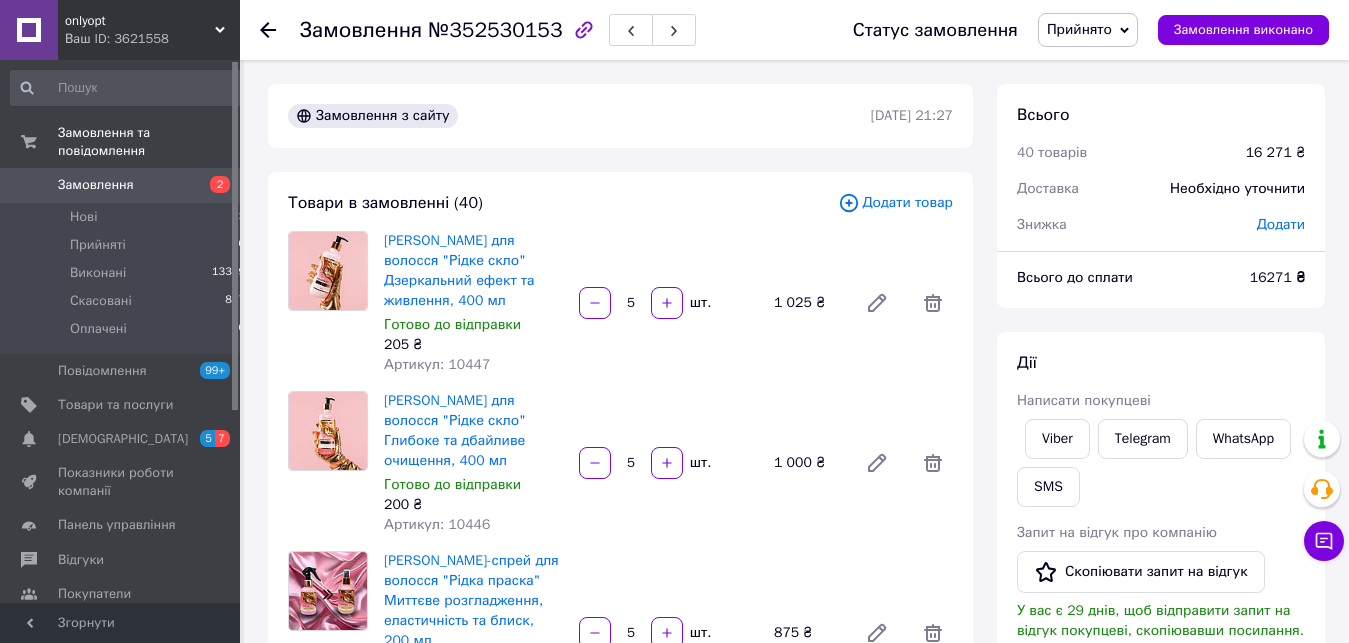 click on "Додати товар" at bounding box center [895, 203] 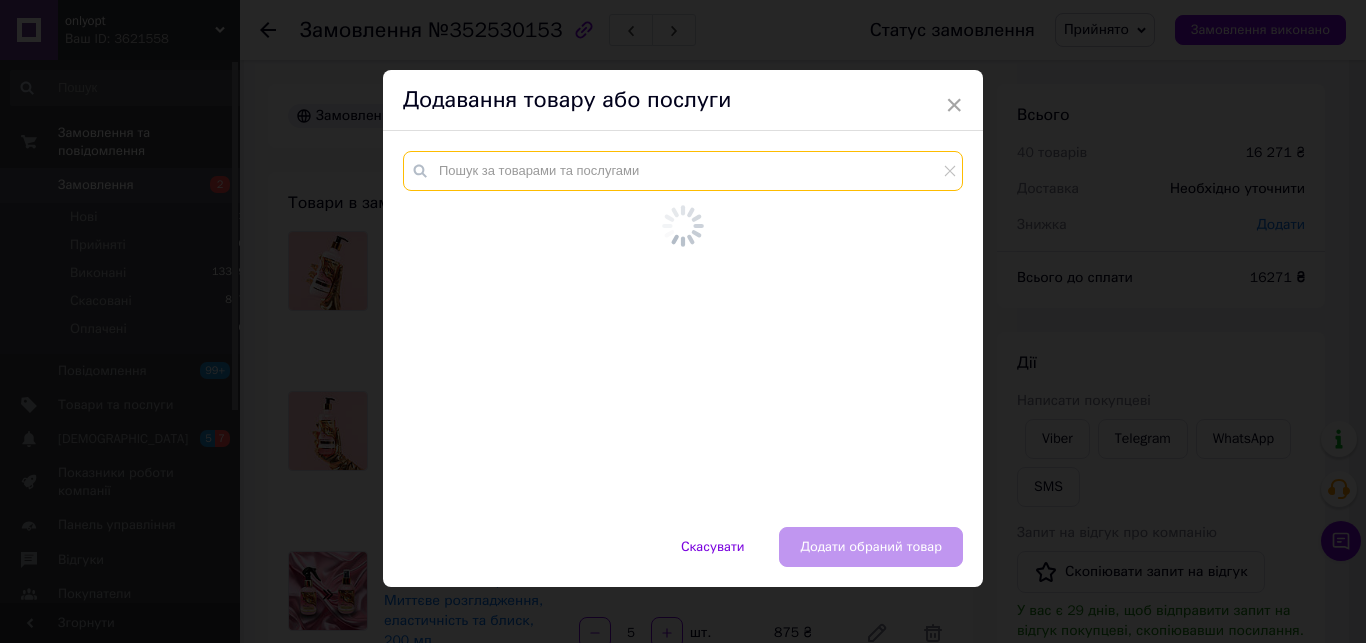 click at bounding box center [683, 171] 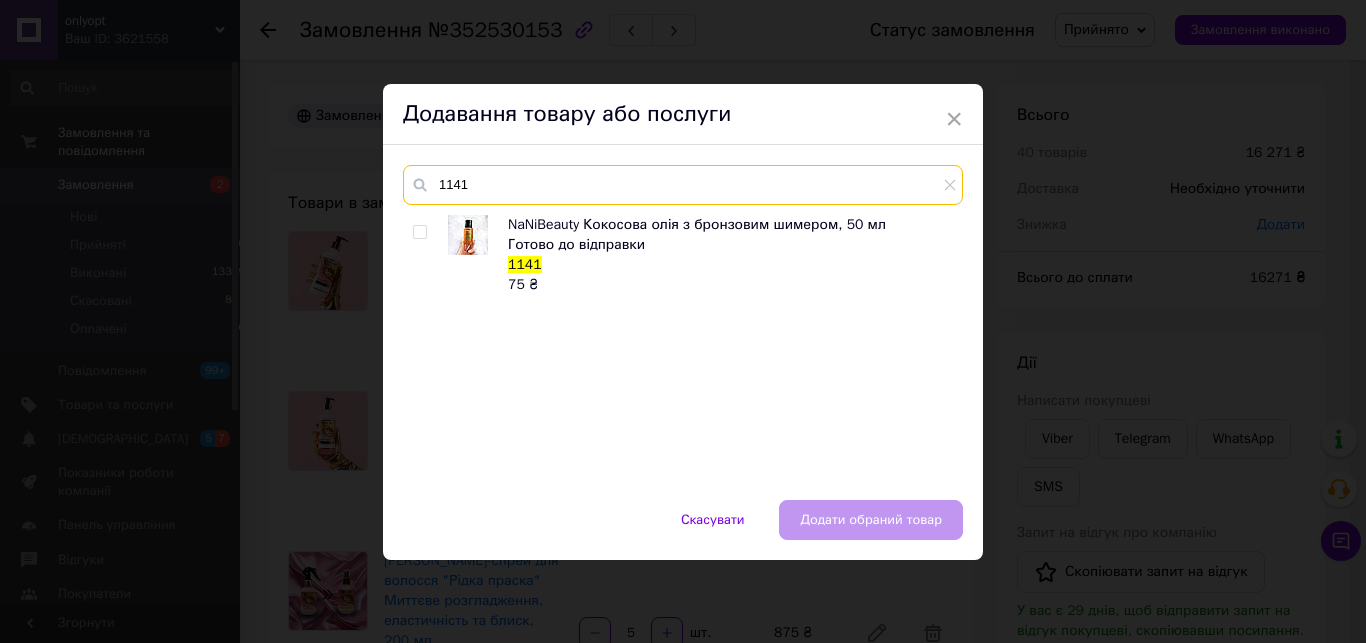 type on "1141" 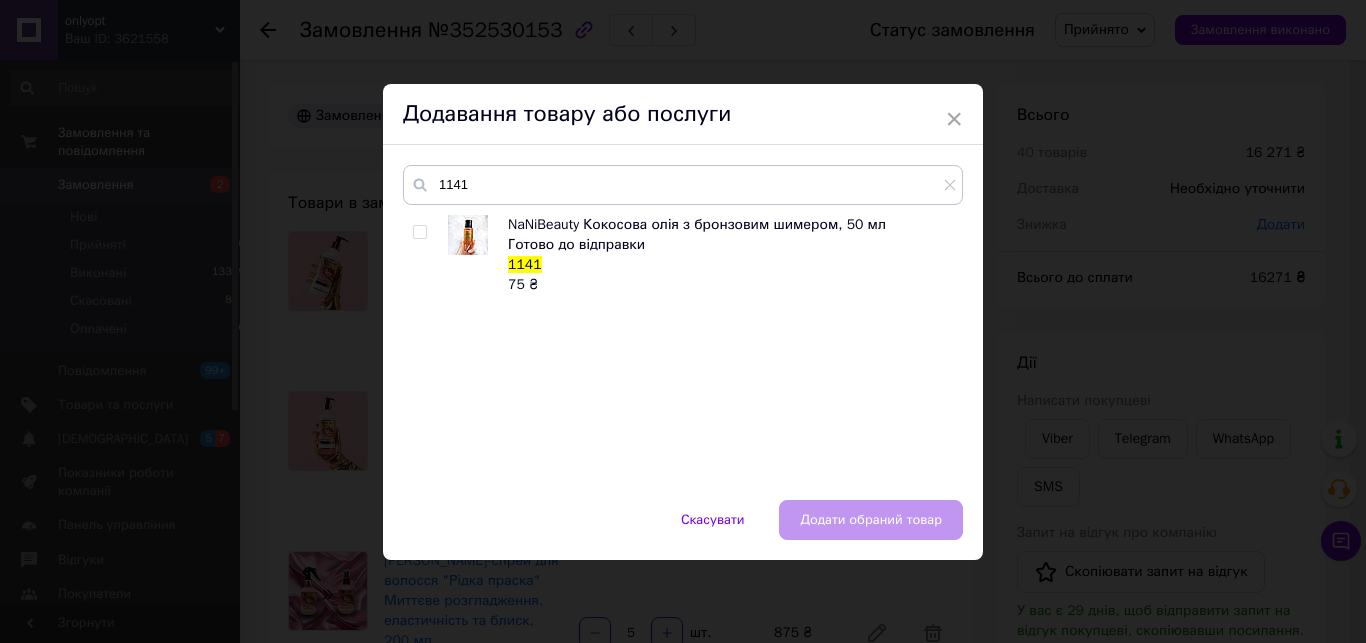 click at bounding box center (419, 232) 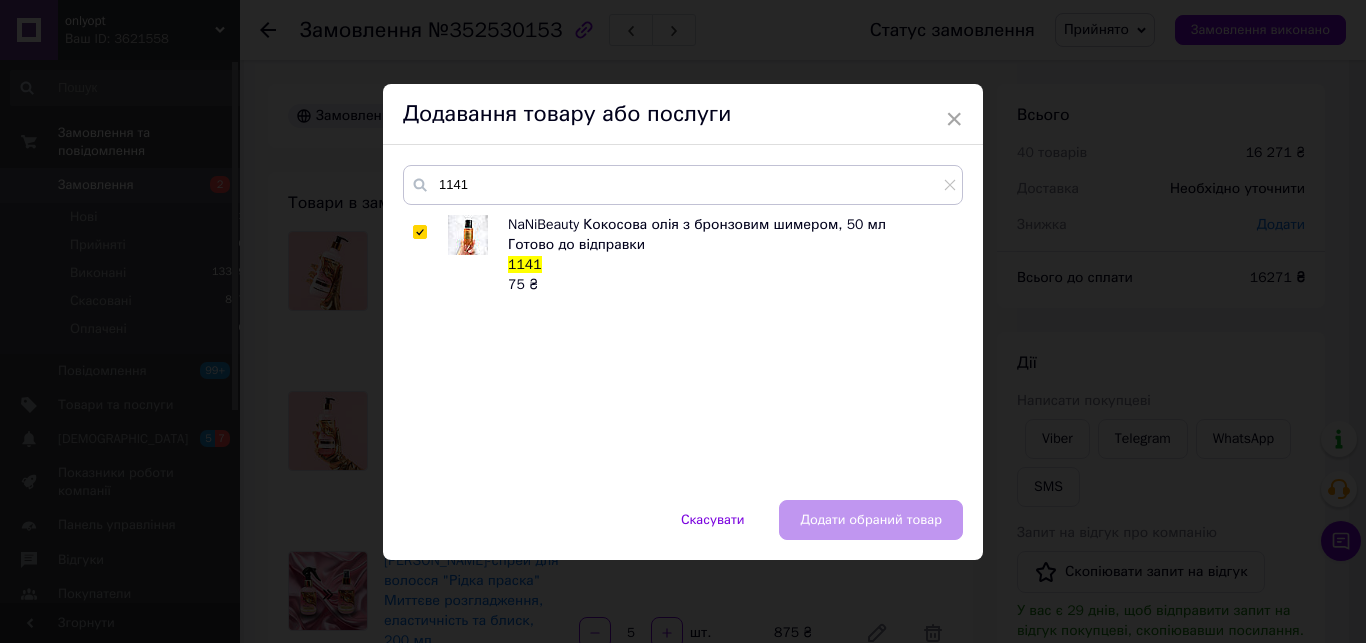 checkbox on "true" 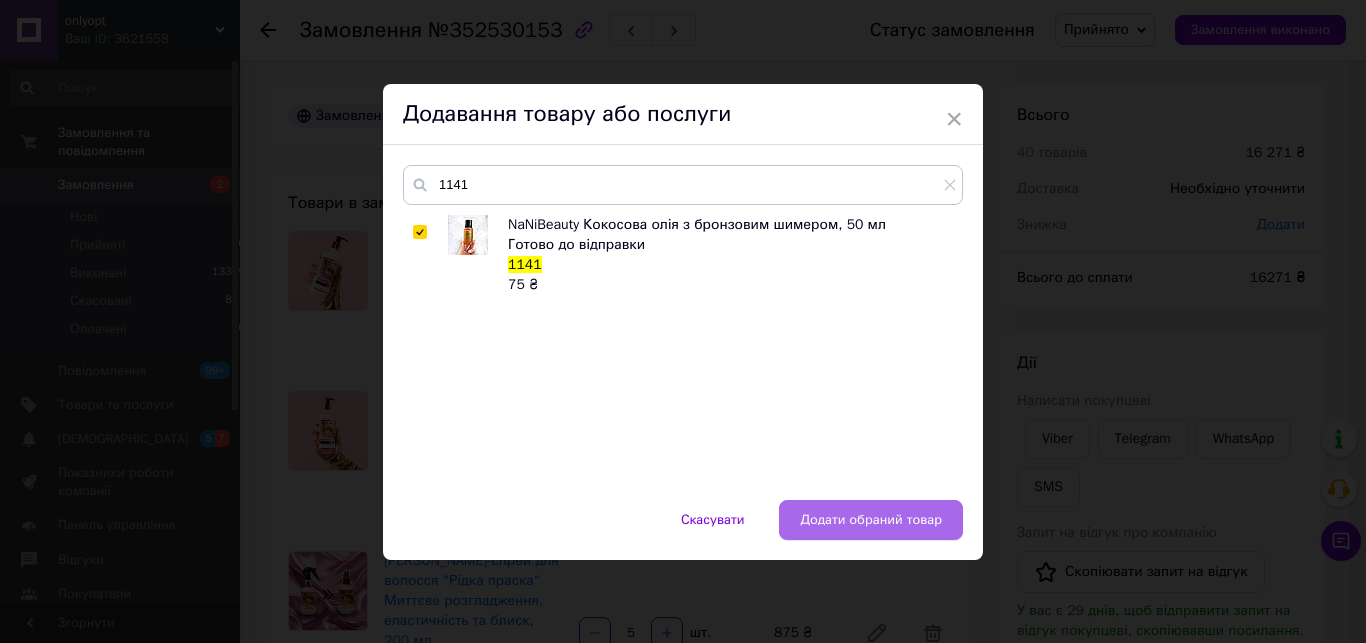 click on "Додати обраний товар" at bounding box center (871, 520) 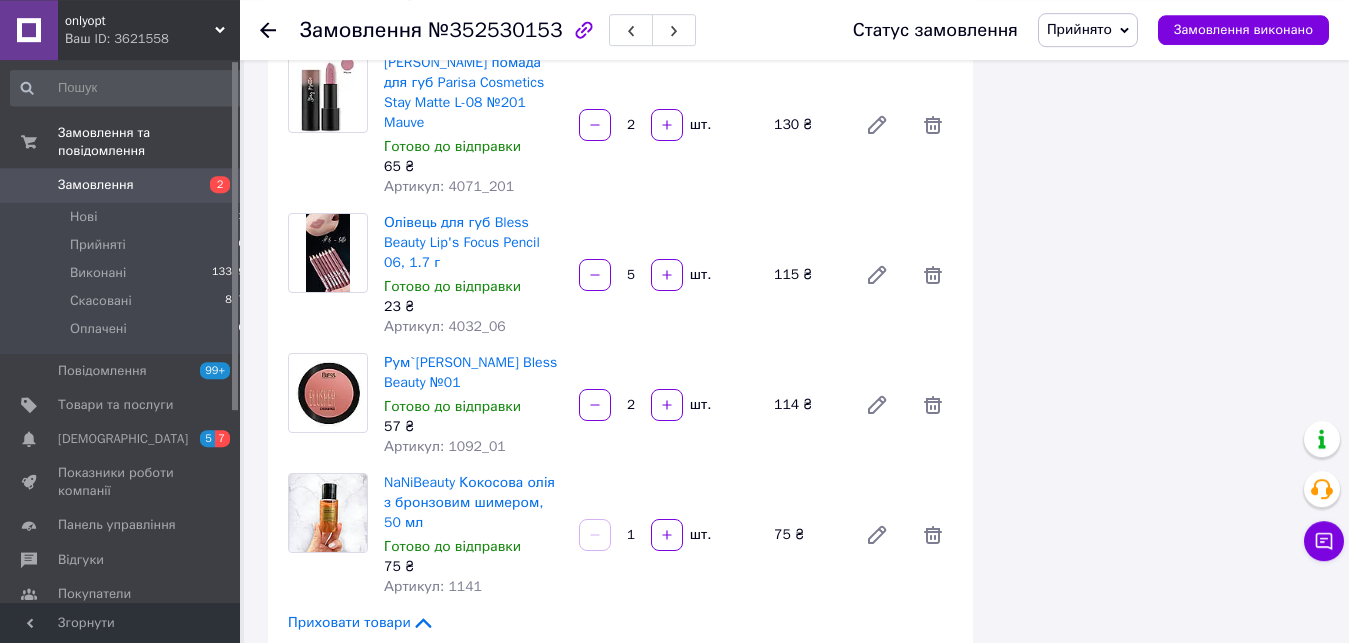 scroll, scrollTop: 5712, scrollLeft: 0, axis: vertical 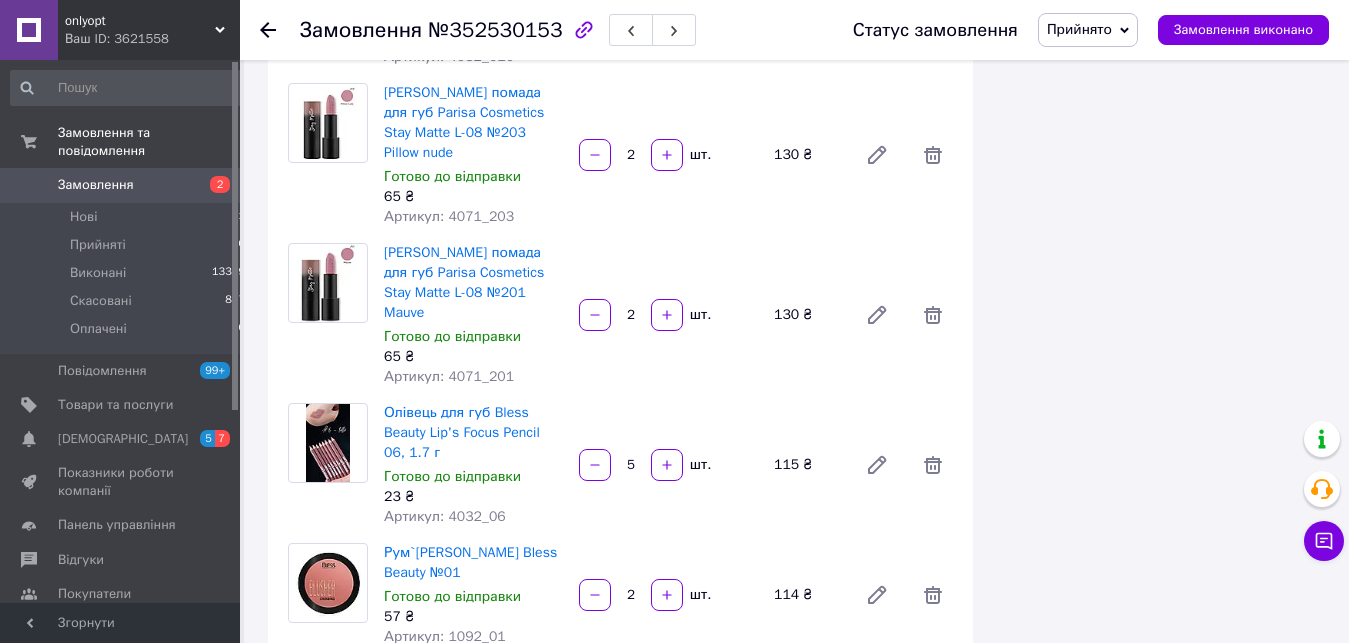 click at bounding box center [667, 725] 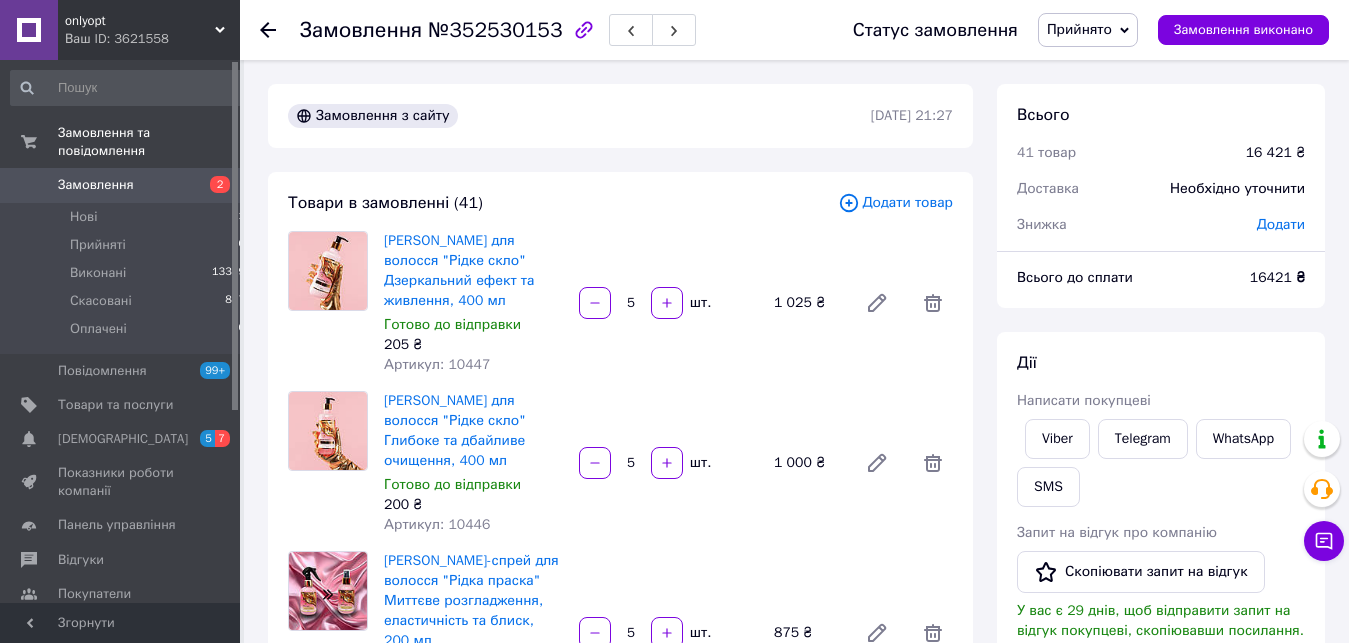 click on "Замовлення" at bounding box center (121, 185) 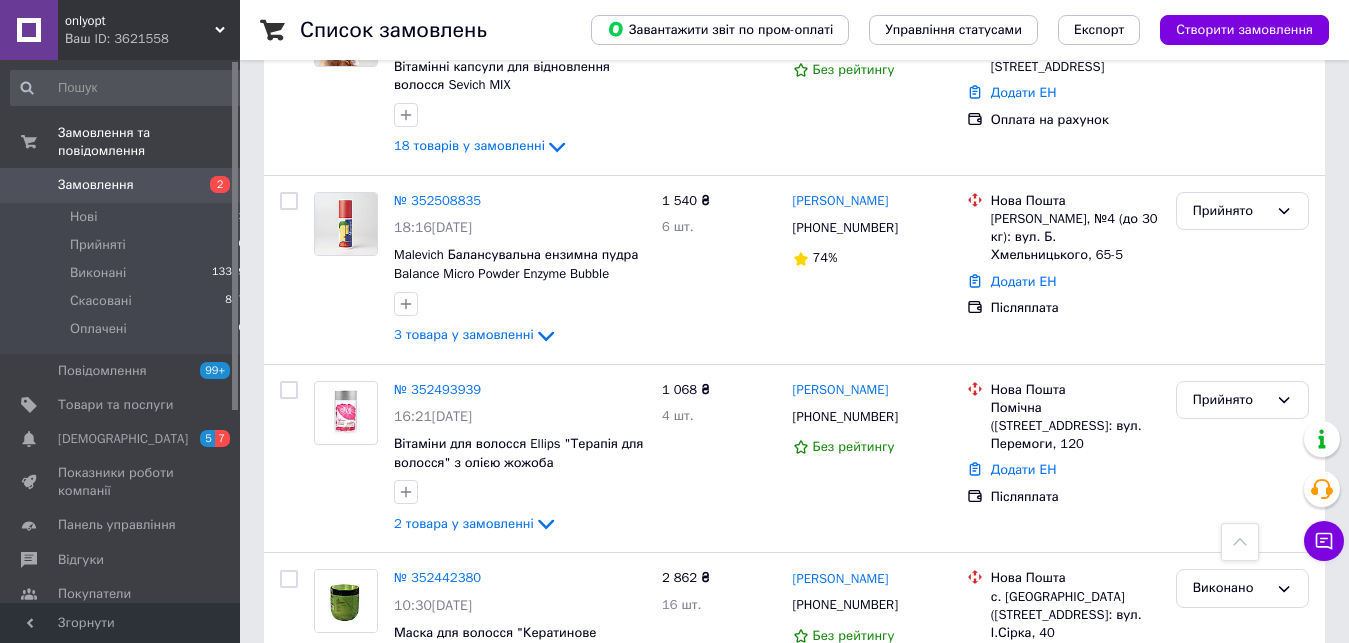 scroll, scrollTop: 1020, scrollLeft: 0, axis: vertical 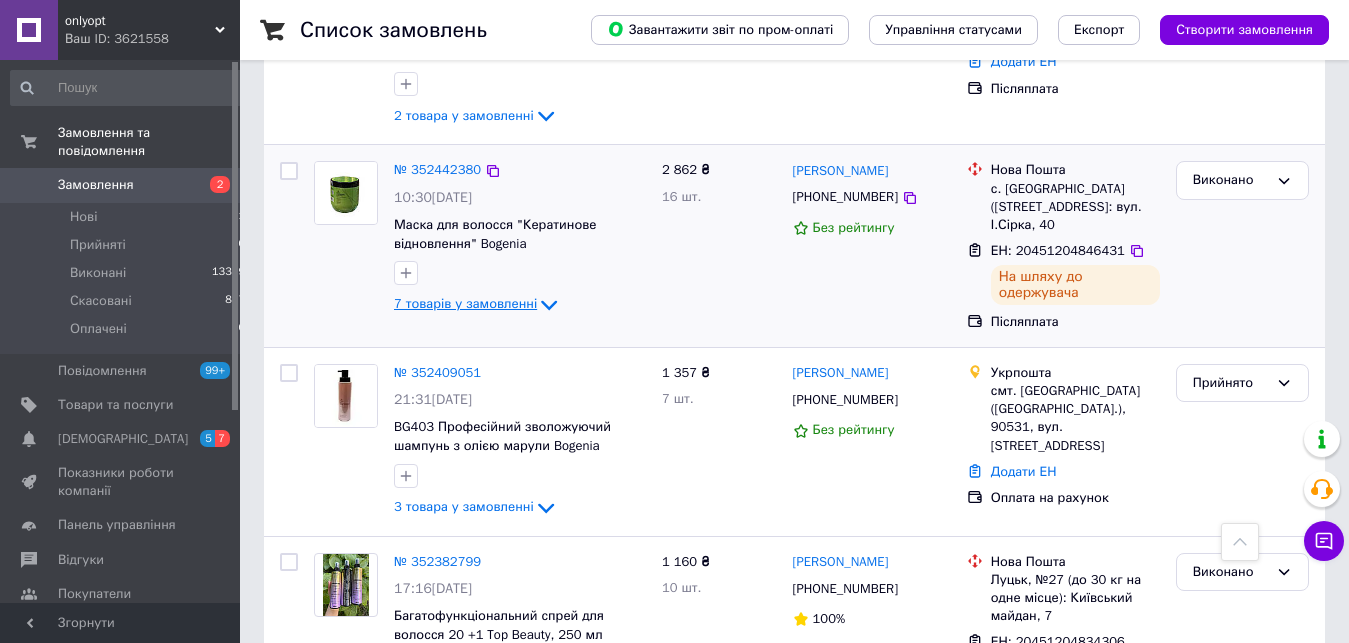click on "7 товарів у замовленні" at bounding box center [477, 303] 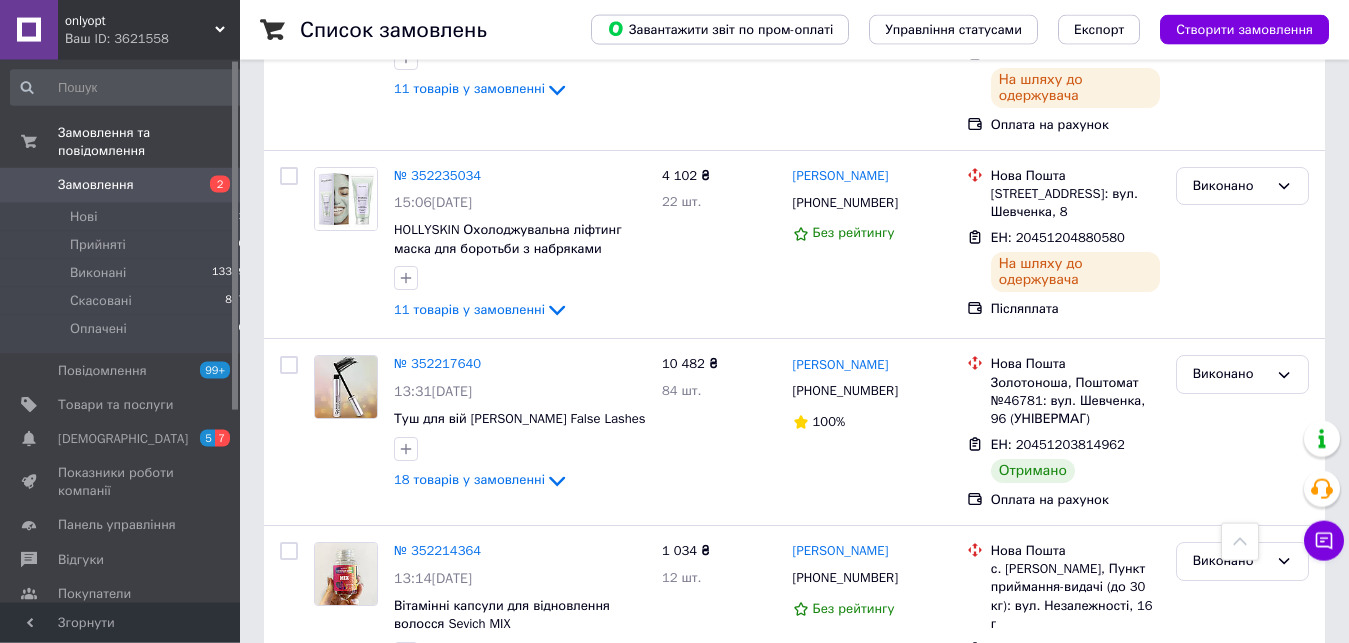 scroll, scrollTop: 3060, scrollLeft: 0, axis: vertical 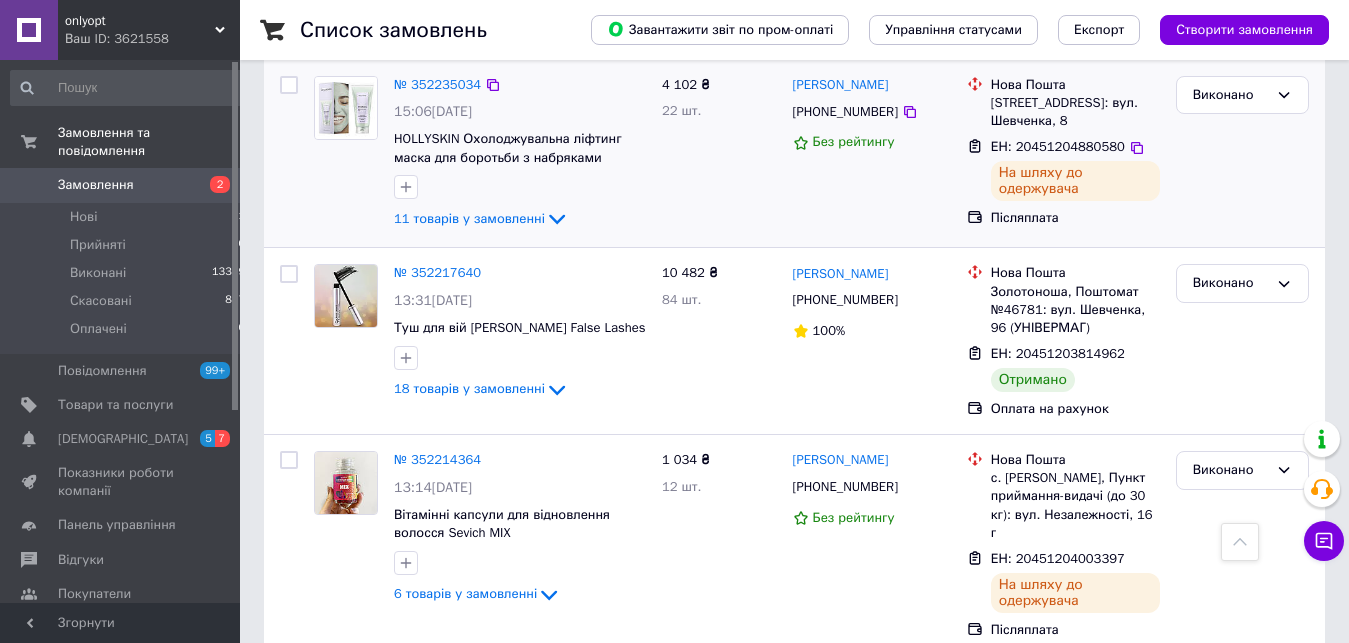 click on "№ 352235034 15:06[DATE] HOLLYSKIN Охолоджувальна ліфтинг маска для боротьби з набряками Artichoke 11 товарів у замовленні" at bounding box center [520, 154] 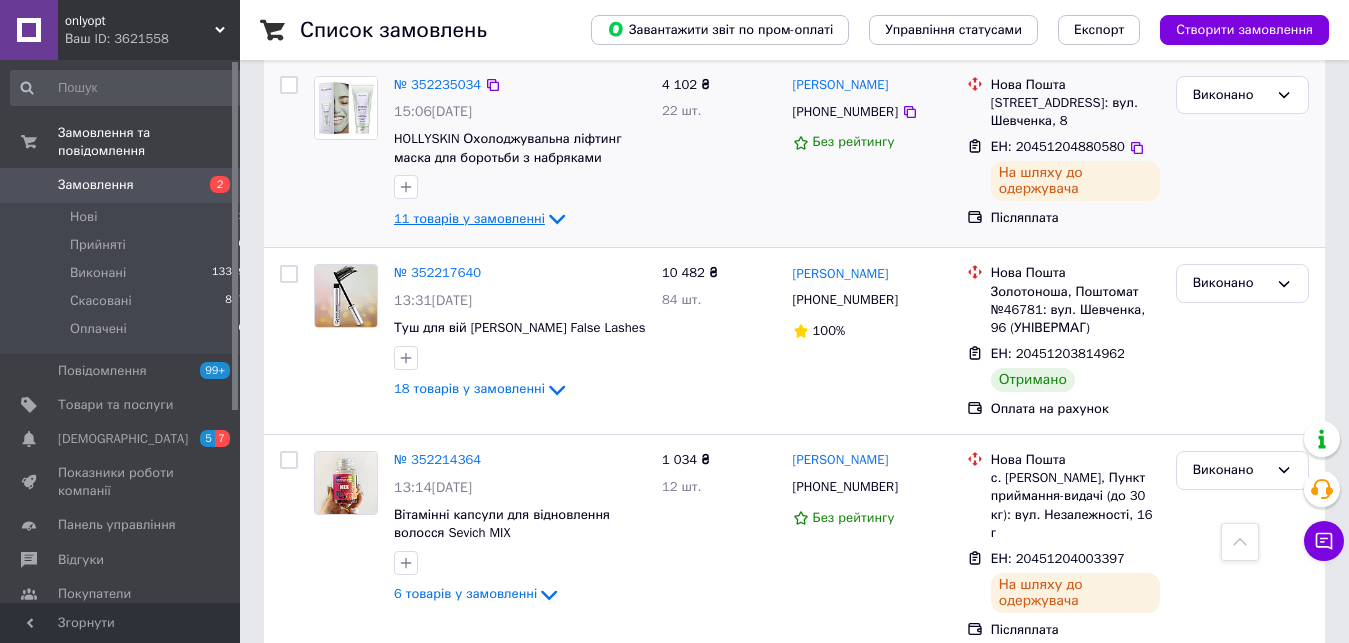 click on "11 товарів у замовленні" at bounding box center (469, 218) 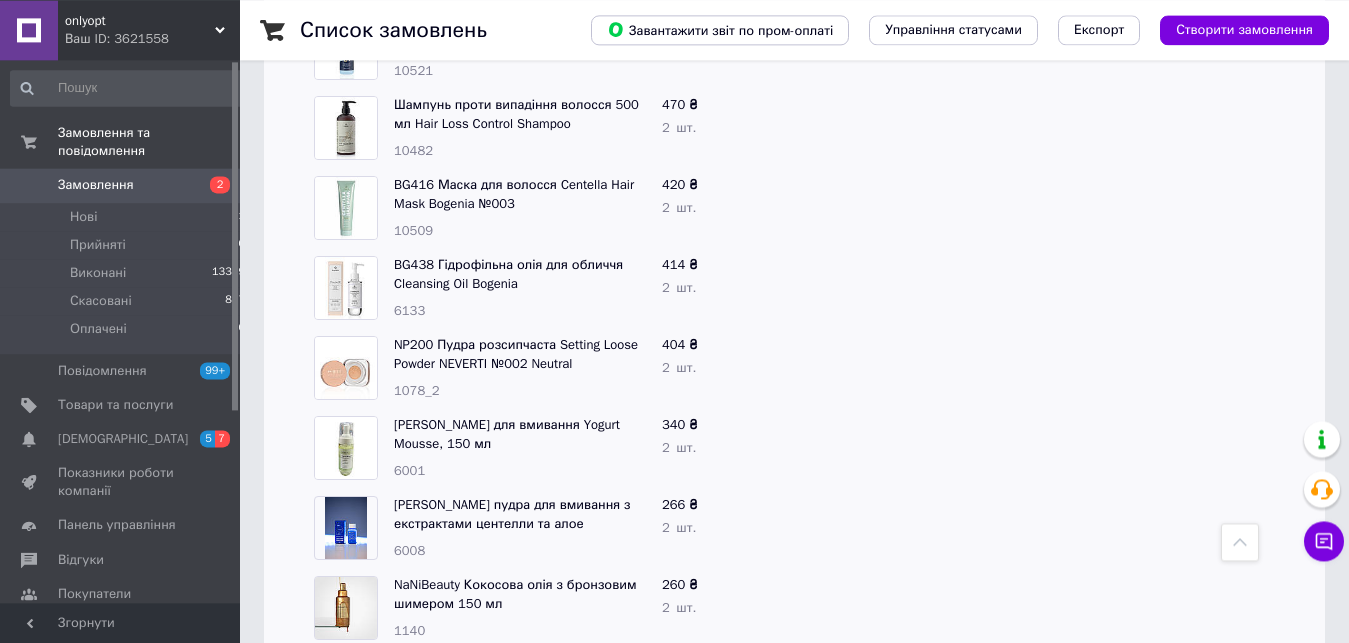 scroll, scrollTop: 3264, scrollLeft: 0, axis: vertical 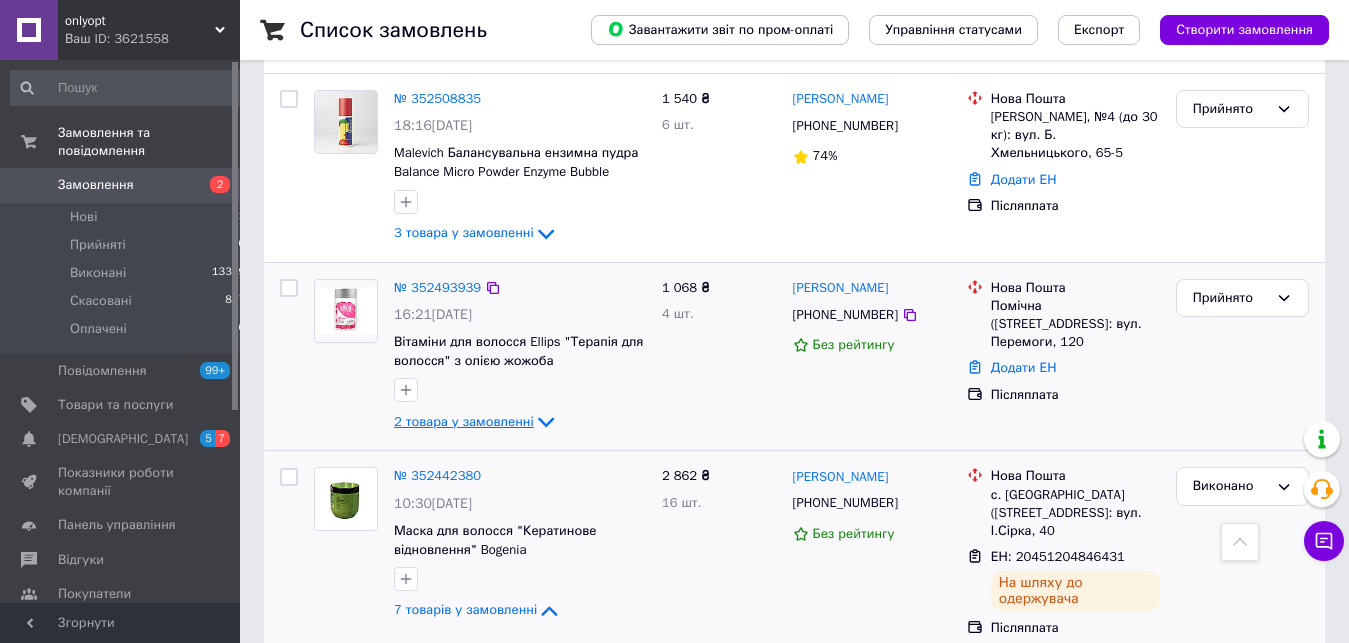 click on "2 товара у замовленні" at bounding box center [464, 421] 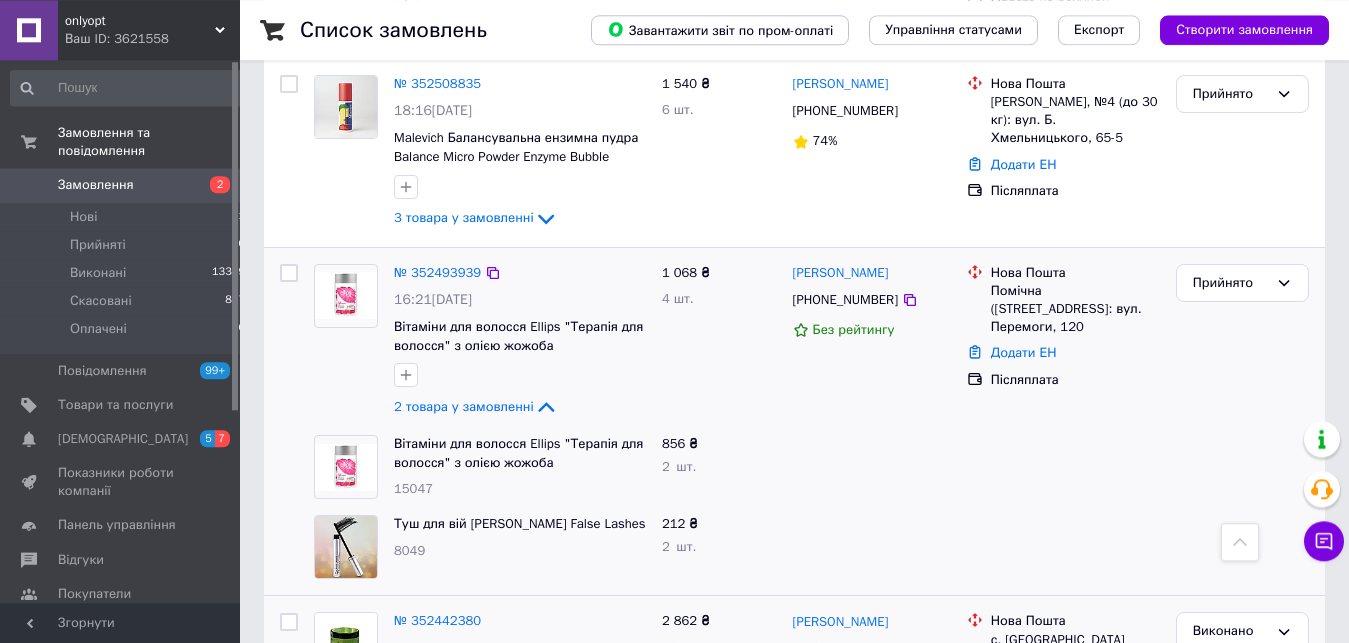 scroll, scrollTop: 714, scrollLeft: 0, axis: vertical 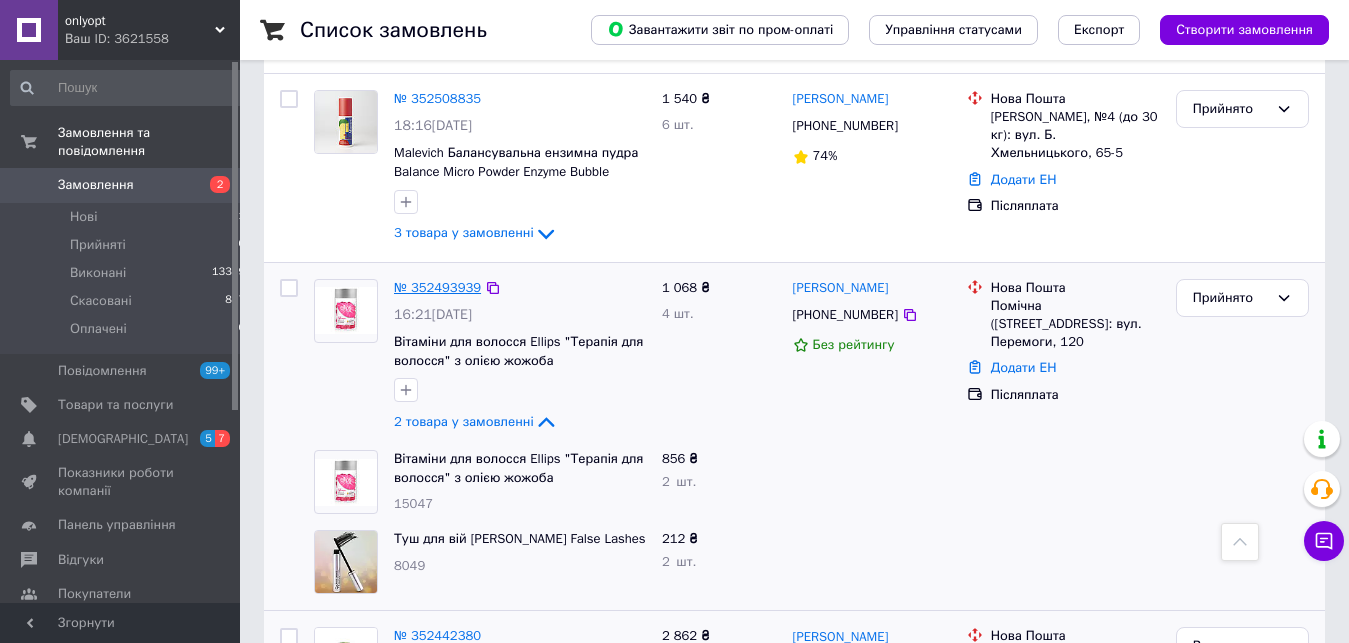 click on "№ 352493939" at bounding box center (437, 287) 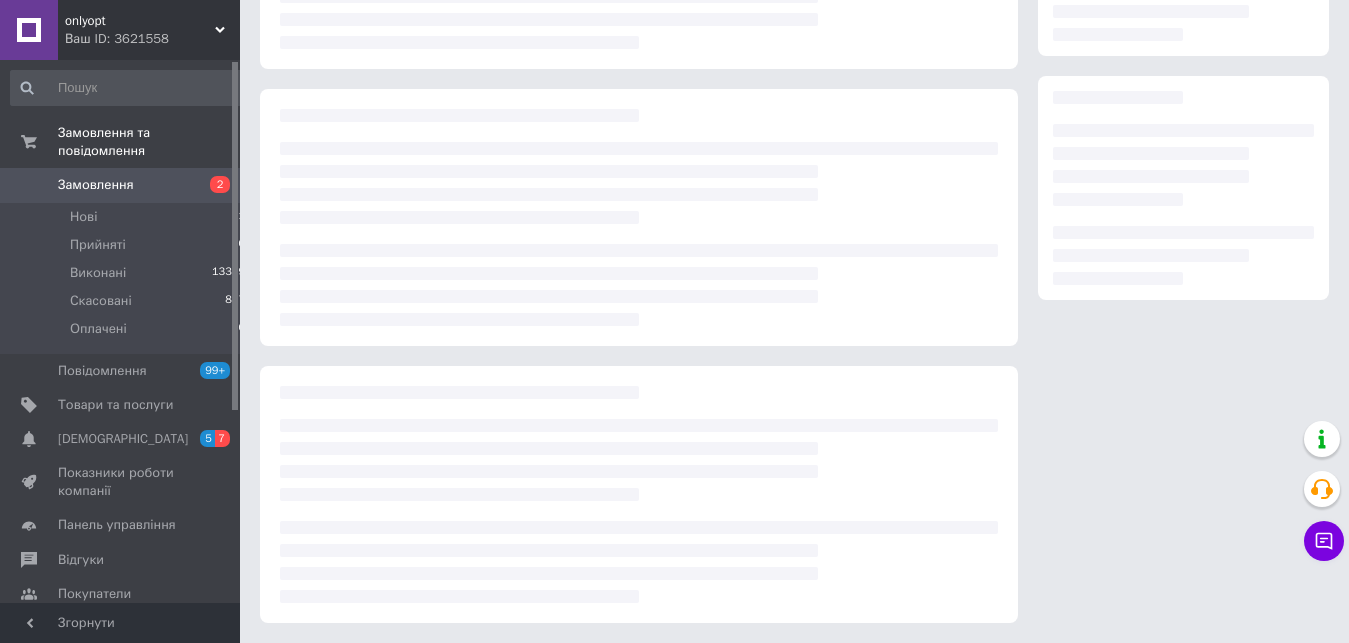 scroll, scrollTop: 271, scrollLeft: 0, axis: vertical 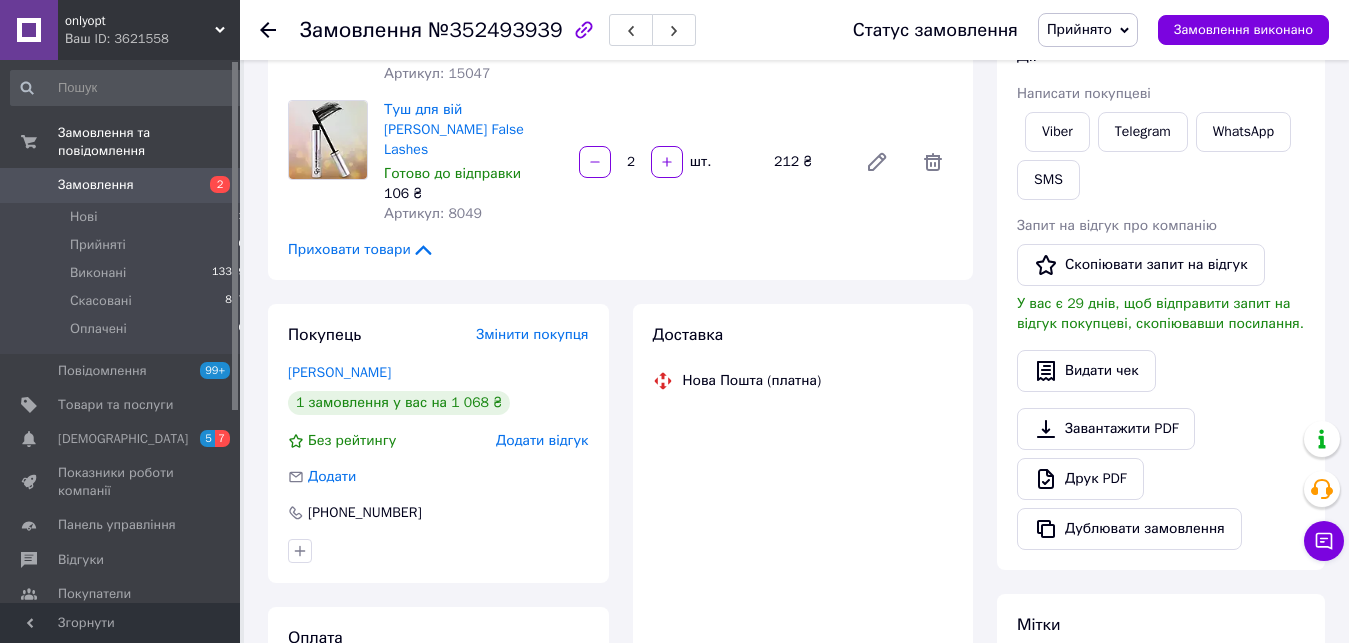 click on "Замовлення №352493939" at bounding box center [556, 30] 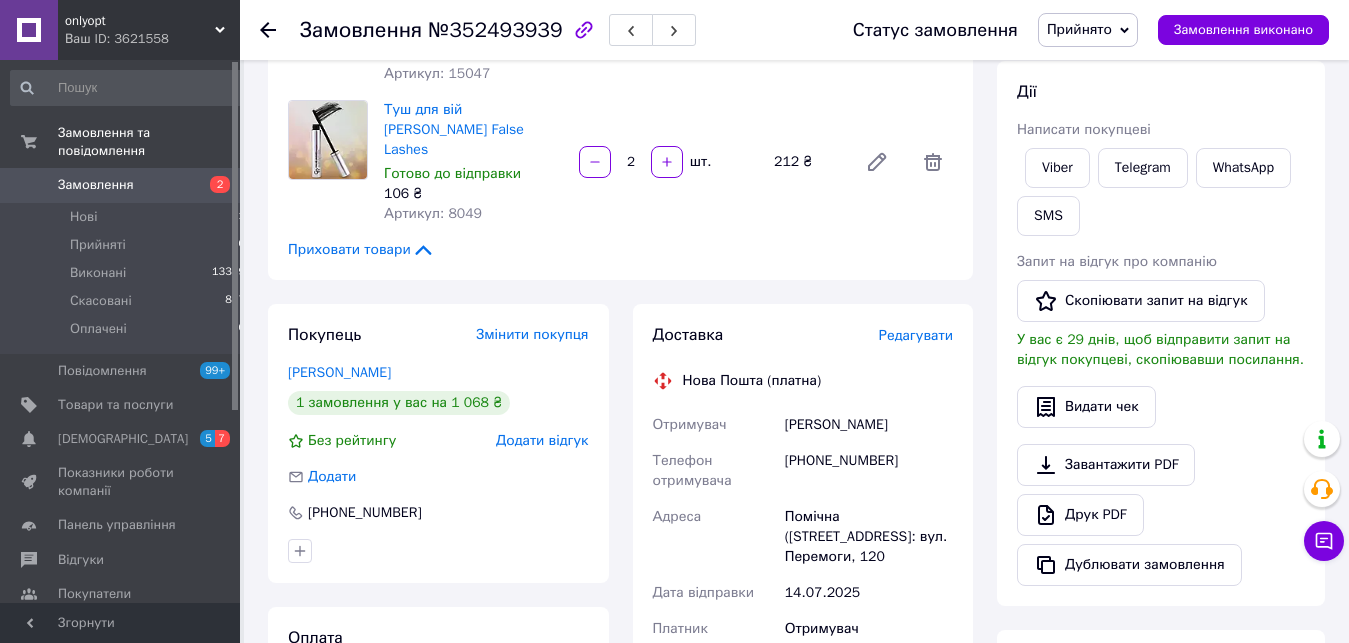 click on "Замовлення №352493939" at bounding box center (556, 30) 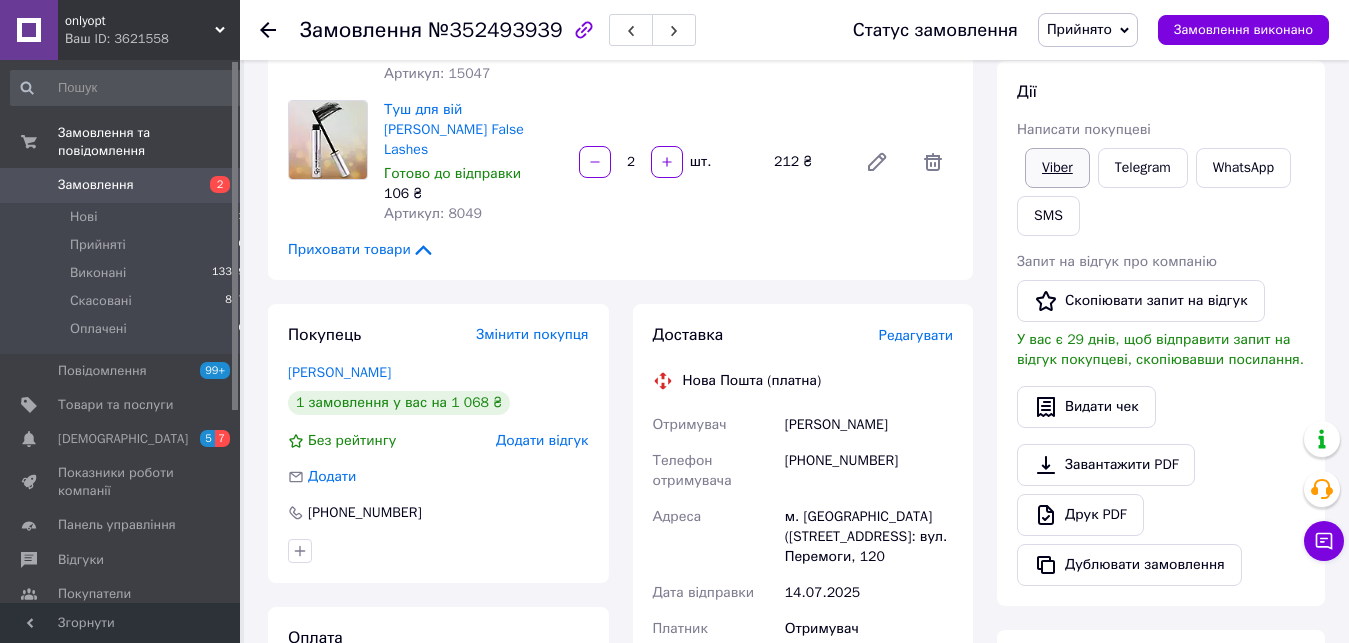 click on "Viber" at bounding box center (1057, 168) 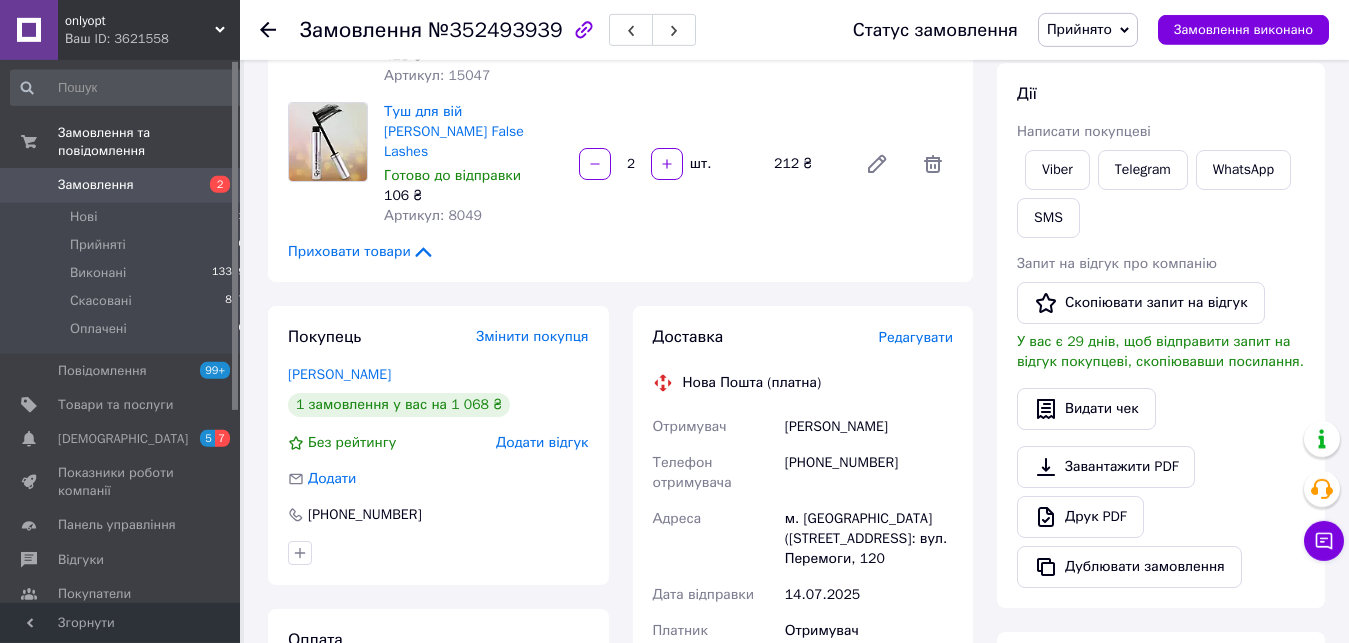 scroll, scrollTop: 0, scrollLeft: 0, axis: both 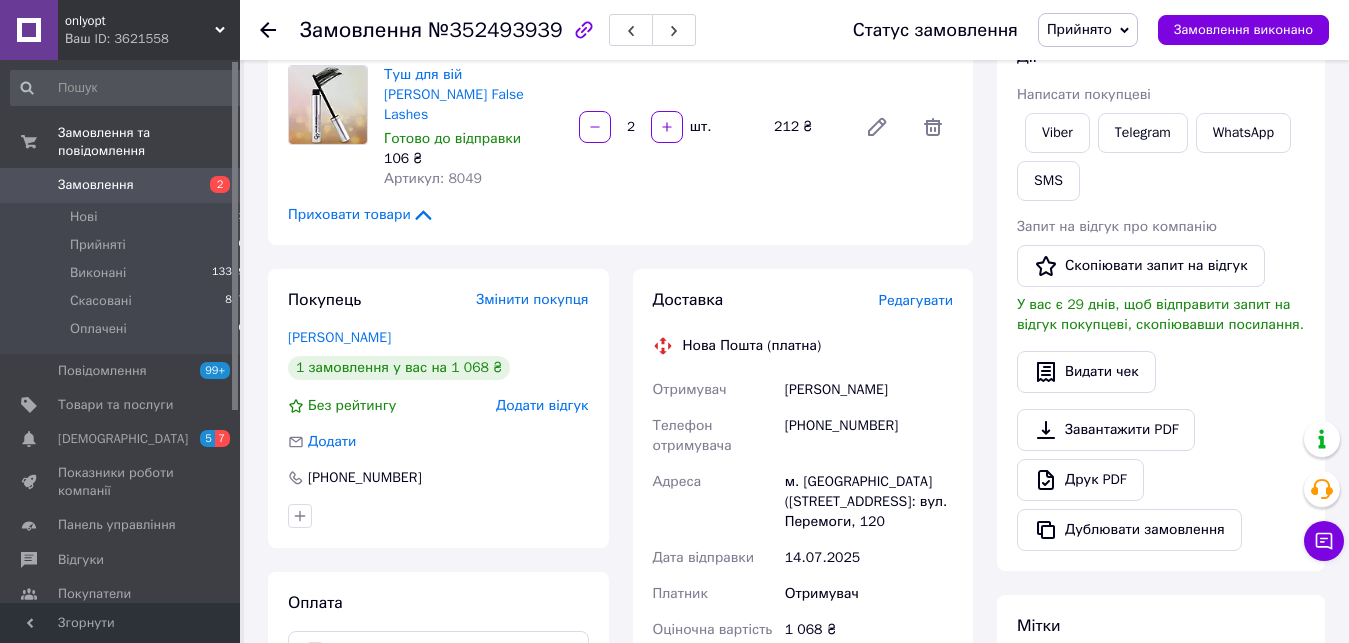click on "[PERSON_NAME]" at bounding box center [869, 390] 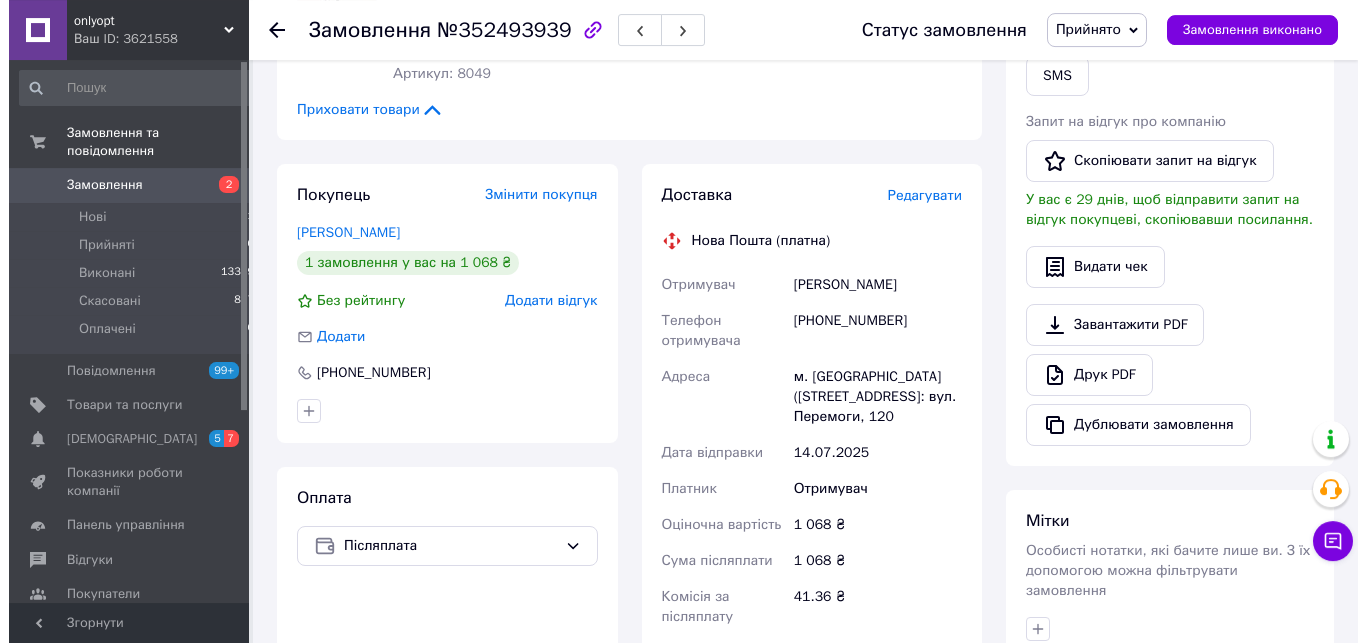 scroll, scrollTop: 408, scrollLeft: 0, axis: vertical 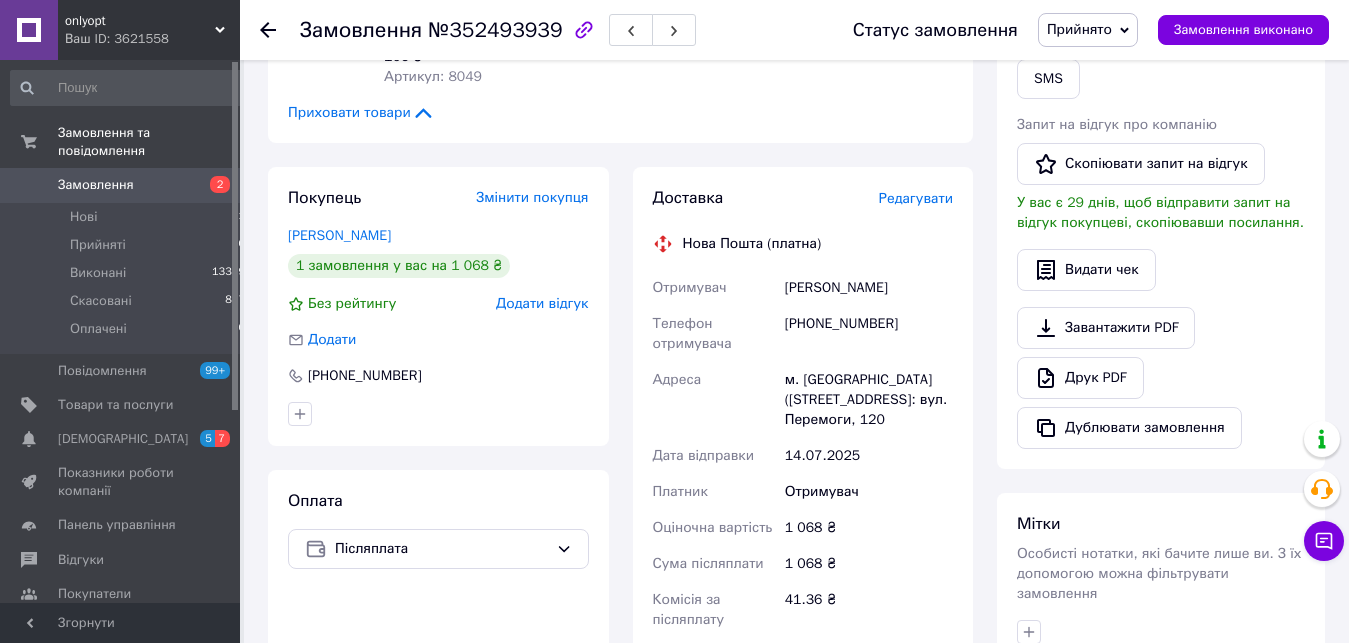 click on "Доставка Редагувати Нова Пошта (платна) Отримувач [PERSON_NAME] Телефон отримувача [PHONE_NUMBER] Адреса м. [GEOGRAPHIC_DATA] ([STREET_ADDRESS]: вул. Перемоги, 120 Дата відправки [DATE] Платник Отримувач Оціночна вартість 1 068 ₴ Сума післяплати 1 068 ₴ Комісія за післяплату 41.36 ₴ Платник комісії післяплати Отримувач Передати номер або Згенерувати ЕН" at bounding box center (803, 537) 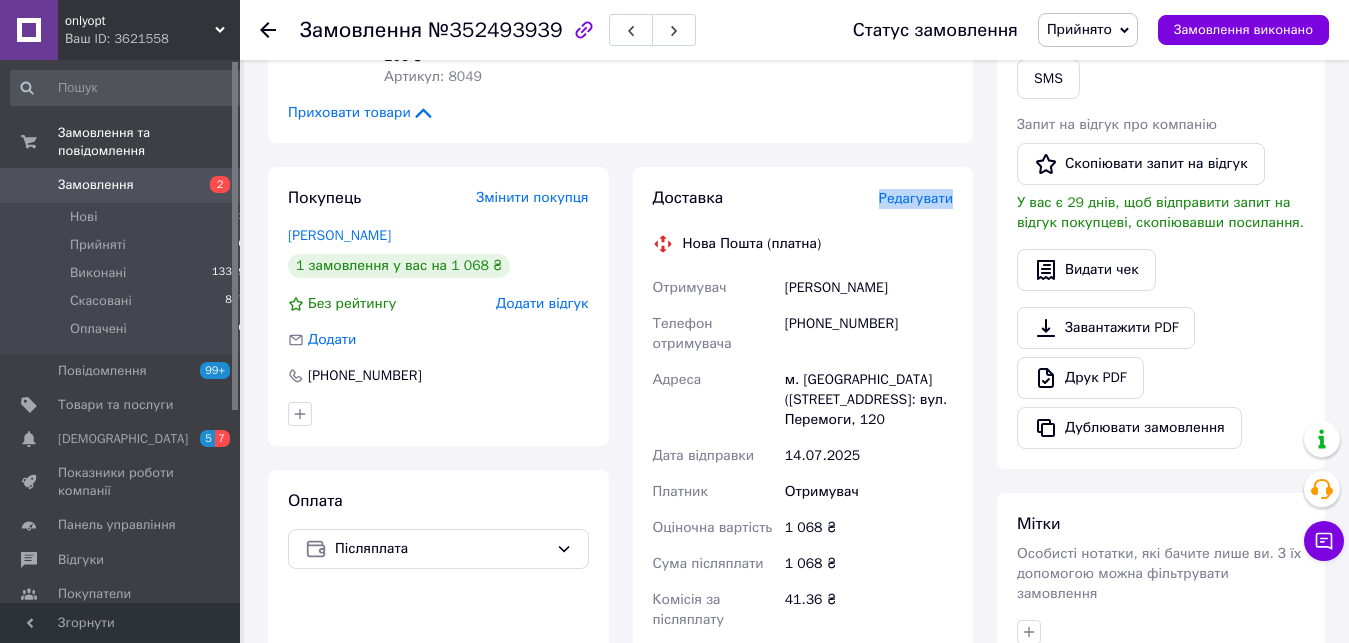 click on "Редагувати" at bounding box center (916, 199) 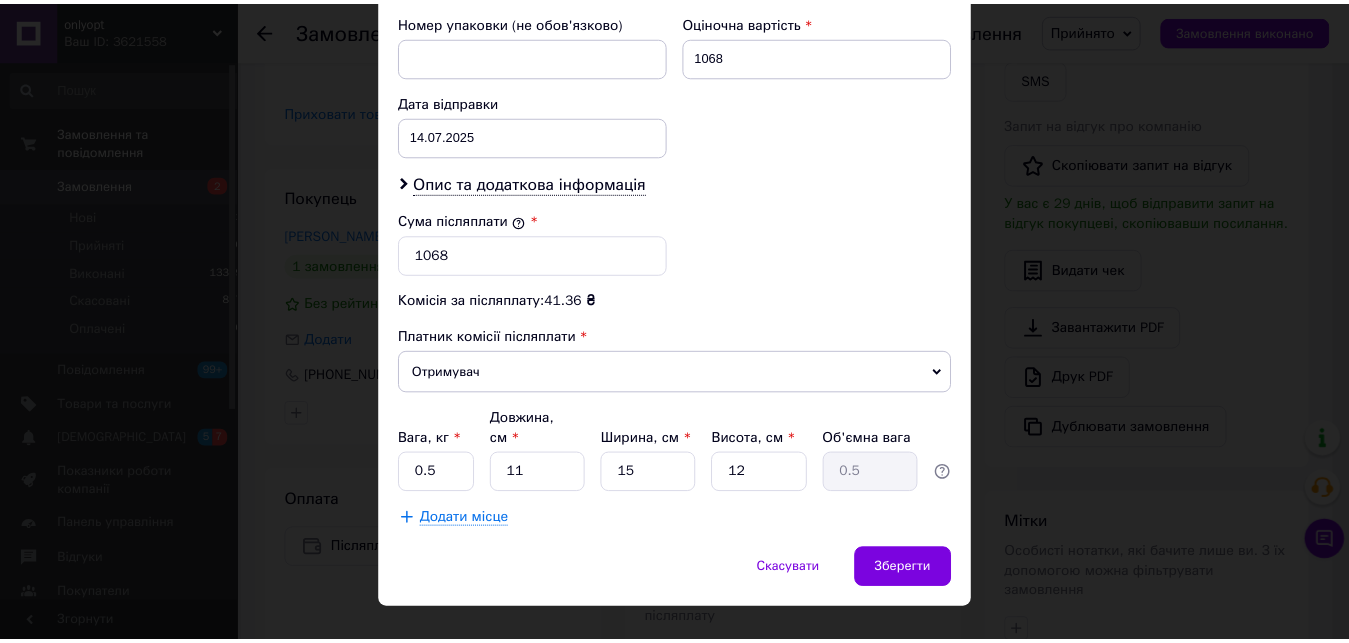 scroll, scrollTop: 883, scrollLeft: 0, axis: vertical 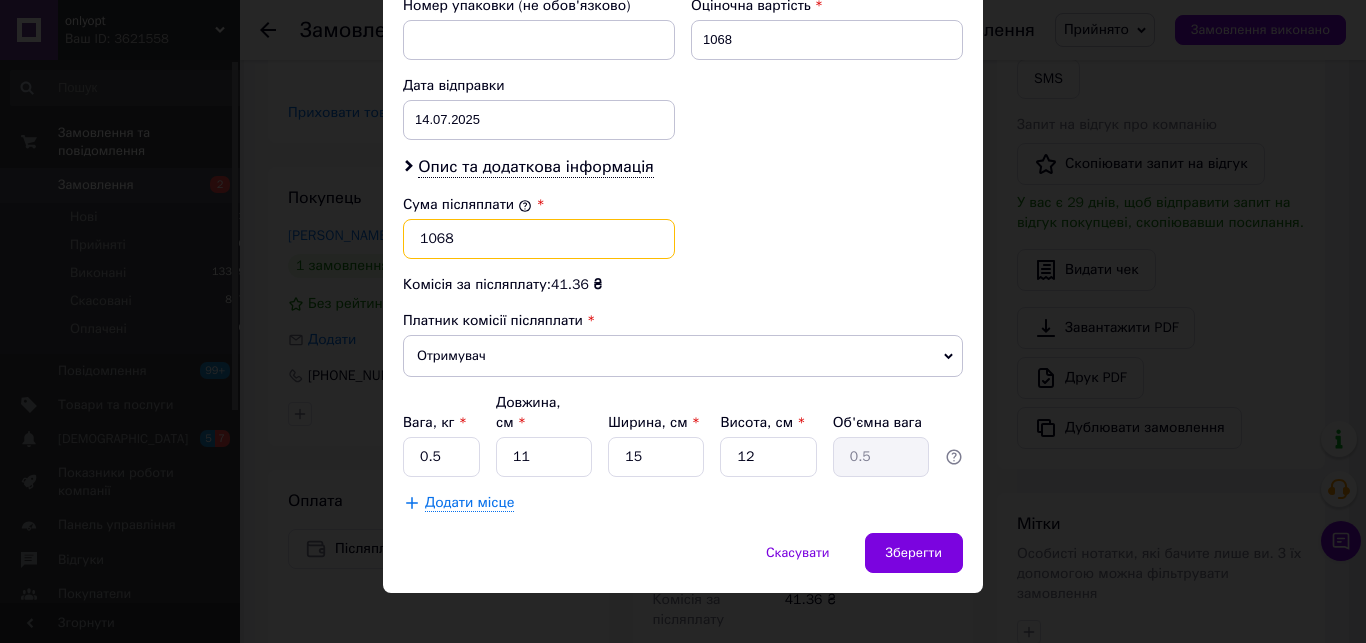 click on "1068" at bounding box center (539, 239) 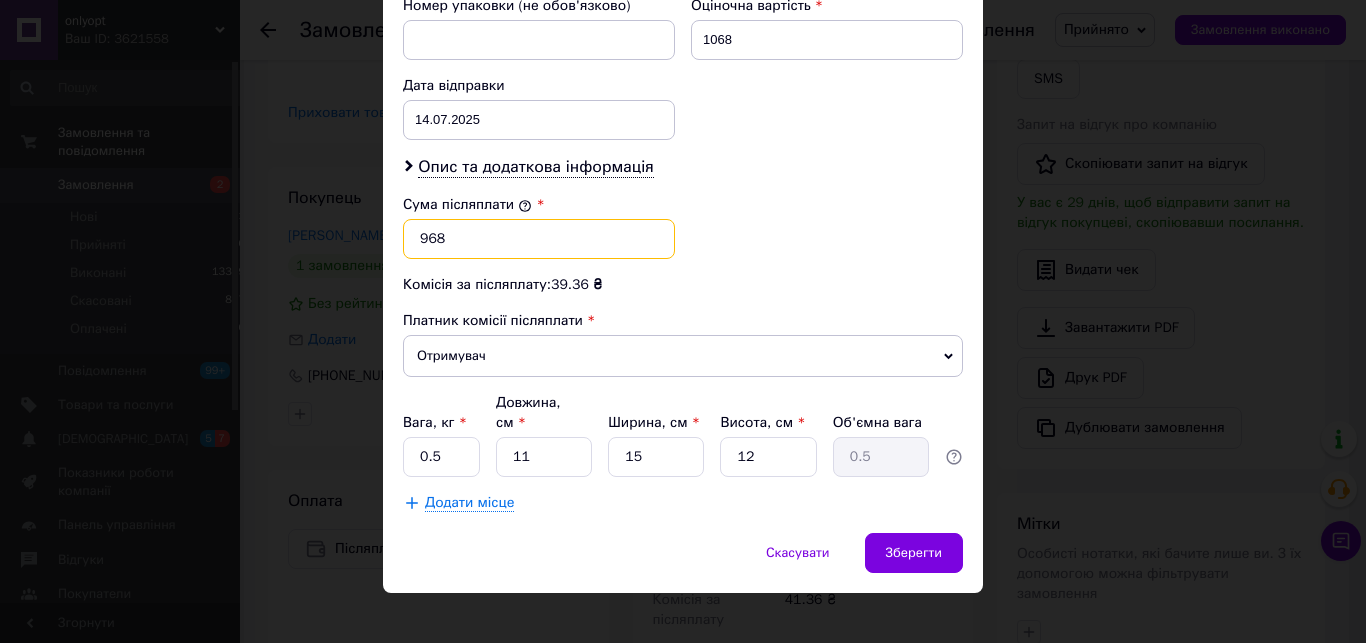 type on "968" 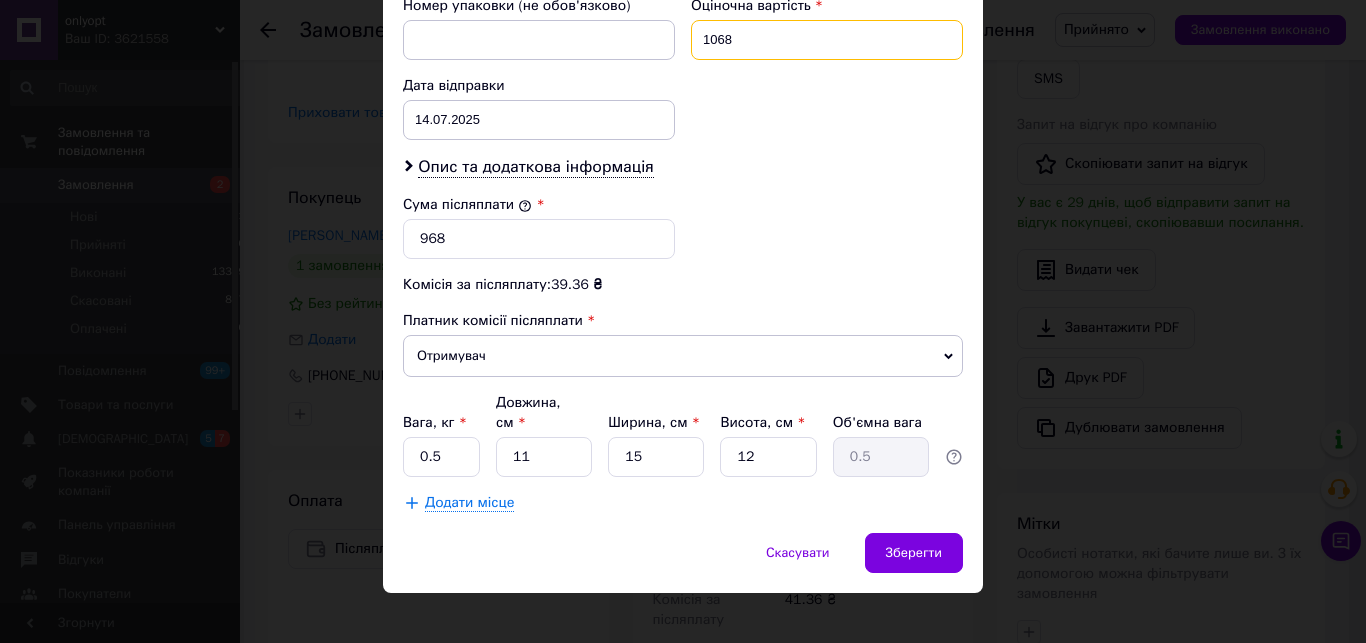 click on "1068" at bounding box center [827, 40] 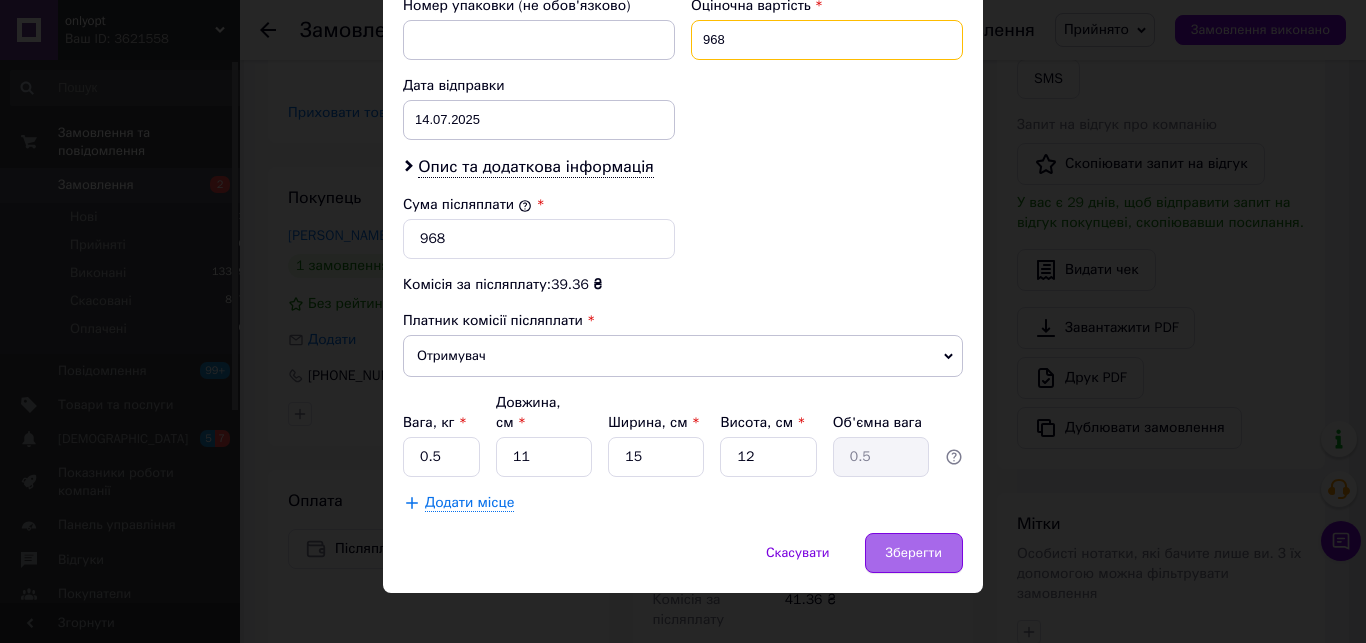 type on "968" 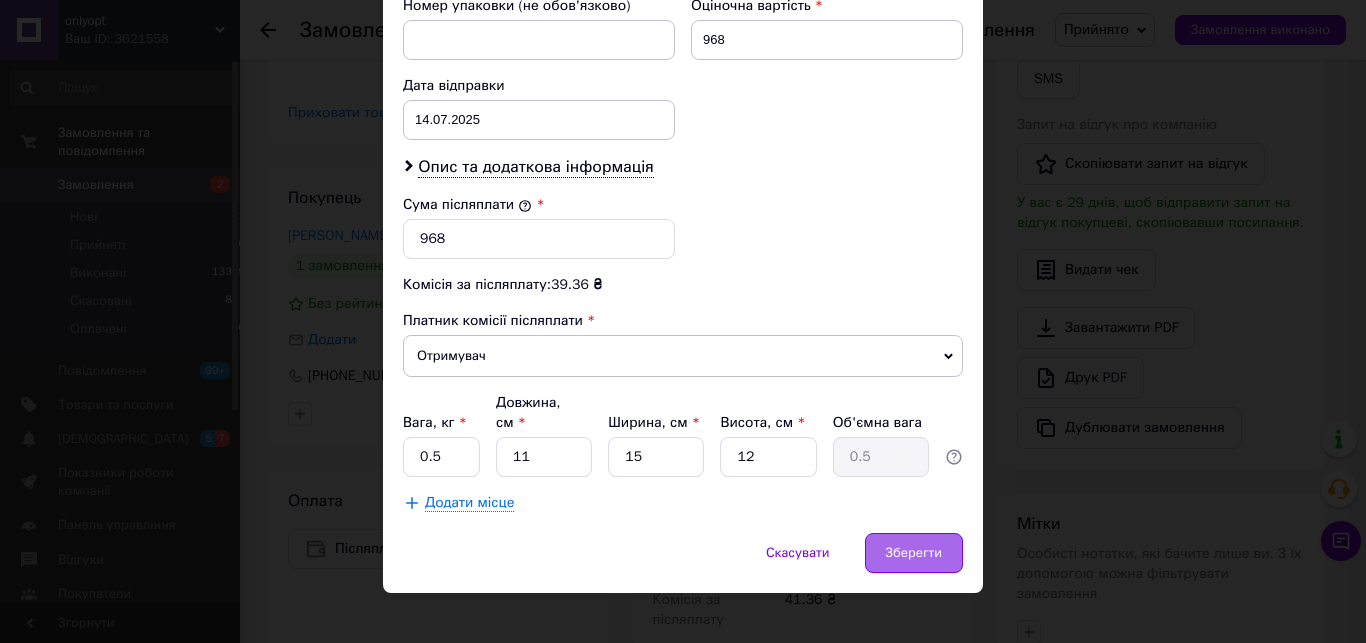 click on "Зберегти" at bounding box center [914, 553] 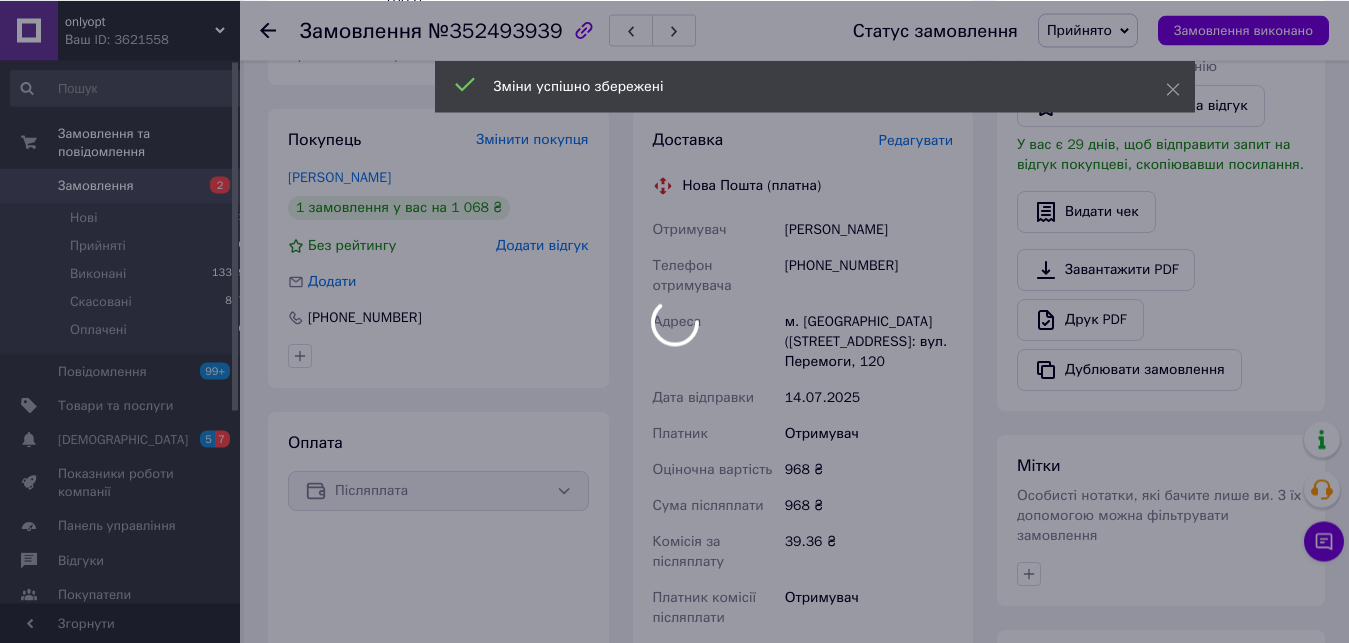 scroll, scrollTop: 816, scrollLeft: 0, axis: vertical 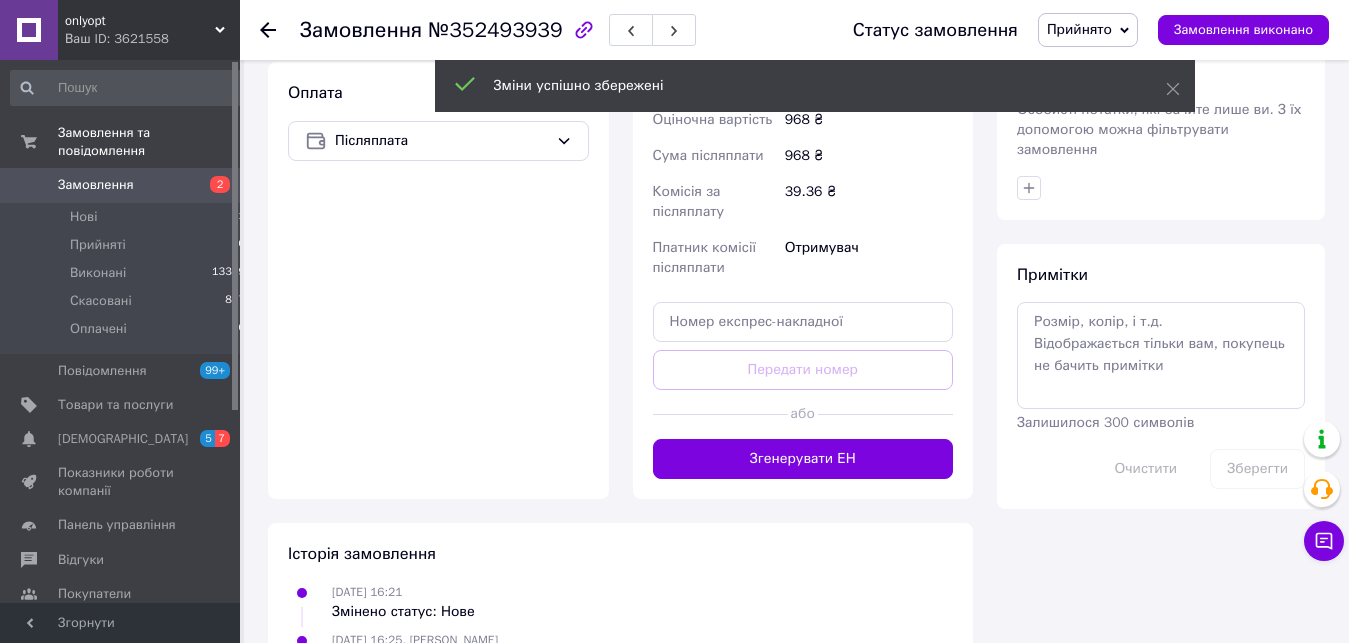 click on "Доставка Редагувати Нова Пошта (платна) Отримувач [PERSON_NAME] Телефон отримувача [PHONE_NUMBER] Адреса м. [GEOGRAPHIC_DATA] ([STREET_ADDRESS]: вул. Перемоги, 120 Дата відправки [DATE] Платник Отримувач Оціночна вартість 968 ₴ Сума післяплати 968 ₴ Комісія за післяплату 39.36 ₴ Платник комісії післяплати Отримувач Передати номер або Згенерувати ЕН Платник Отримувач Відправник Прізвище отримувача [PERSON_NAME] Ім'я отримувача [PERSON_NAME] батькові отримувача Телефон отримувача [PHONE_NUMBER] Тип доставки У відділенні Кур'єром В поштоматі Місто Вантаж 968 <" at bounding box center [803, 129] 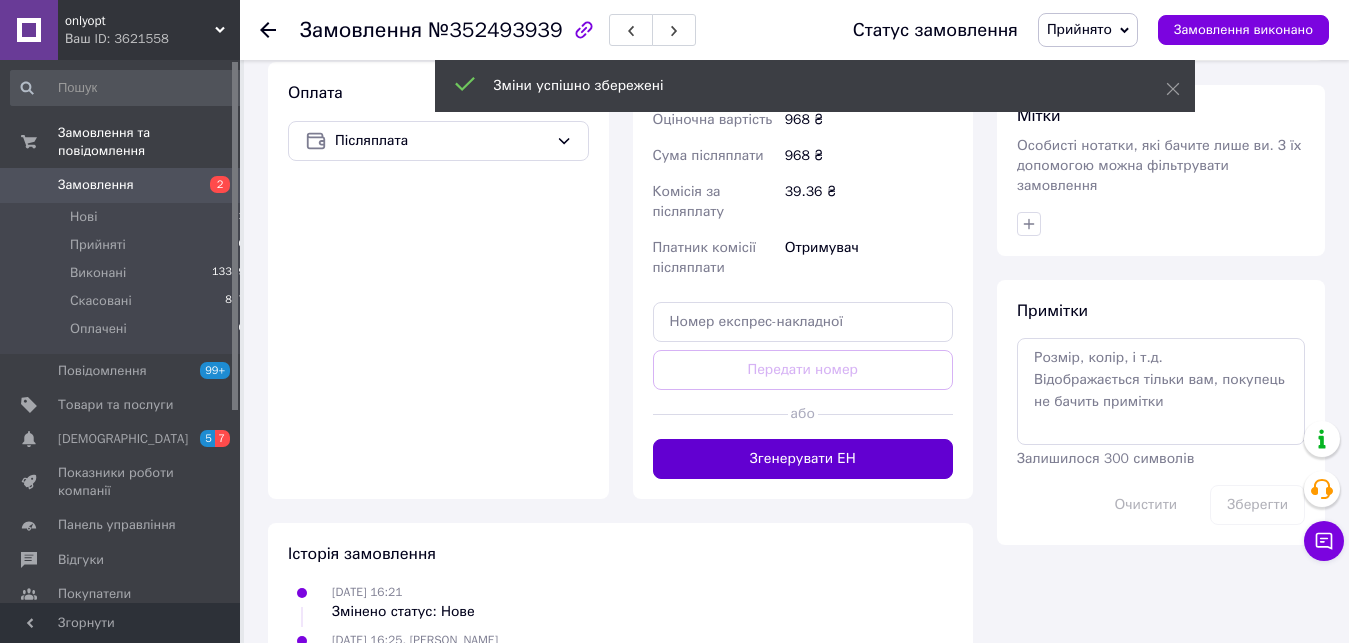 click on "Згенерувати ЕН" at bounding box center [803, 459] 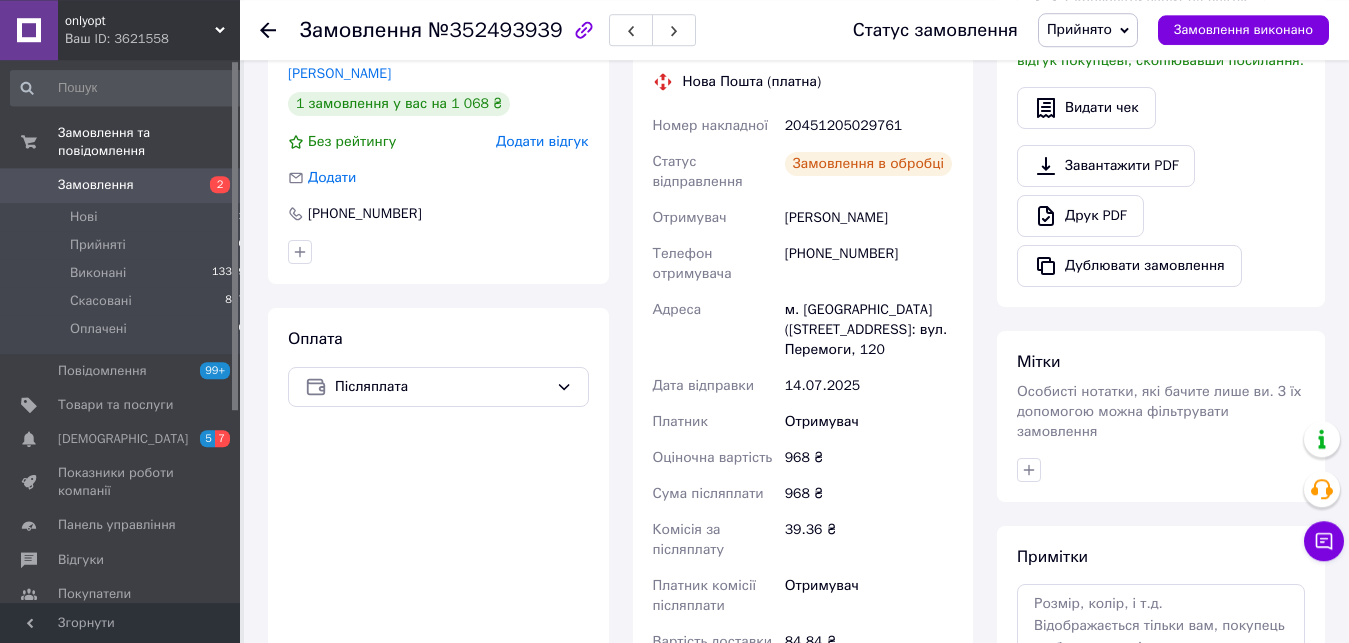 scroll, scrollTop: 408, scrollLeft: 0, axis: vertical 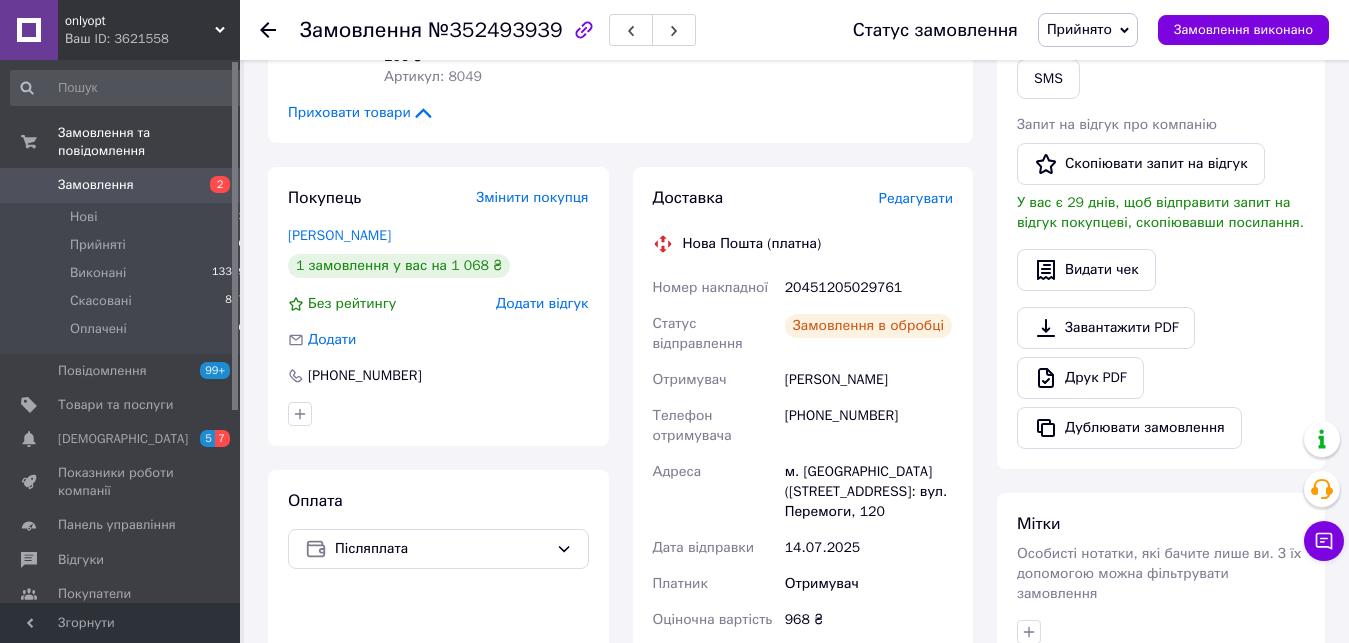 click on "Замовлення в обробці" at bounding box center [868, 326] 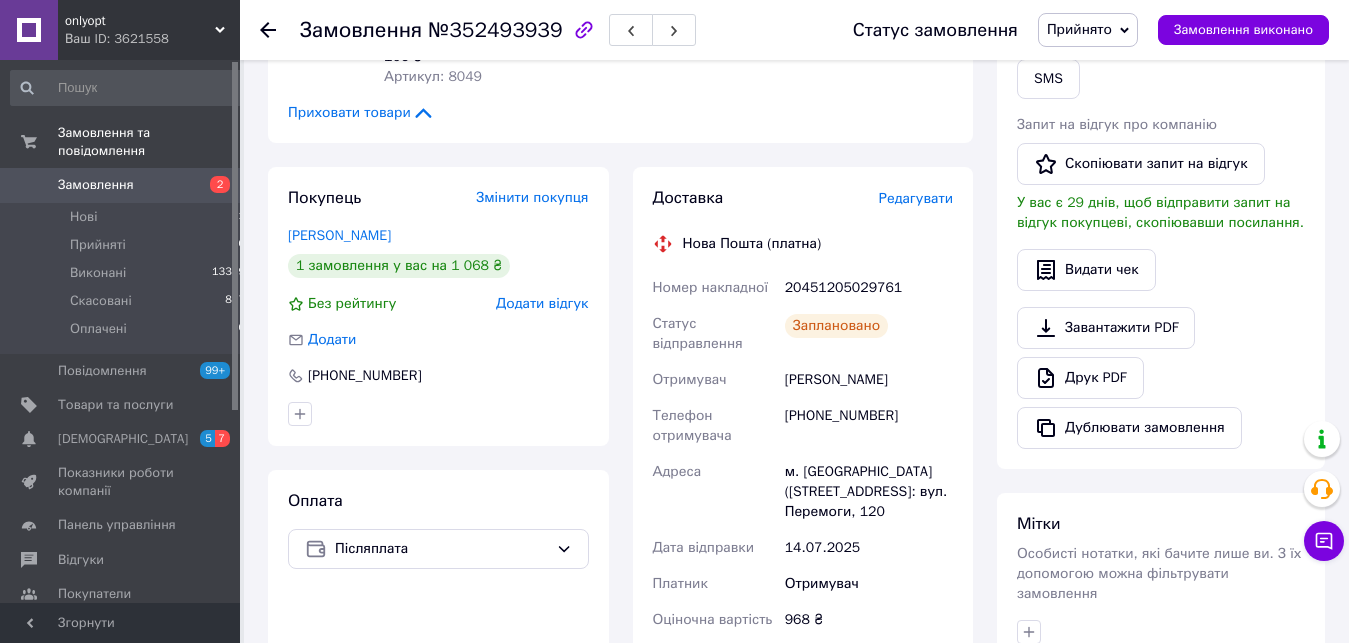 click on "20451205029761" at bounding box center (869, 288) 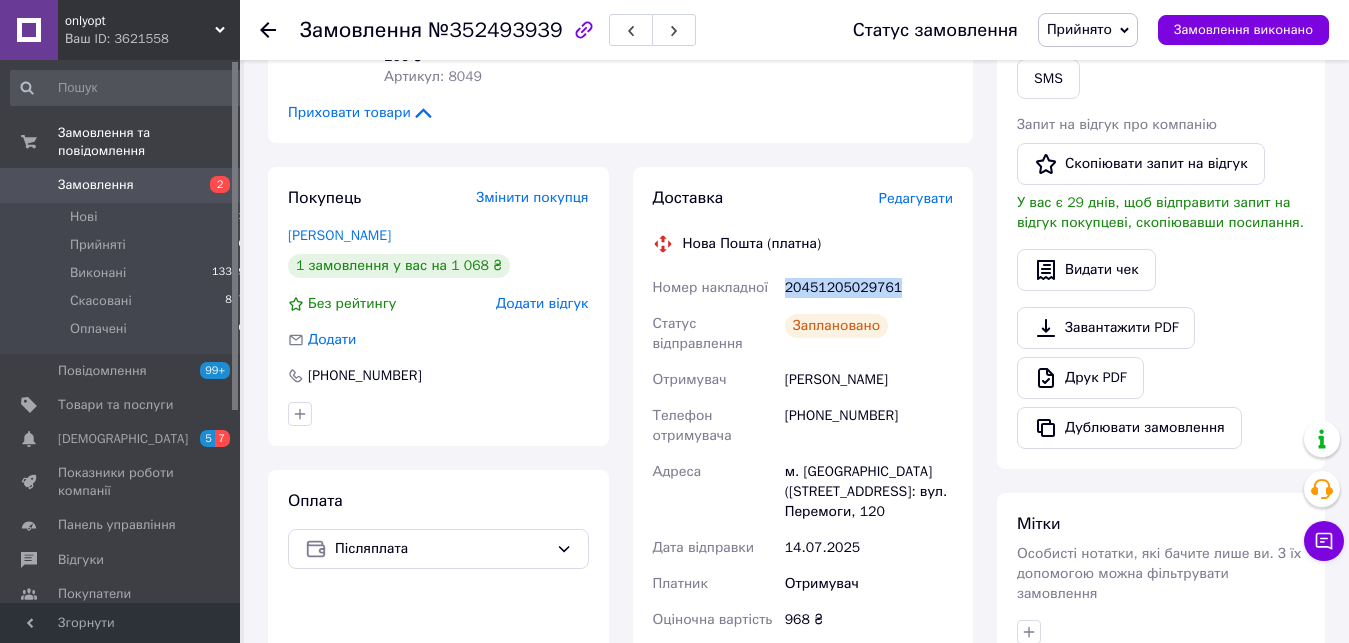 click on "20451205029761" at bounding box center [869, 288] 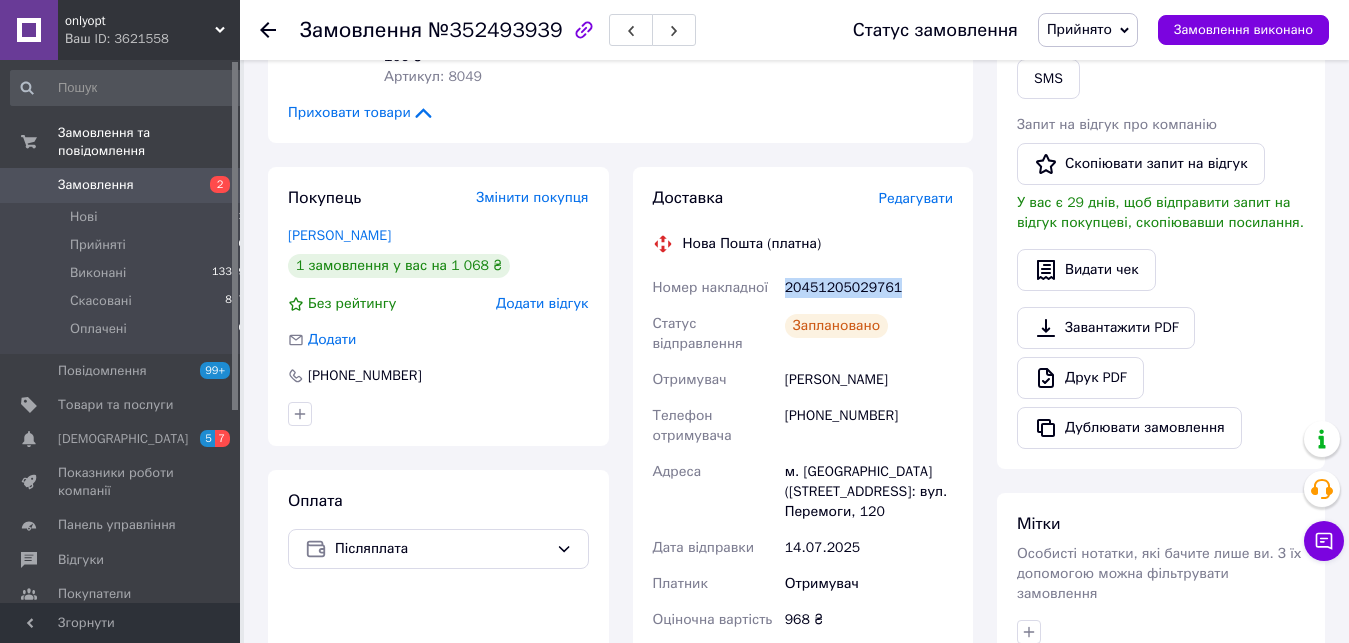 click on "Замовлення 2" at bounding box center (128, 185) 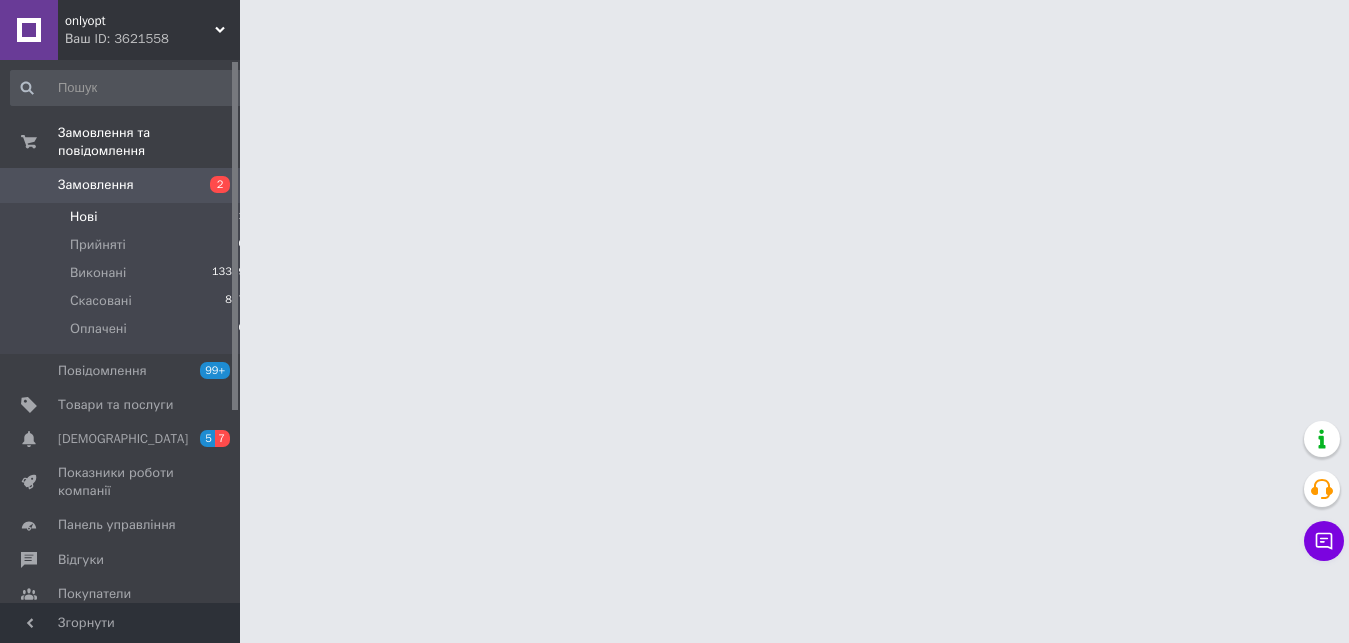 scroll, scrollTop: 0, scrollLeft: 0, axis: both 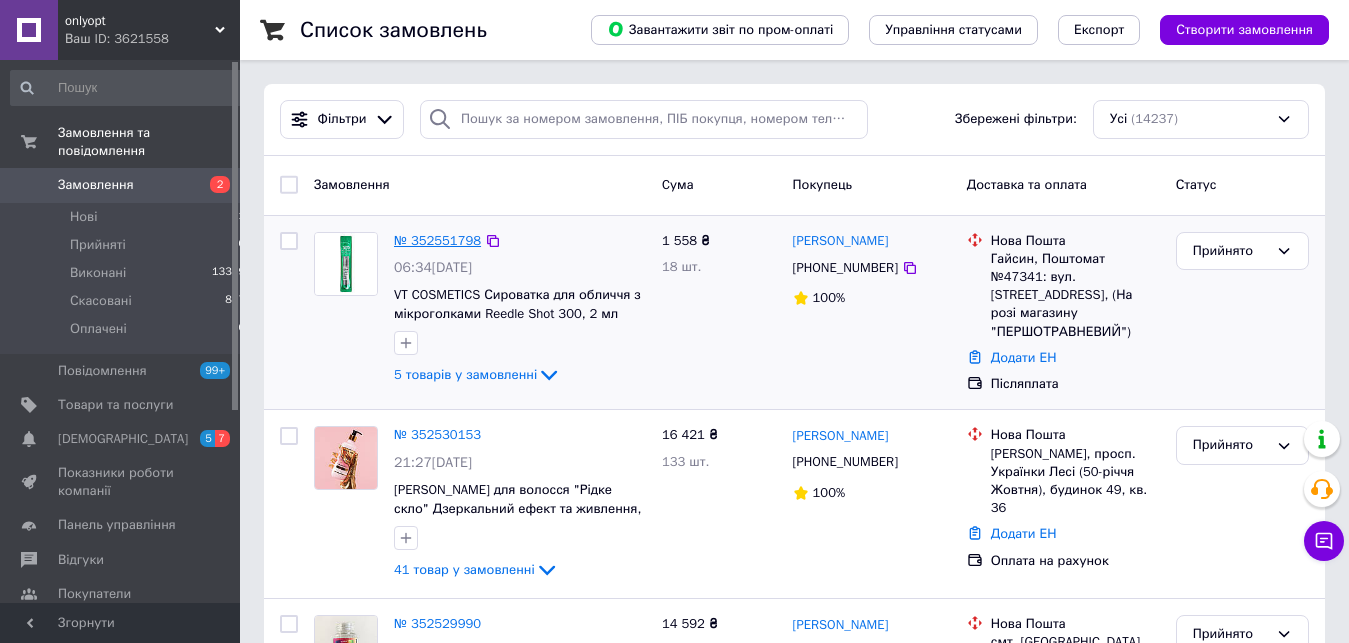 click on "№ 352551798" at bounding box center [437, 240] 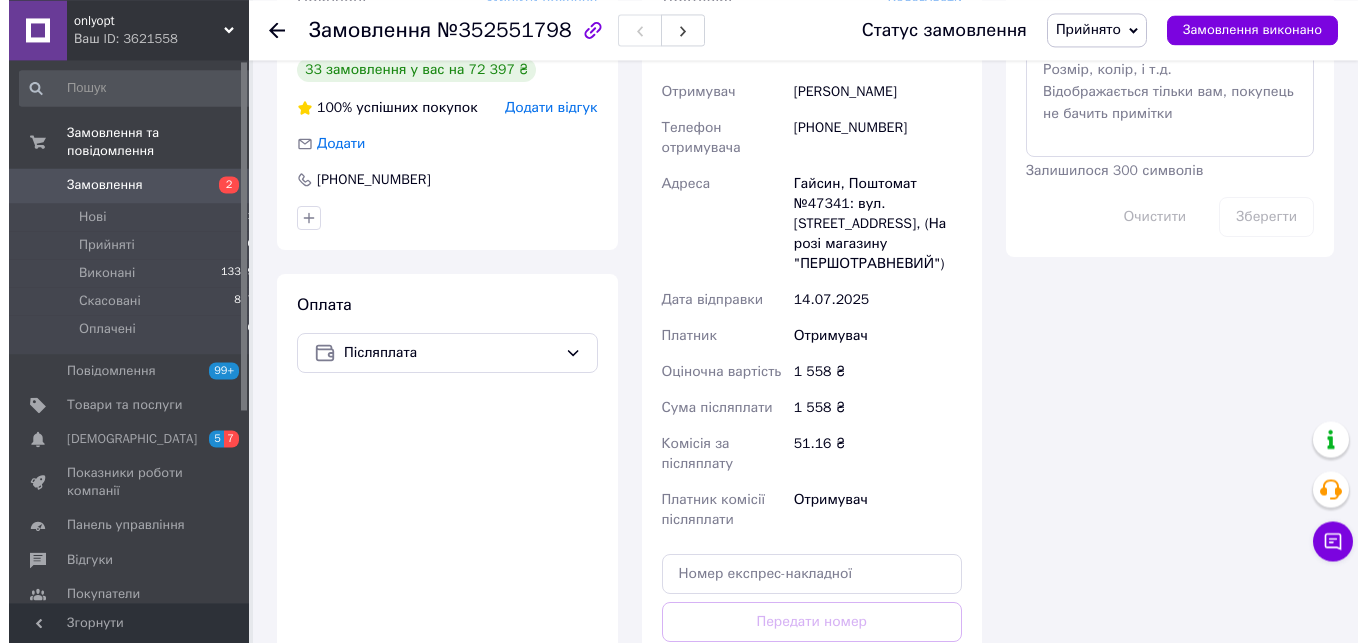 scroll, scrollTop: 918, scrollLeft: 0, axis: vertical 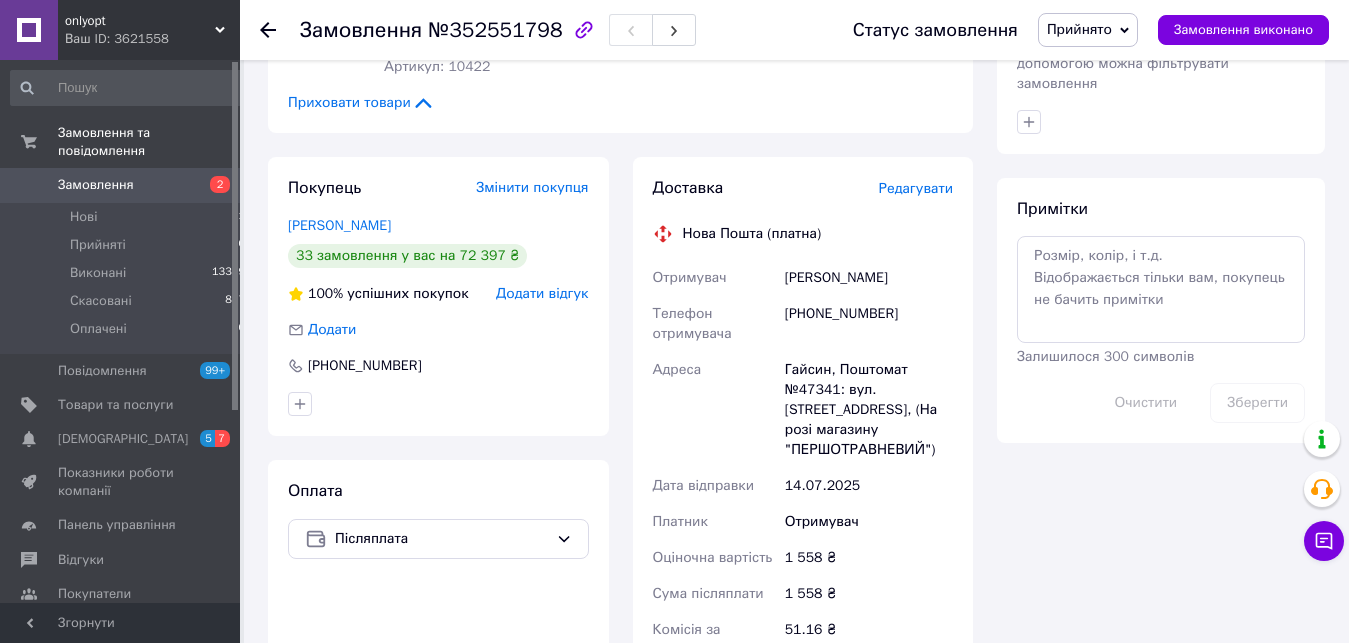 click on "Редагувати" at bounding box center (916, 188) 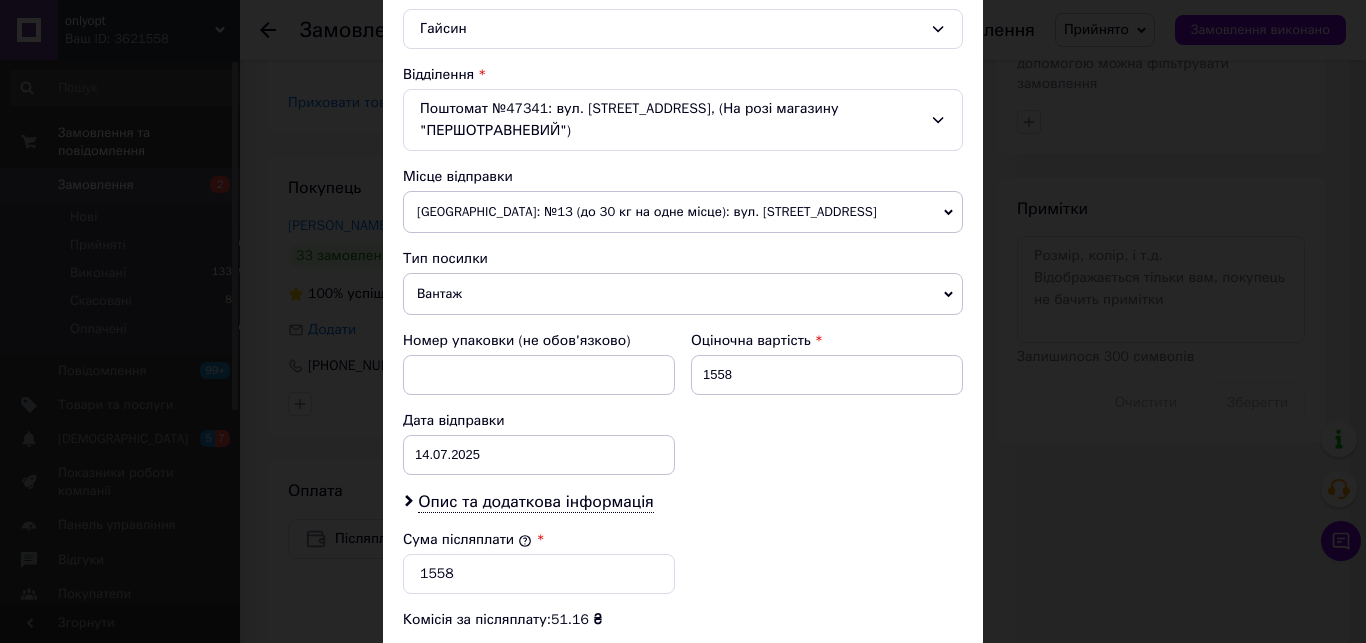 scroll, scrollTop: 905, scrollLeft: 0, axis: vertical 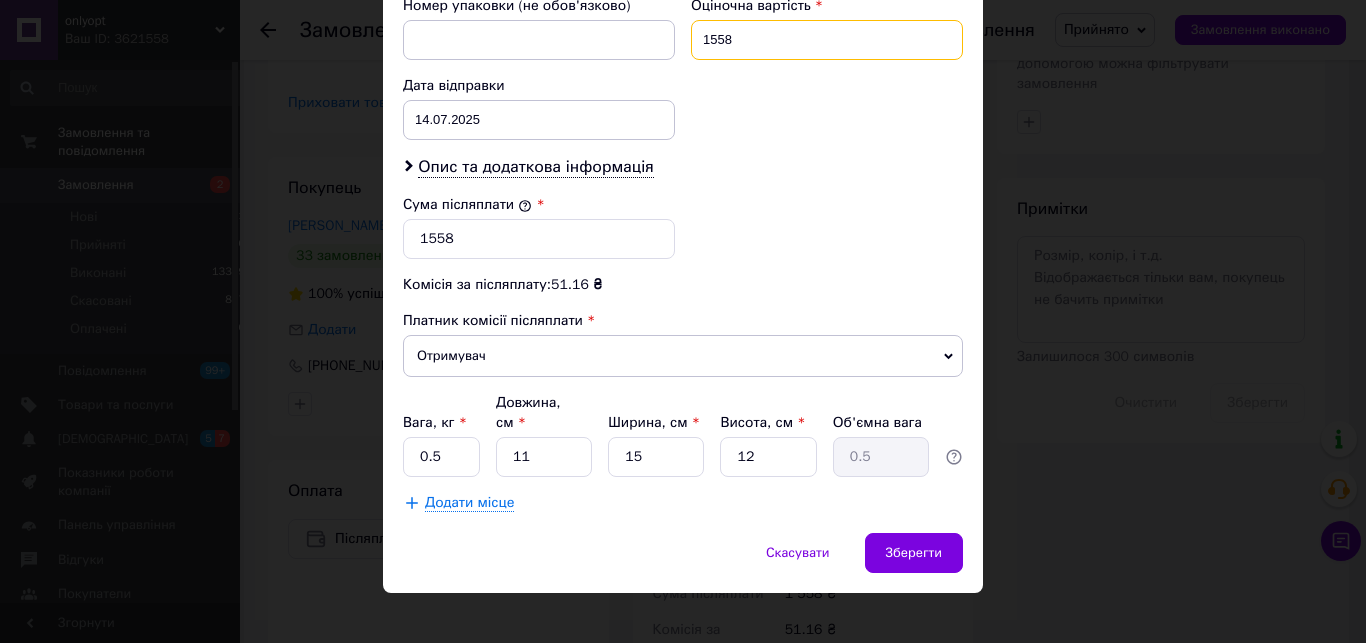click on "1558" at bounding box center [827, 40] 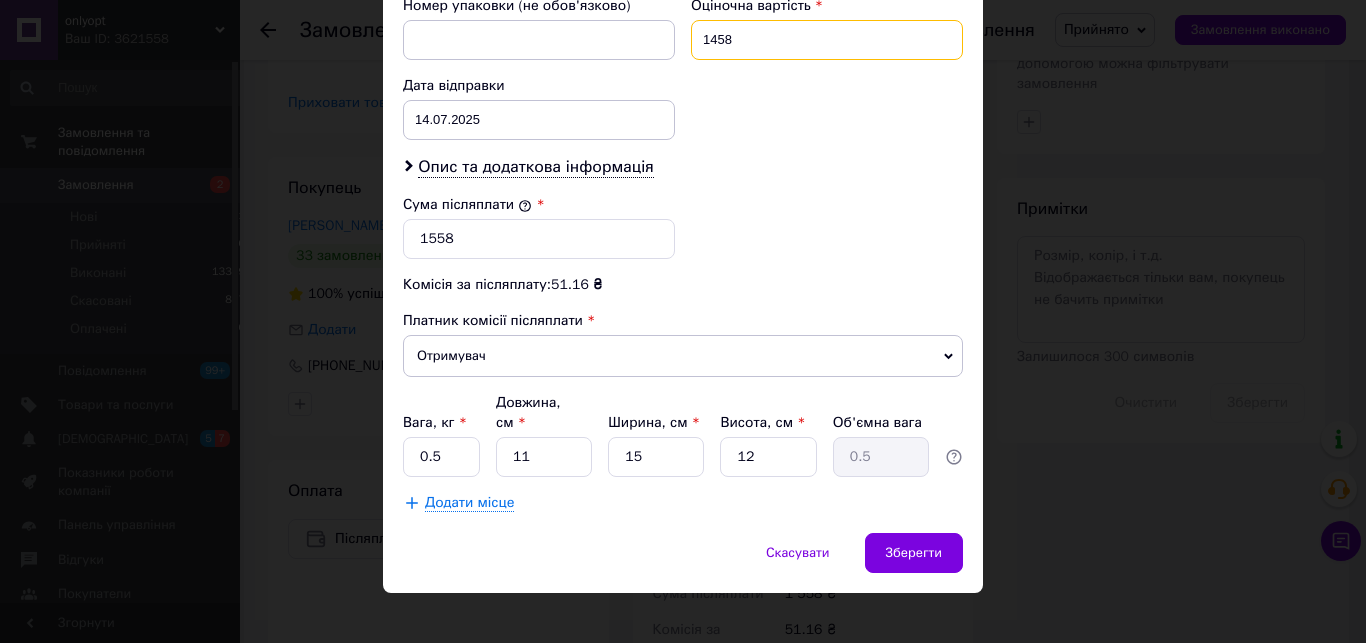 type on "1458" 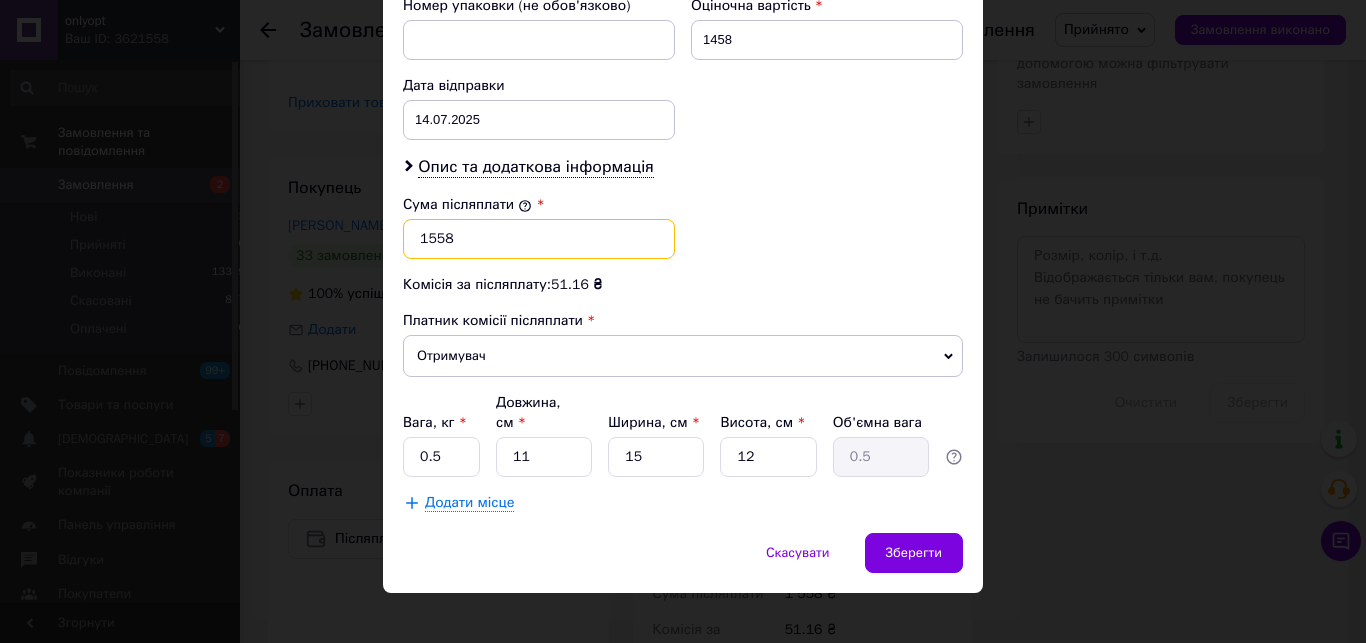 click on "1558" at bounding box center (539, 239) 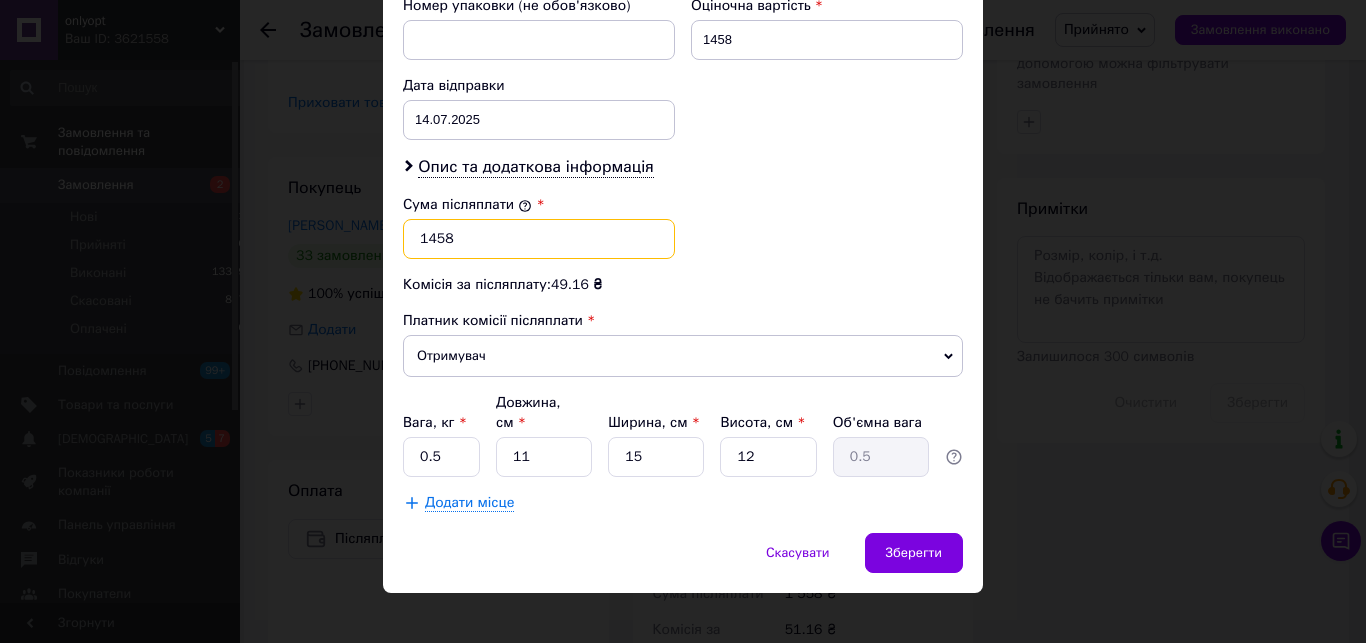type on "1458" 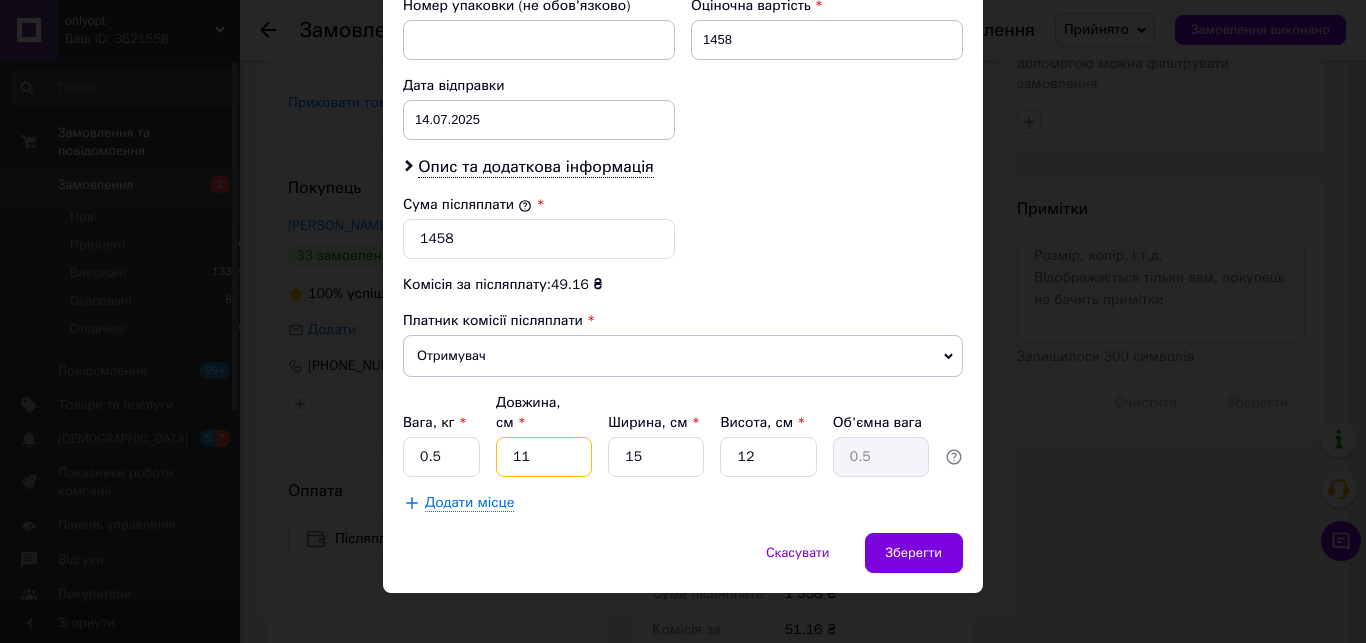 click on "11" at bounding box center (544, 457) 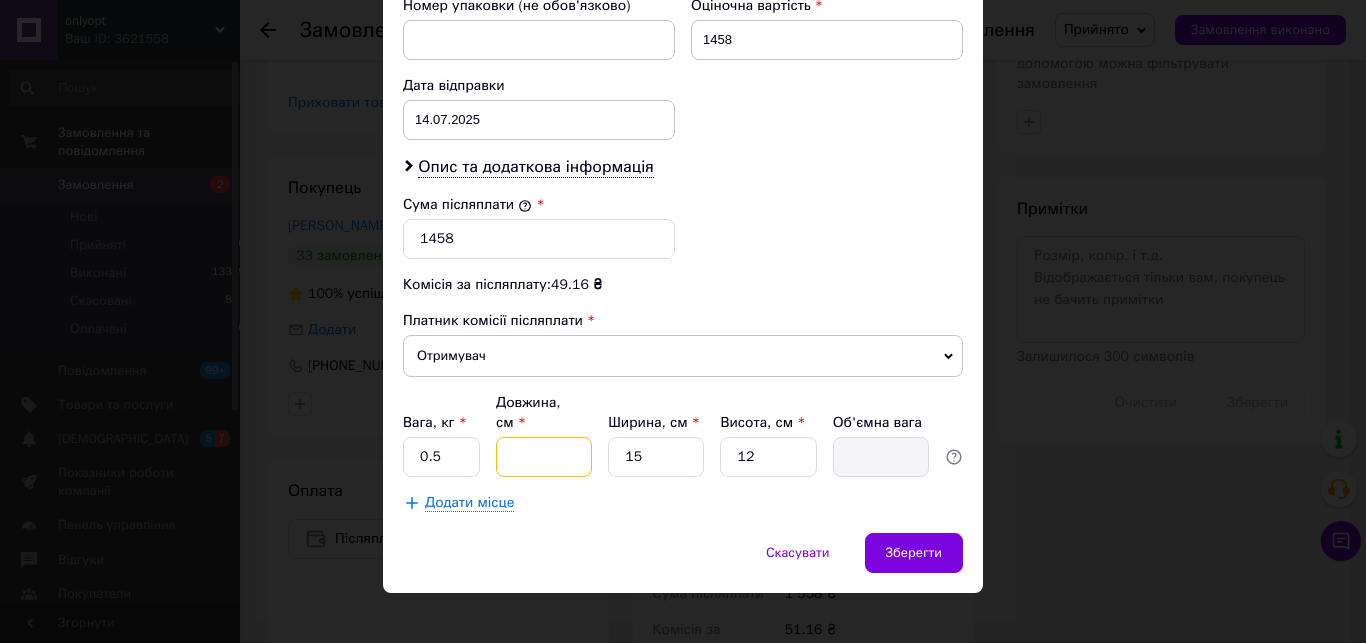 type on "2" 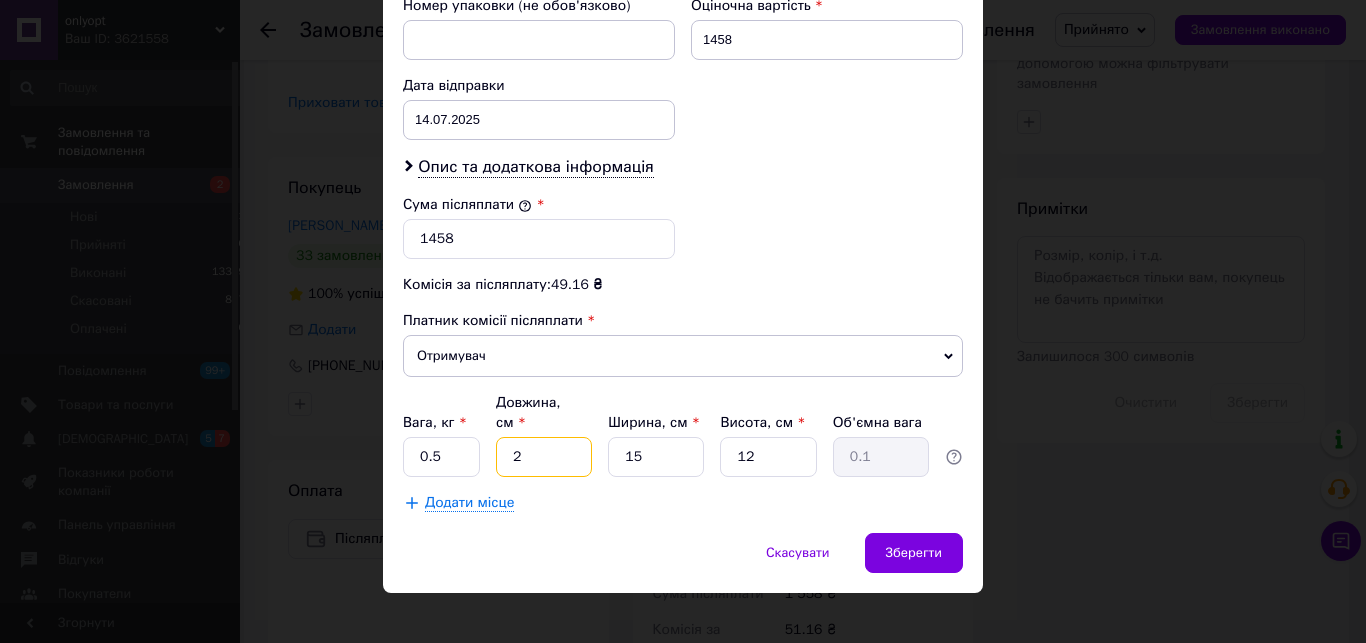 type on "22" 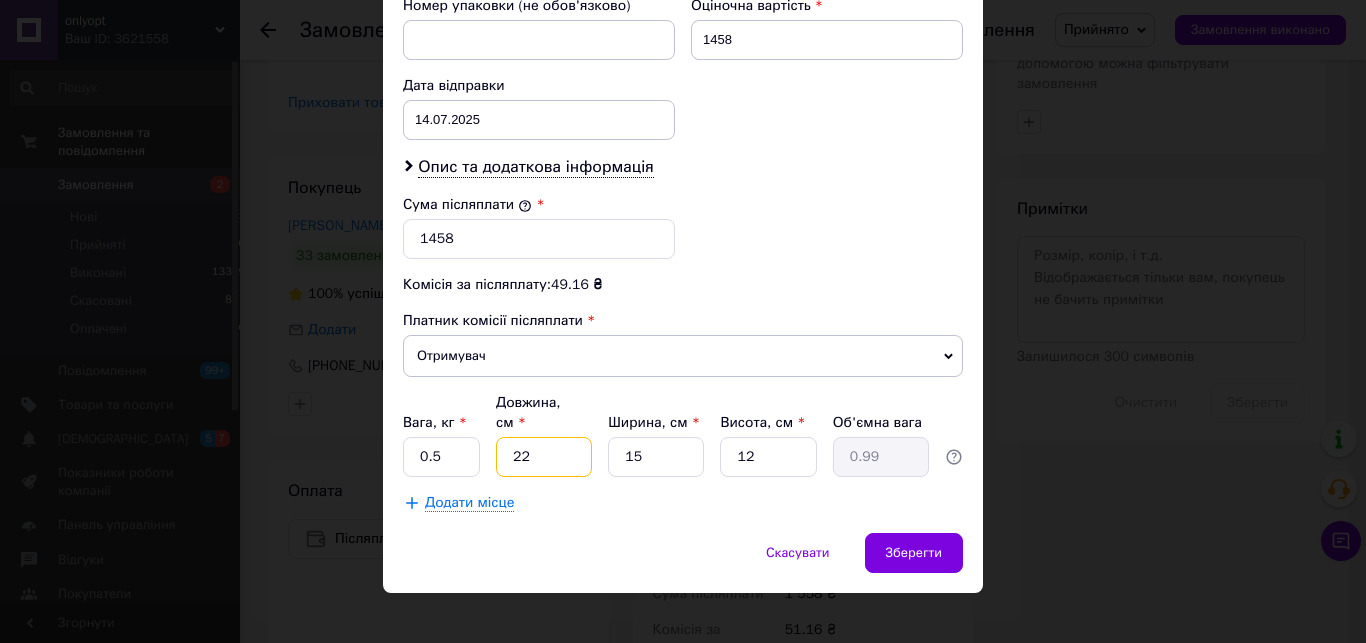 type on "2" 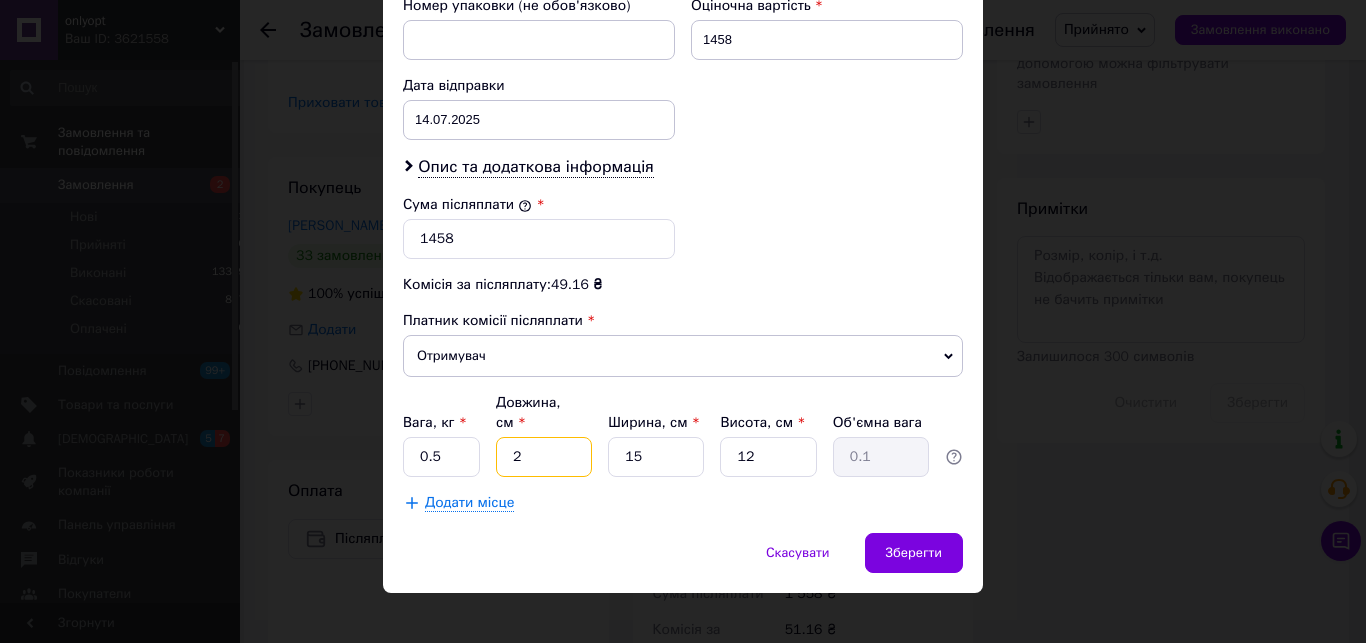 type on "25" 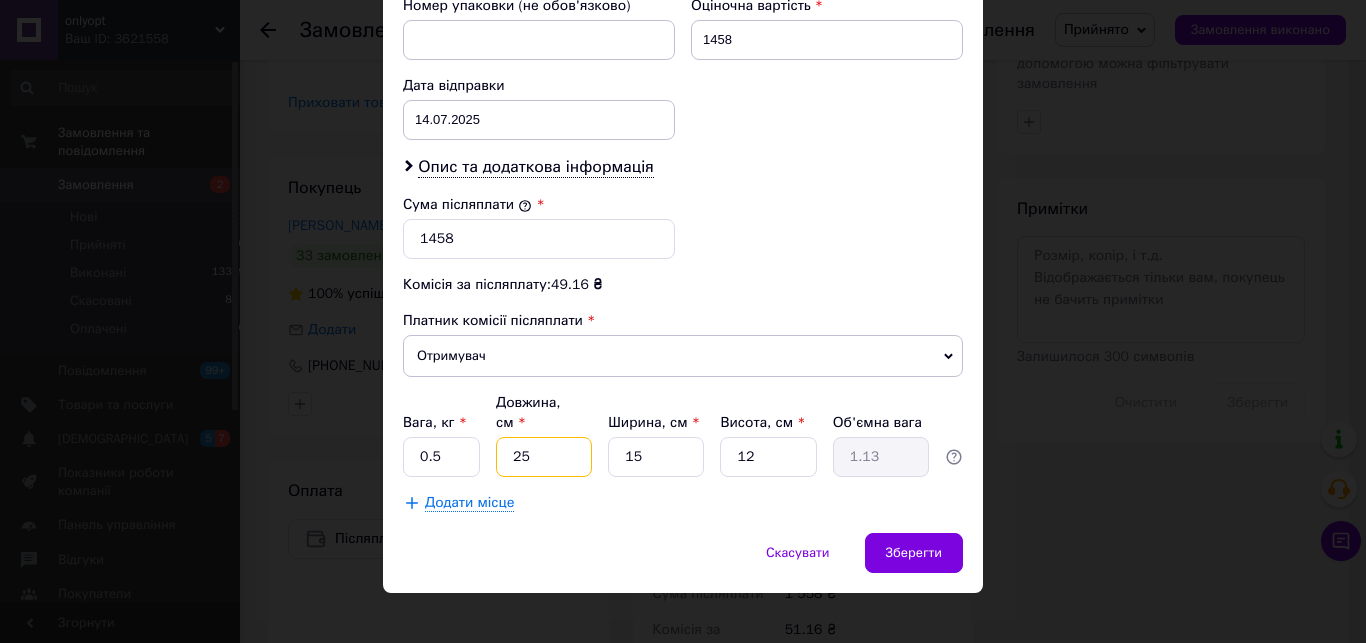 type on "25" 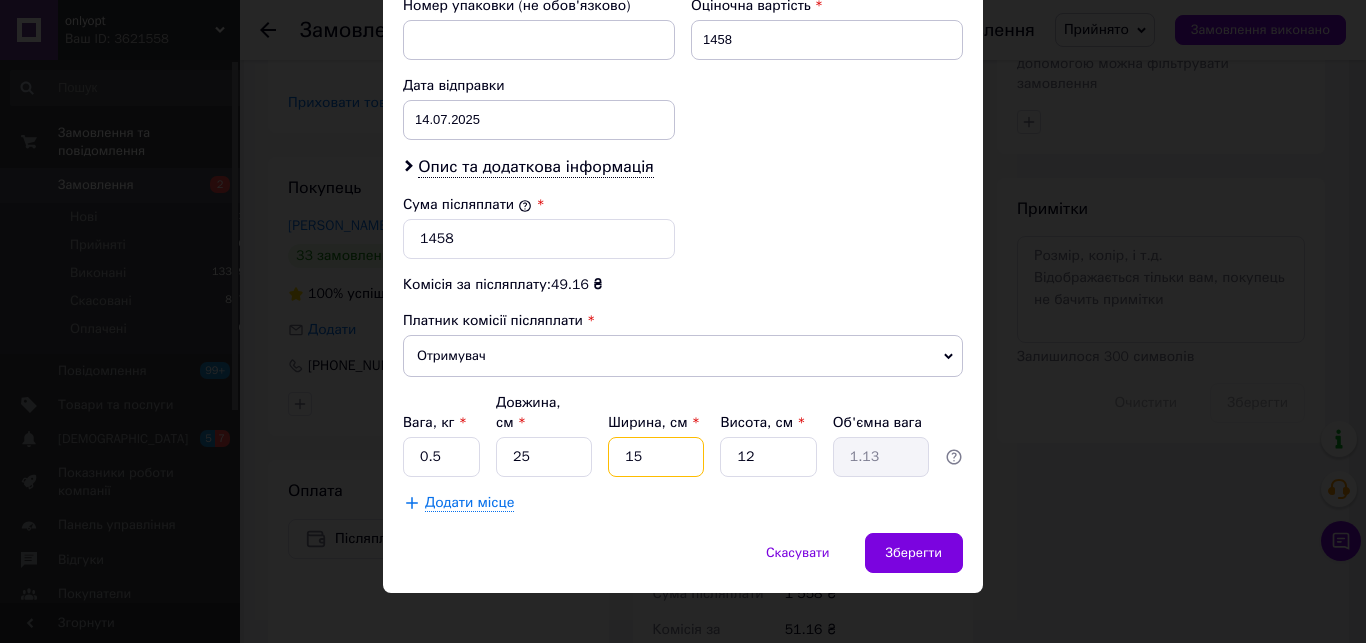 click on "15" at bounding box center (656, 457) 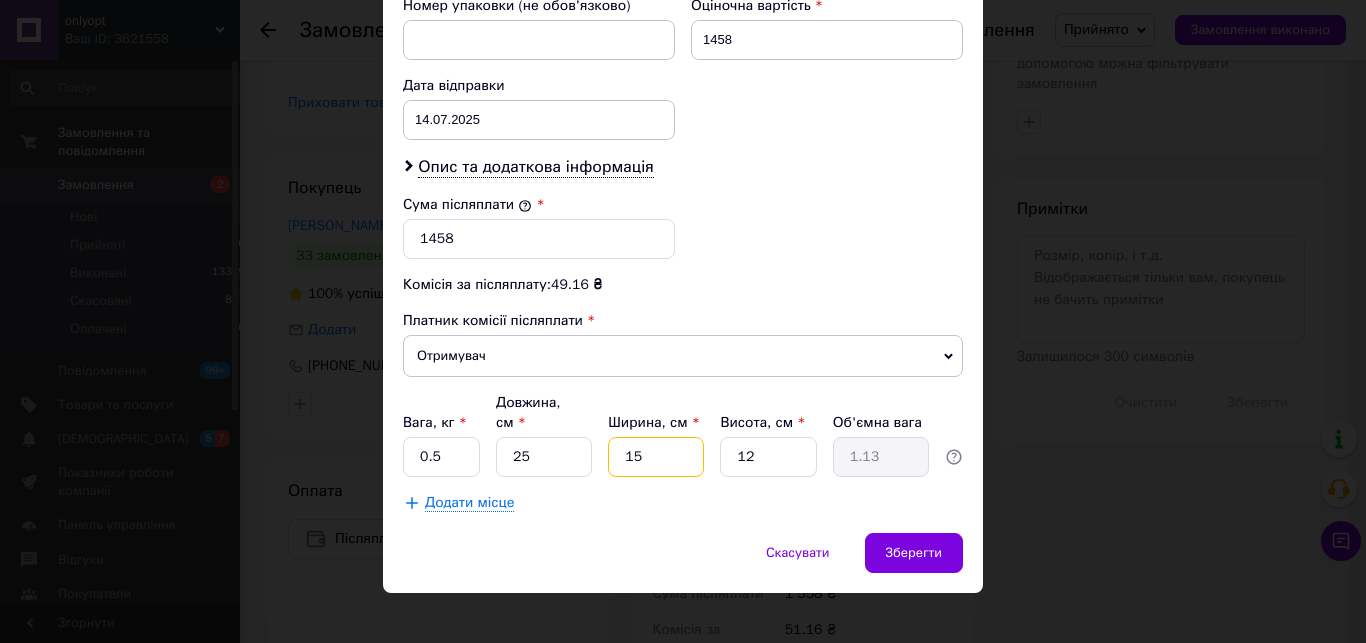 type on "1" 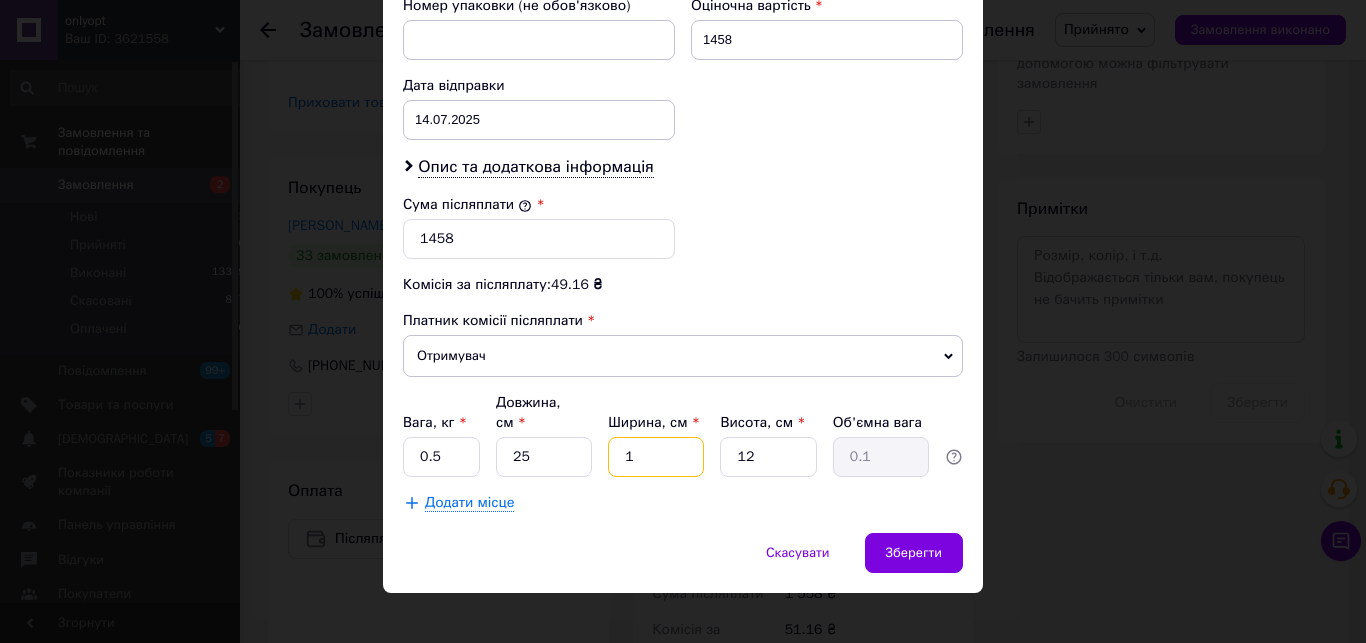 type 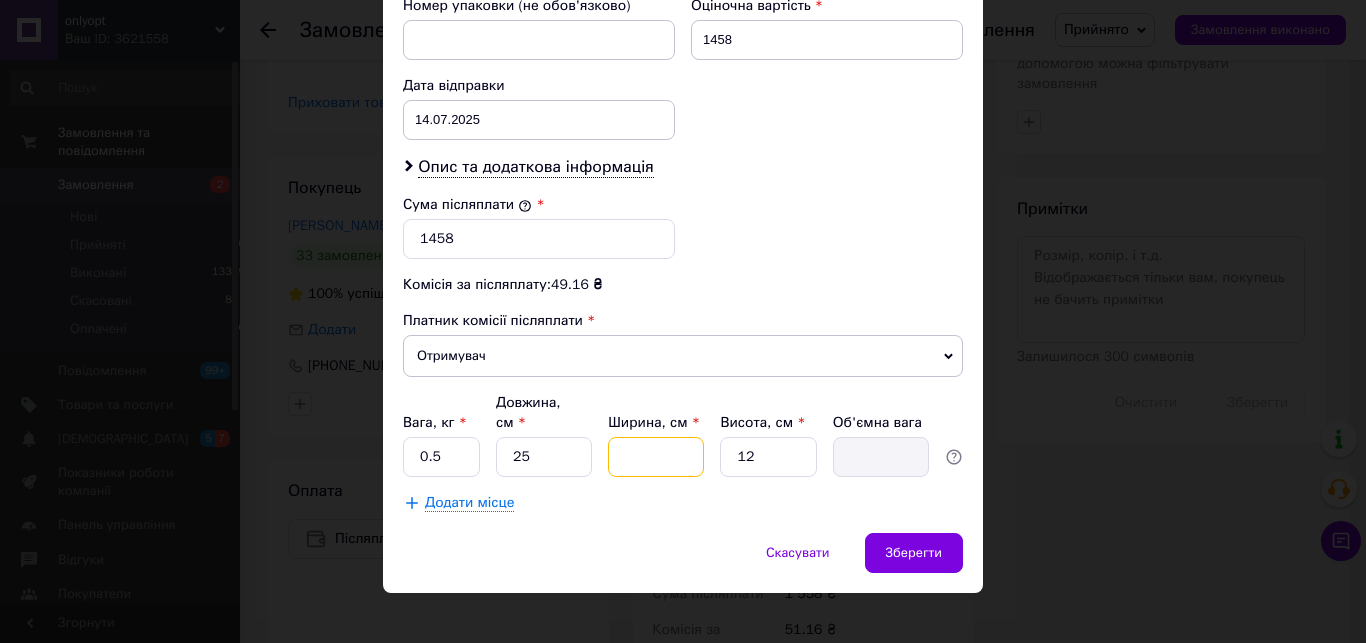 type on "2" 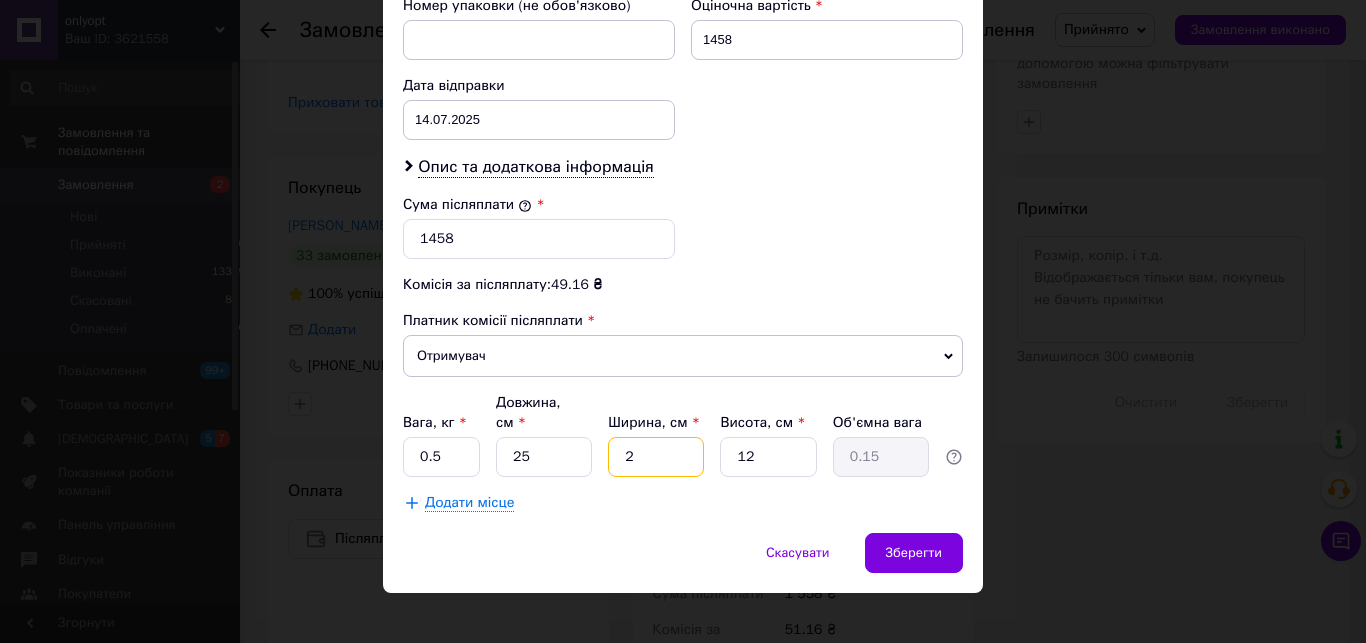 type on "20" 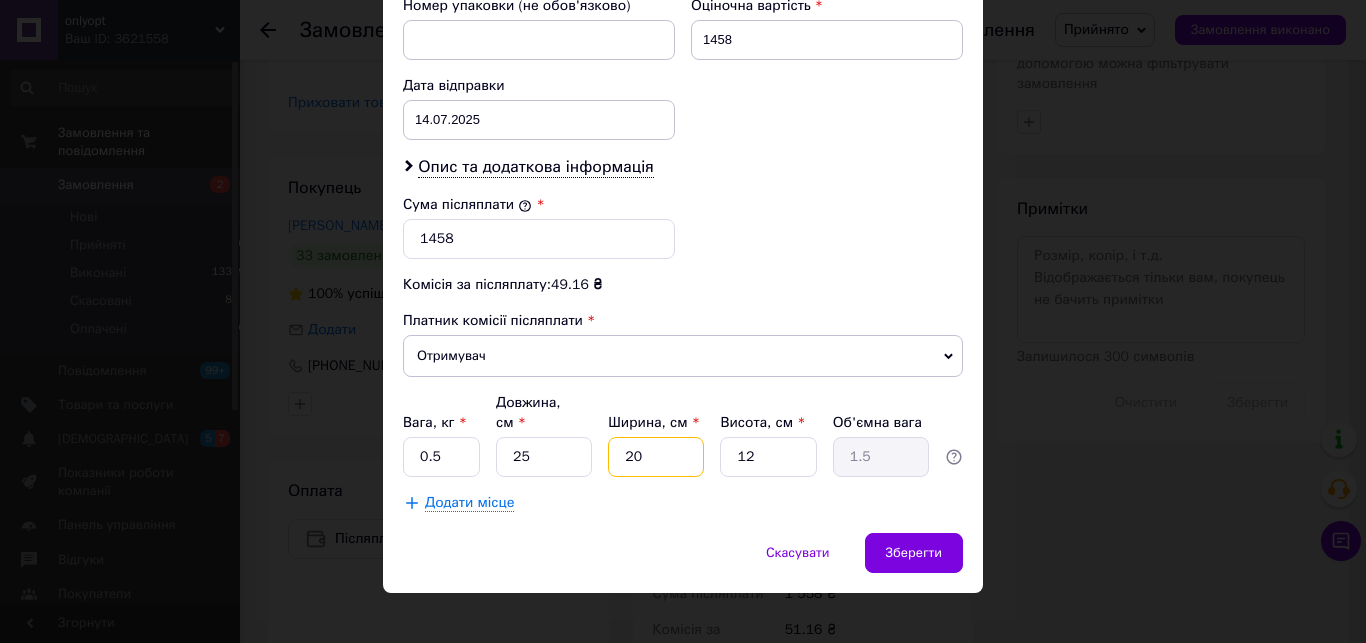 type on "20" 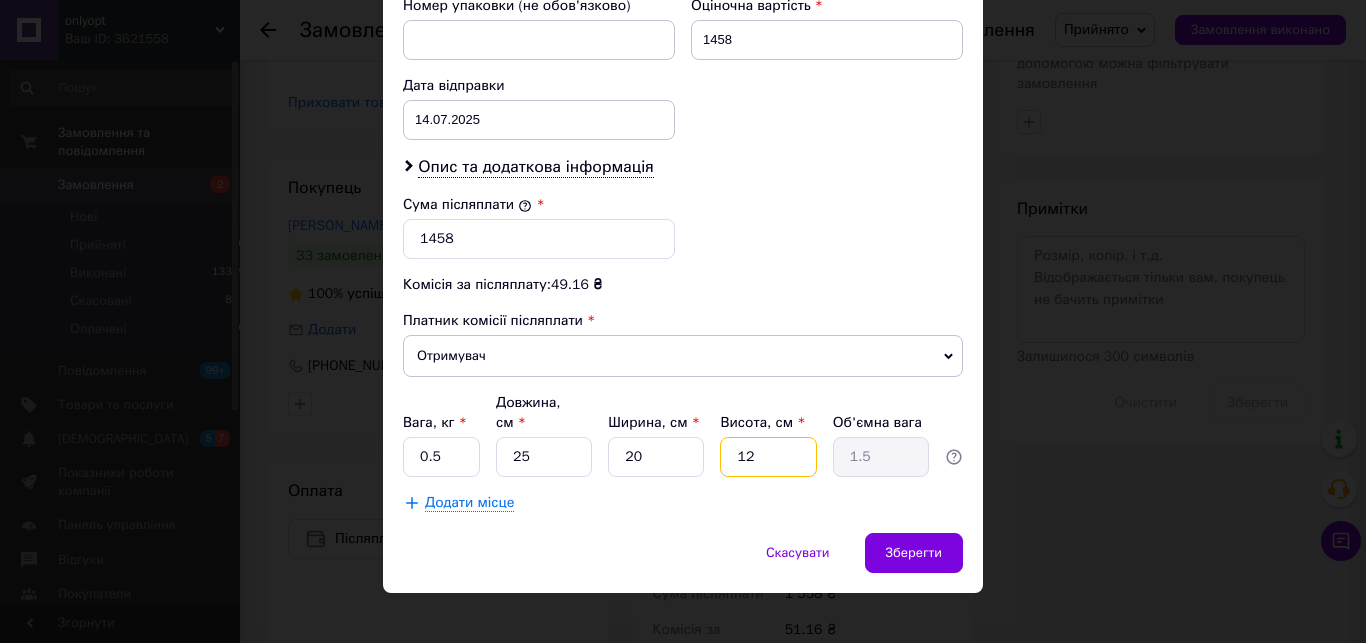 click on "12" at bounding box center (768, 457) 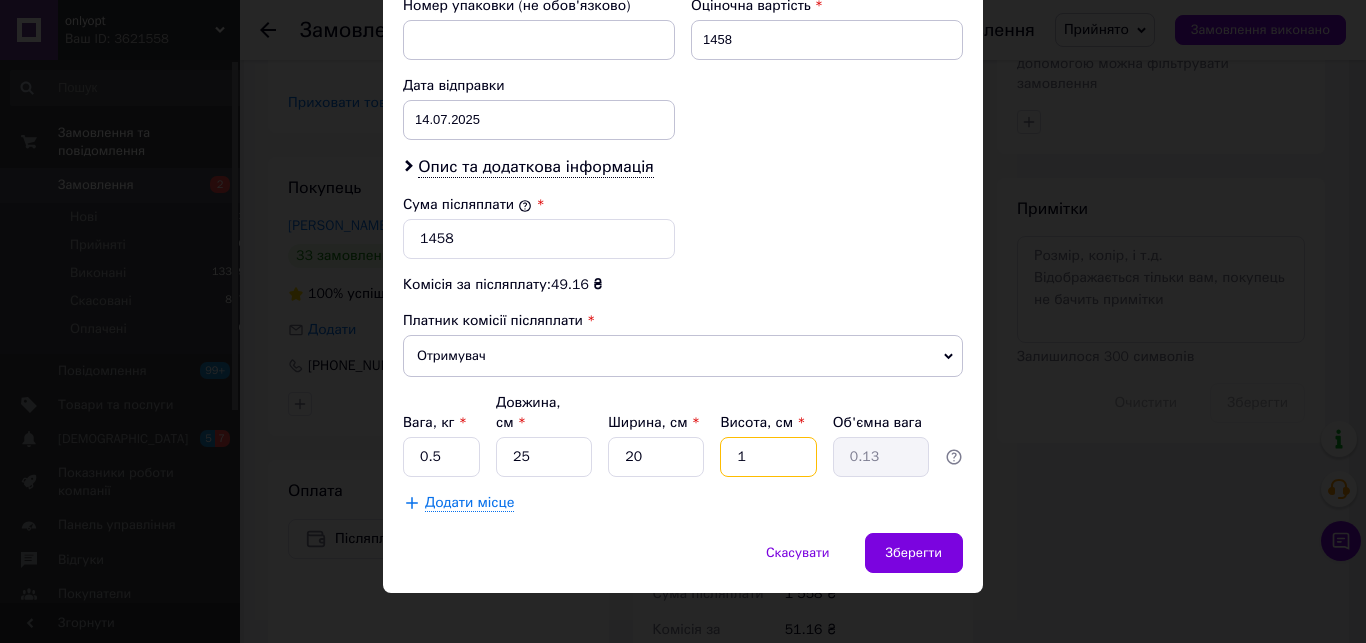 type on "16" 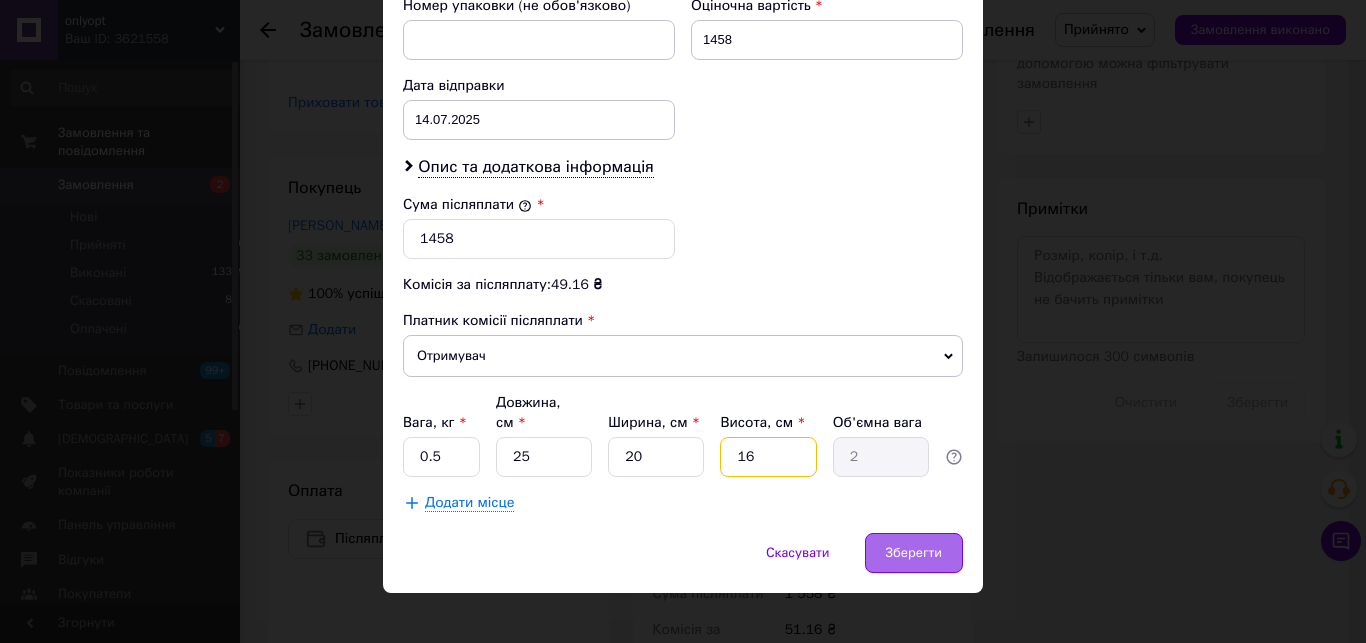 type on "16" 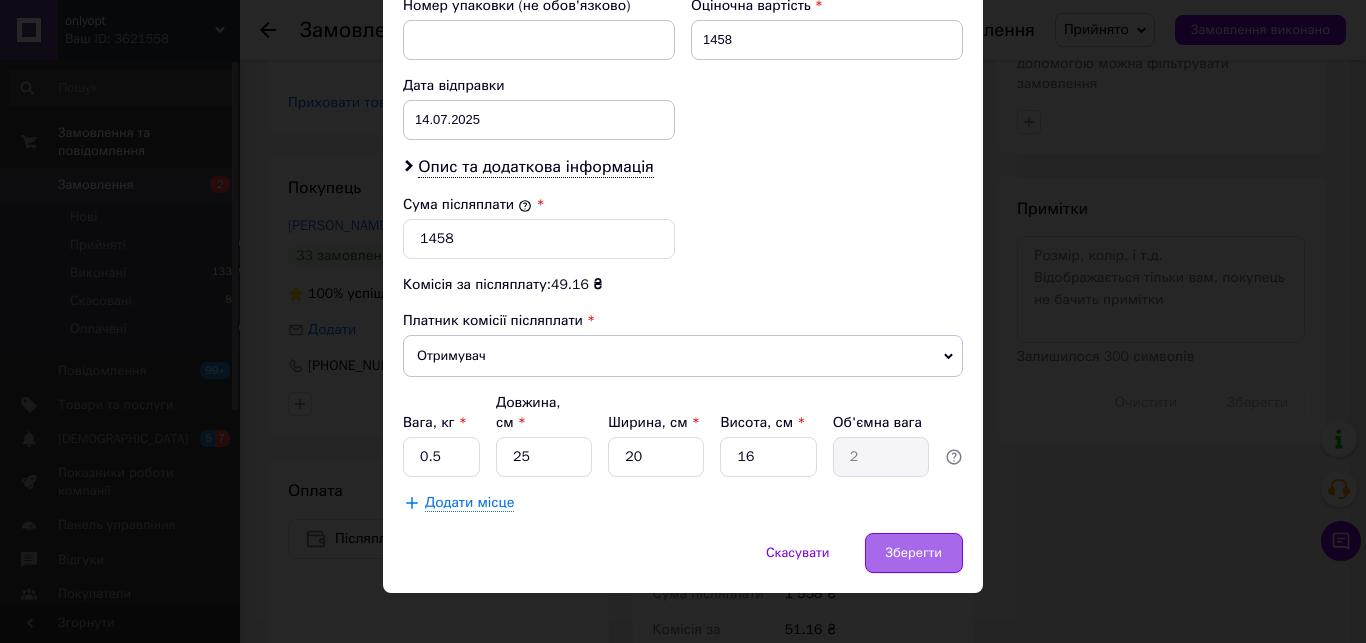 click on "Зберегти" at bounding box center [914, 553] 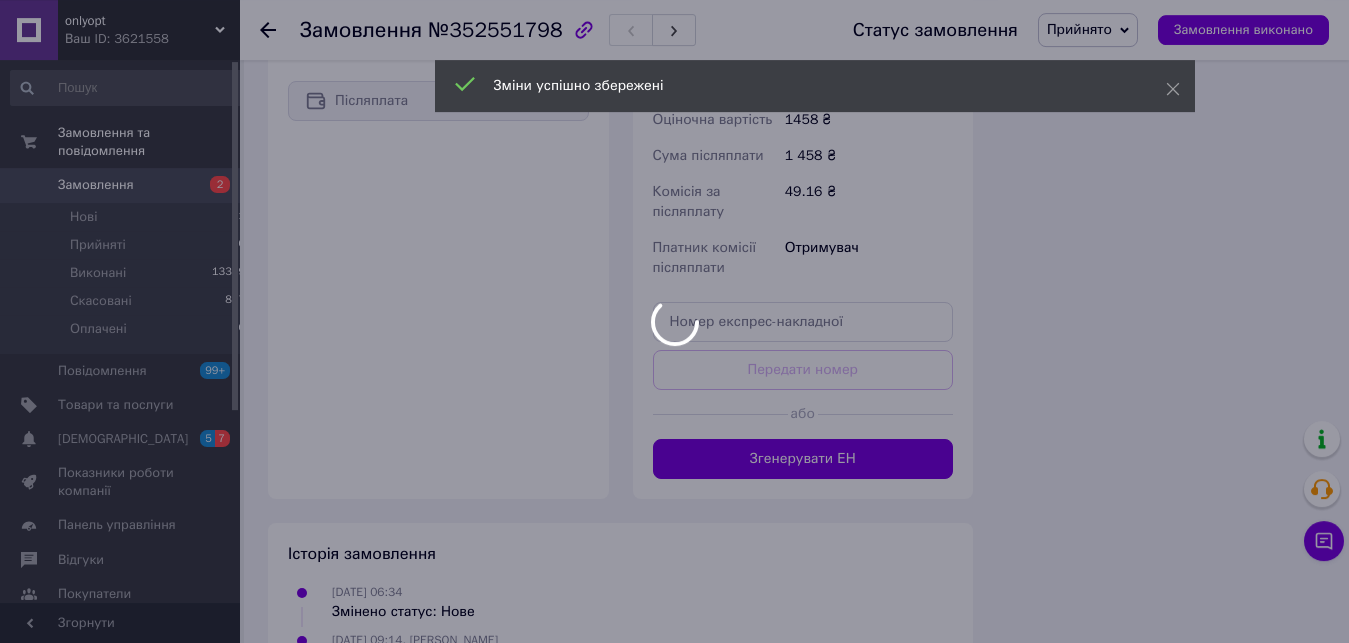 scroll, scrollTop: 1407, scrollLeft: 0, axis: vertical 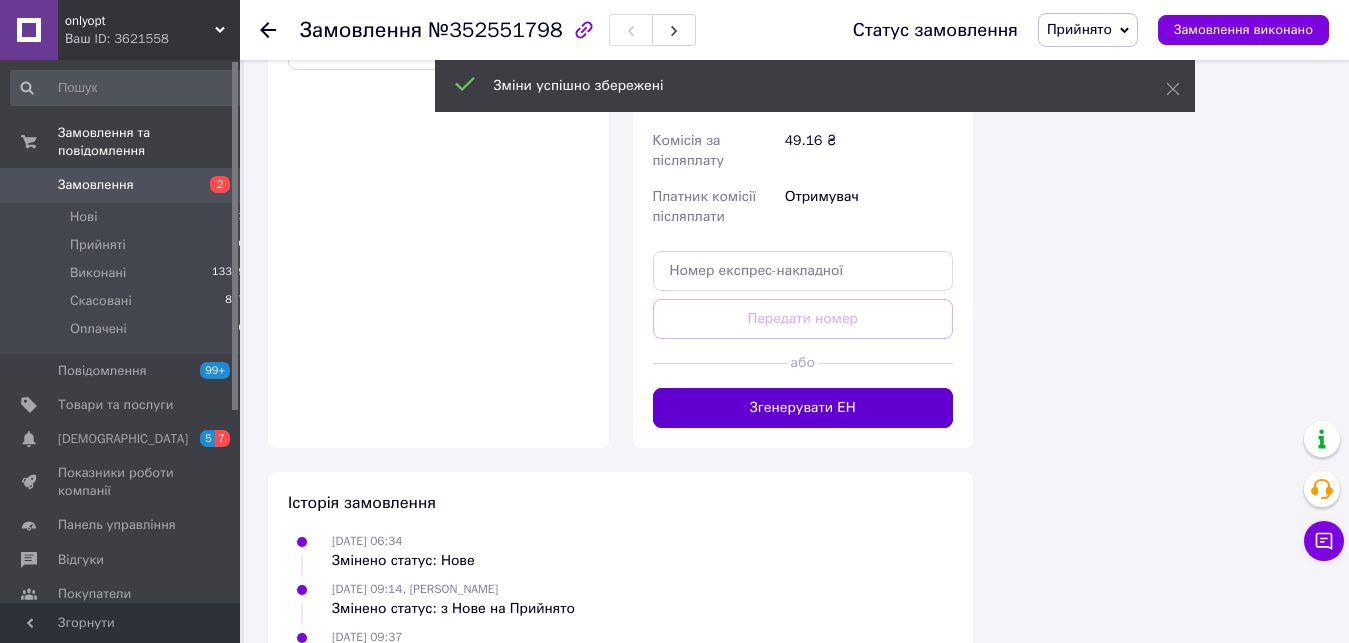click on "Згенерувати ЕН" at bounding box center (803, 408) 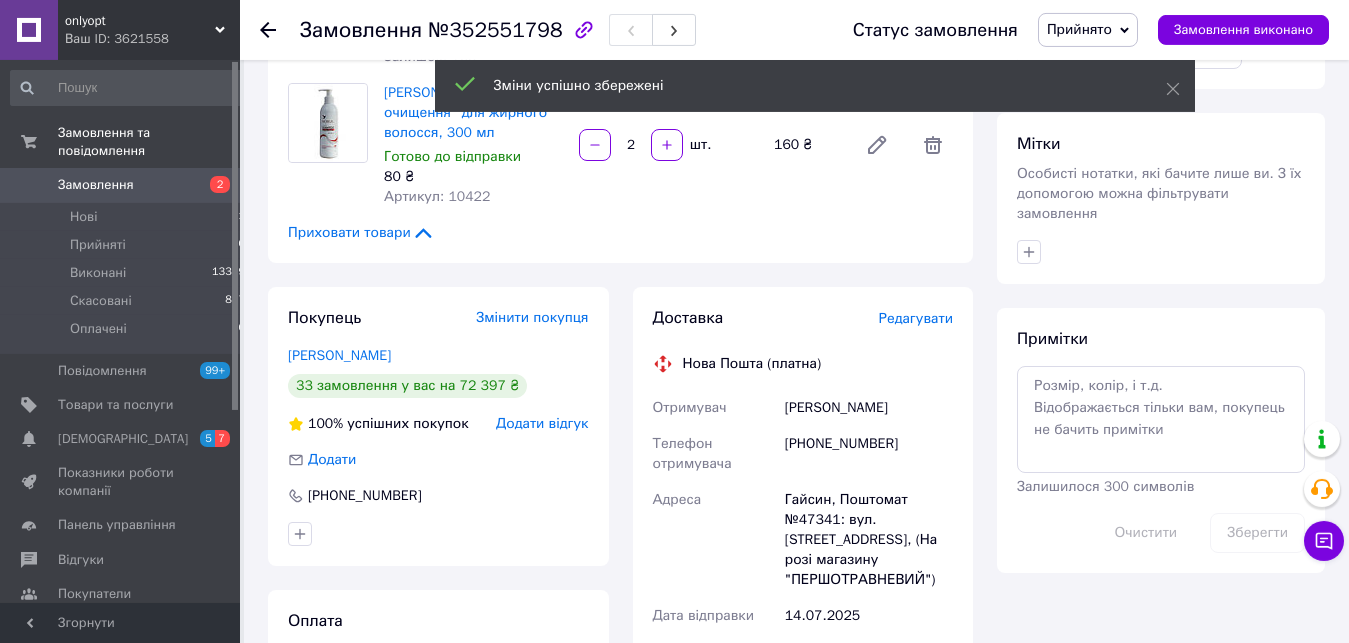 scroll, scrollTop: 693, scrollLeft: 0, axis: vertical 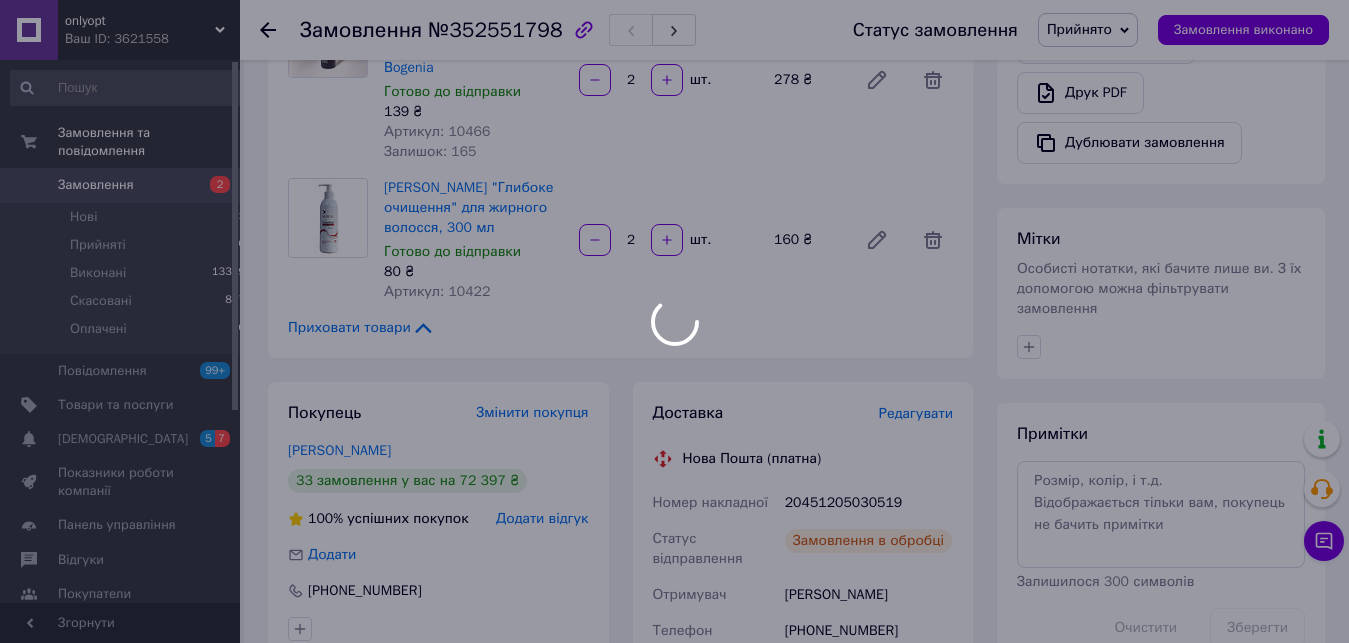 click at bounding box center (674, 321) 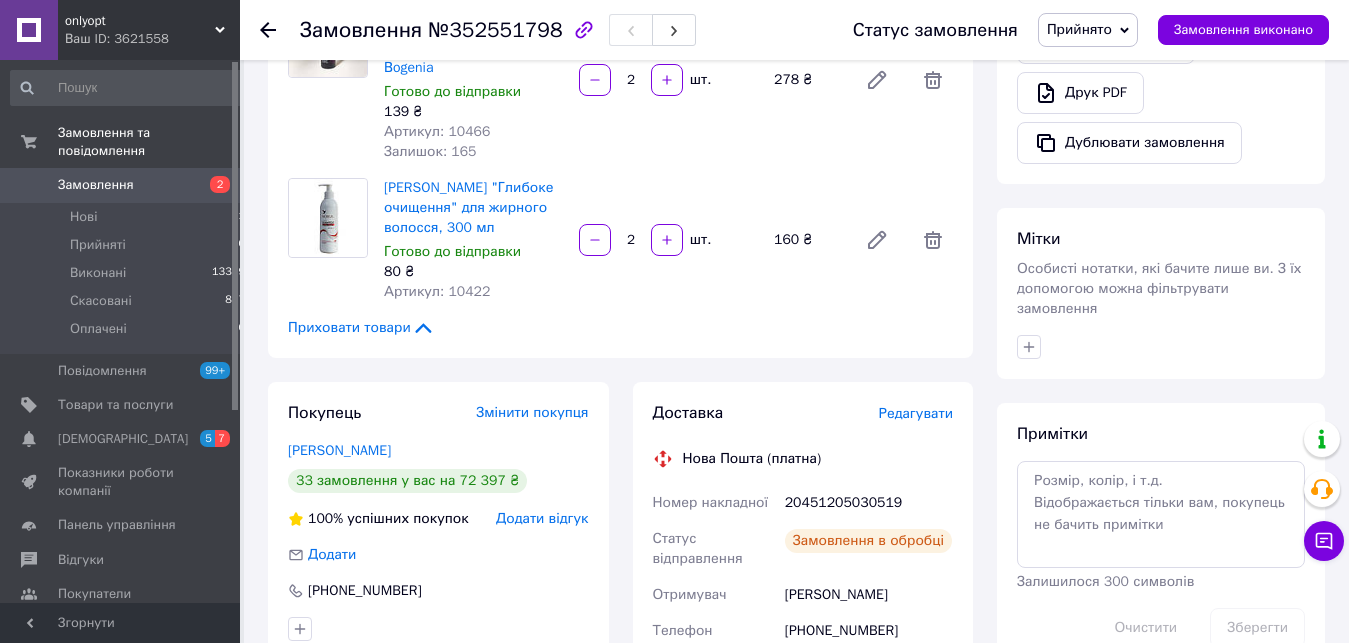 click on "20451205030519" at bounding box center [869, 503] 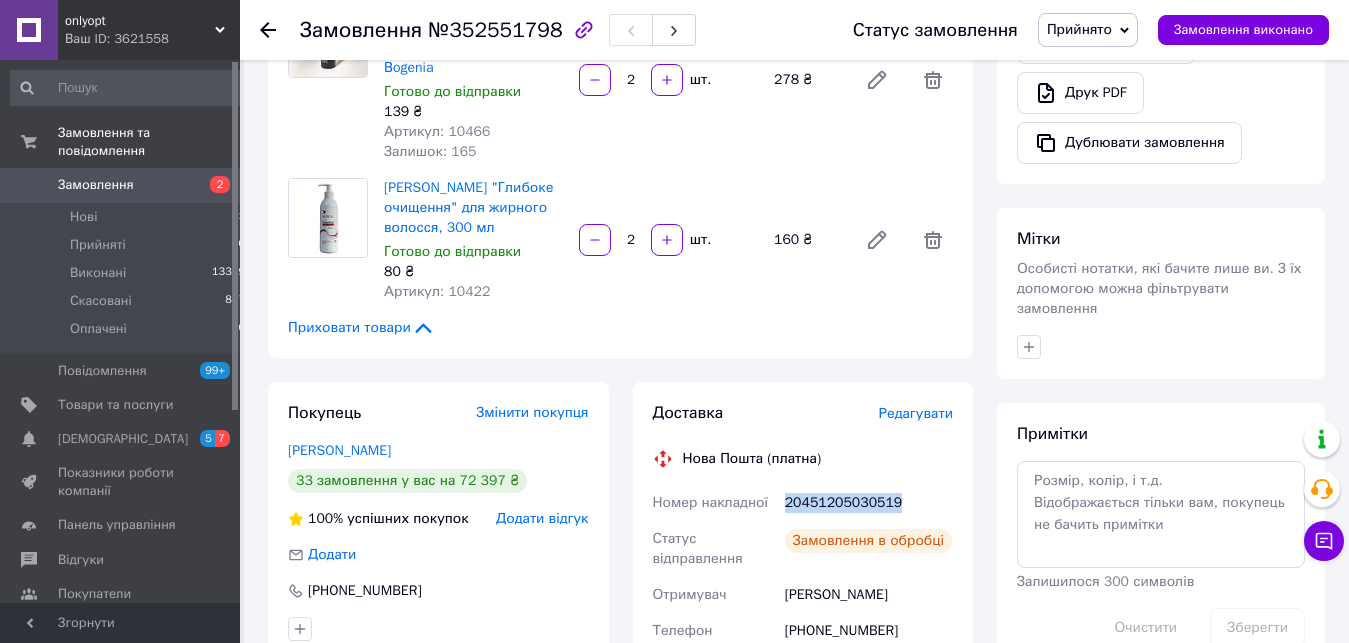 click on "20451205030519" at bounding box center [869, 503] 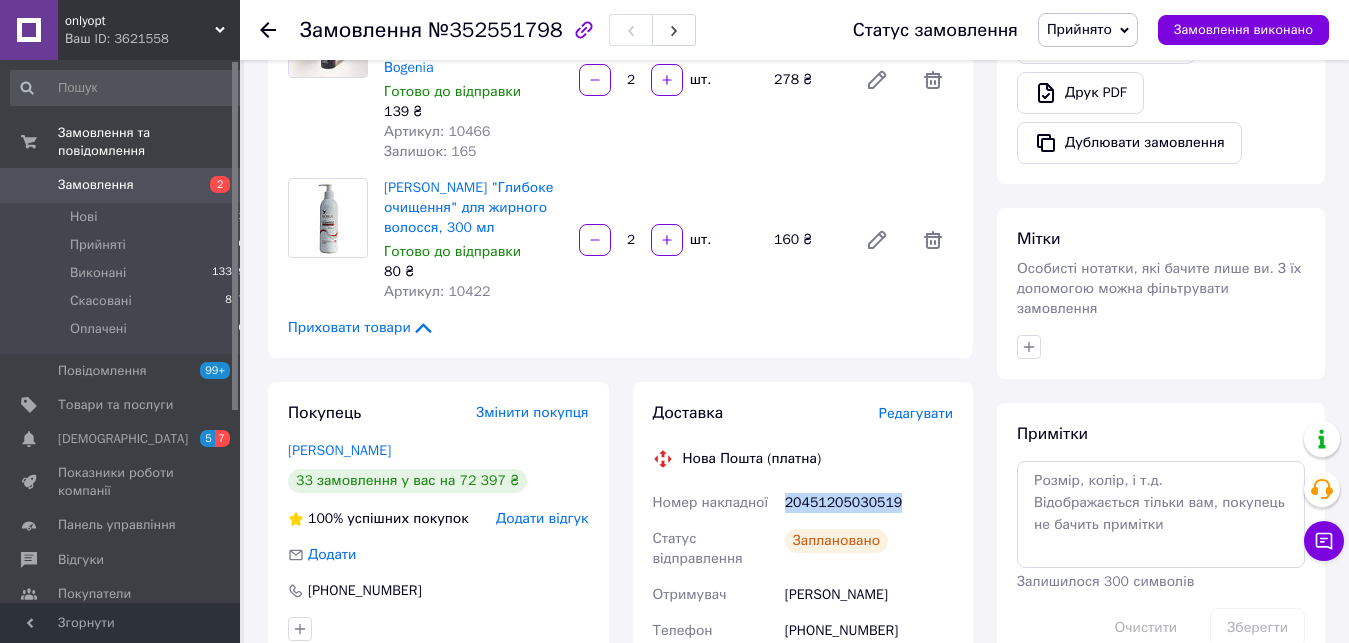copy on "20451205030519" 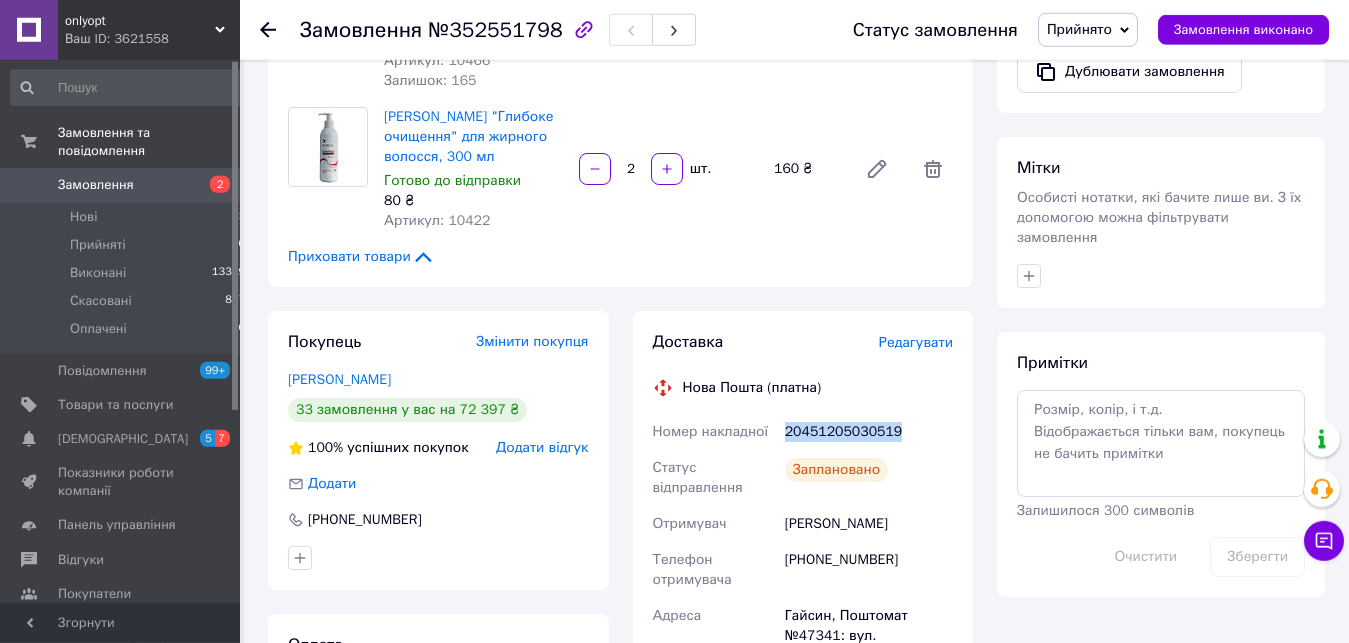 scroll, scrollTop: 795, scrollLeft: 0, axis: vertical 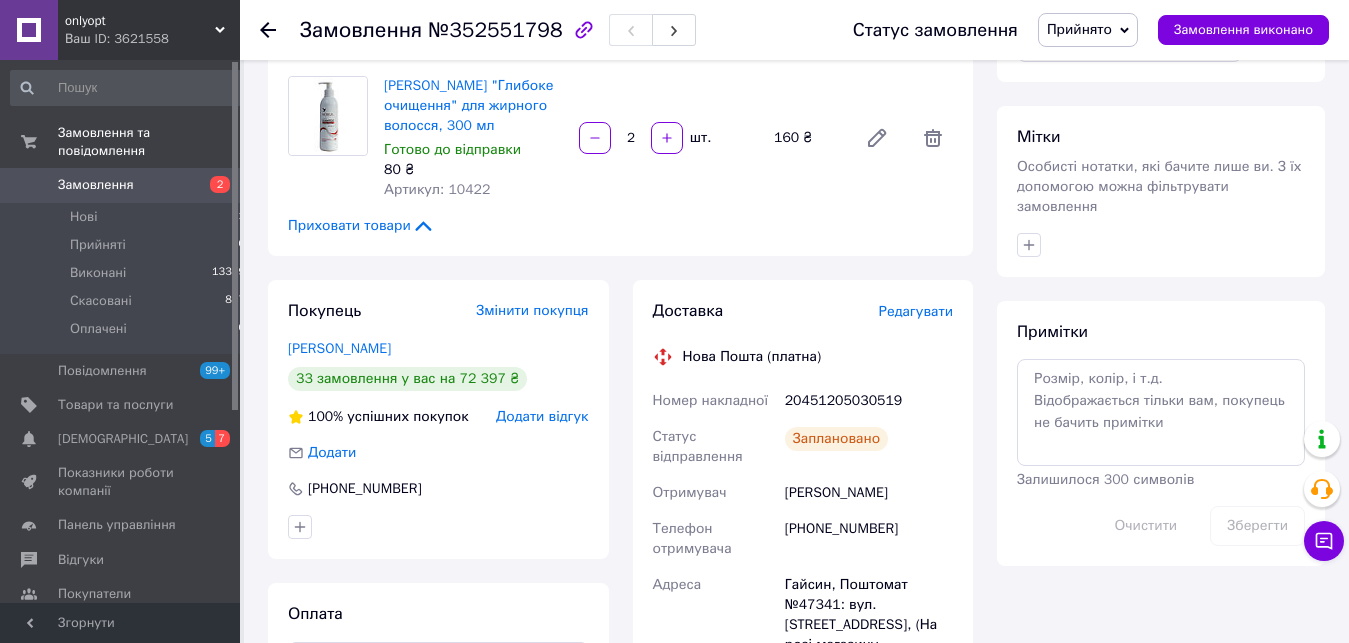 click on "[PERSON_NAME]" at bounding box center (869, 493) 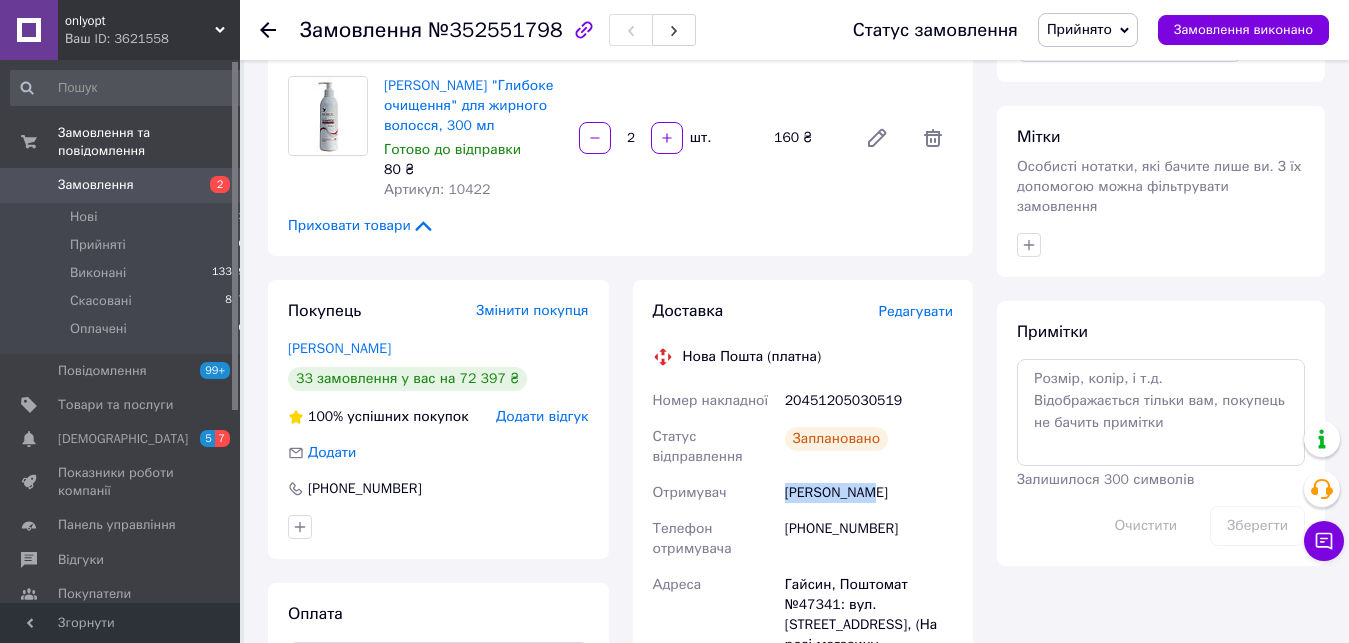click on "[PERSON_NAME]" at bounding box center [869, 493] 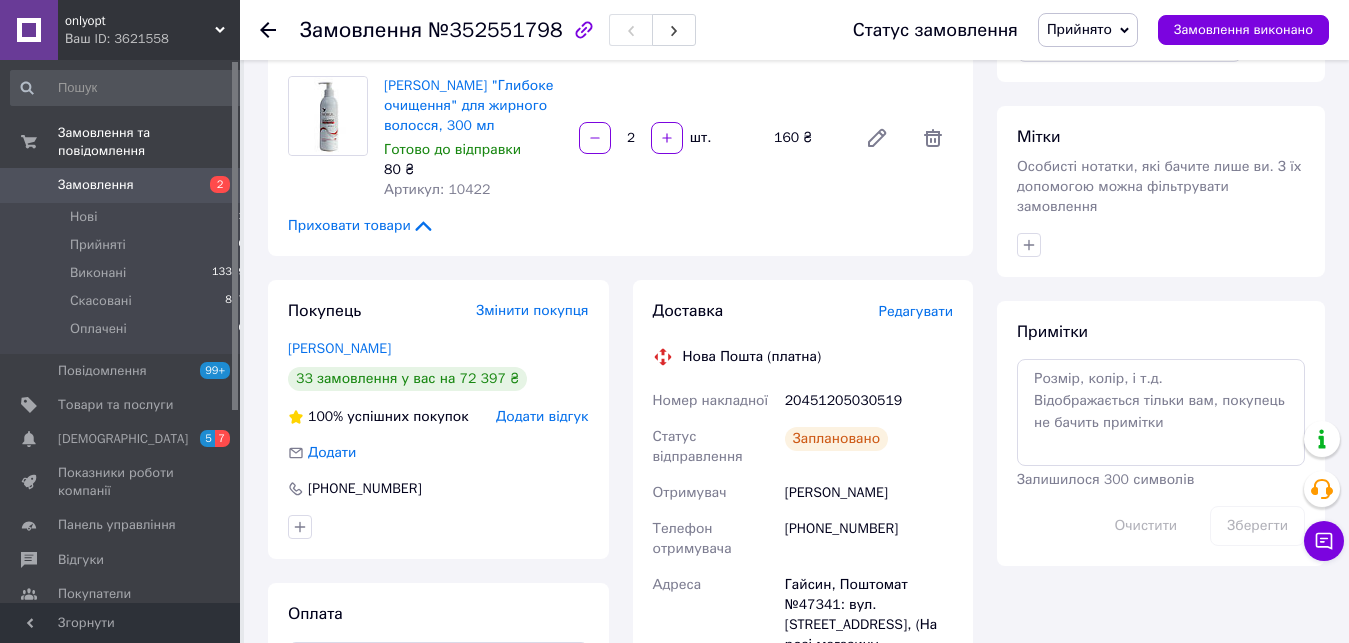 click on "[PERSON_NAME]" at bounding box center (869, 493) 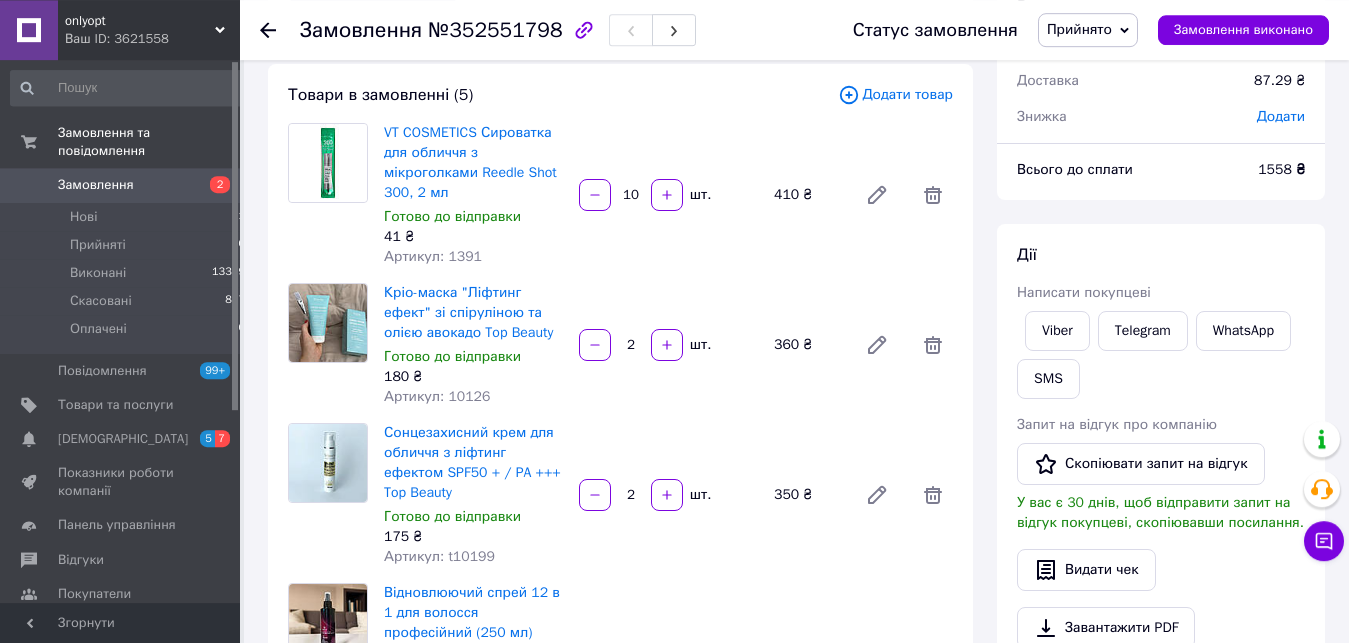 scroll, scrollTop: 81, scrollLeft: 0, axis: vertical 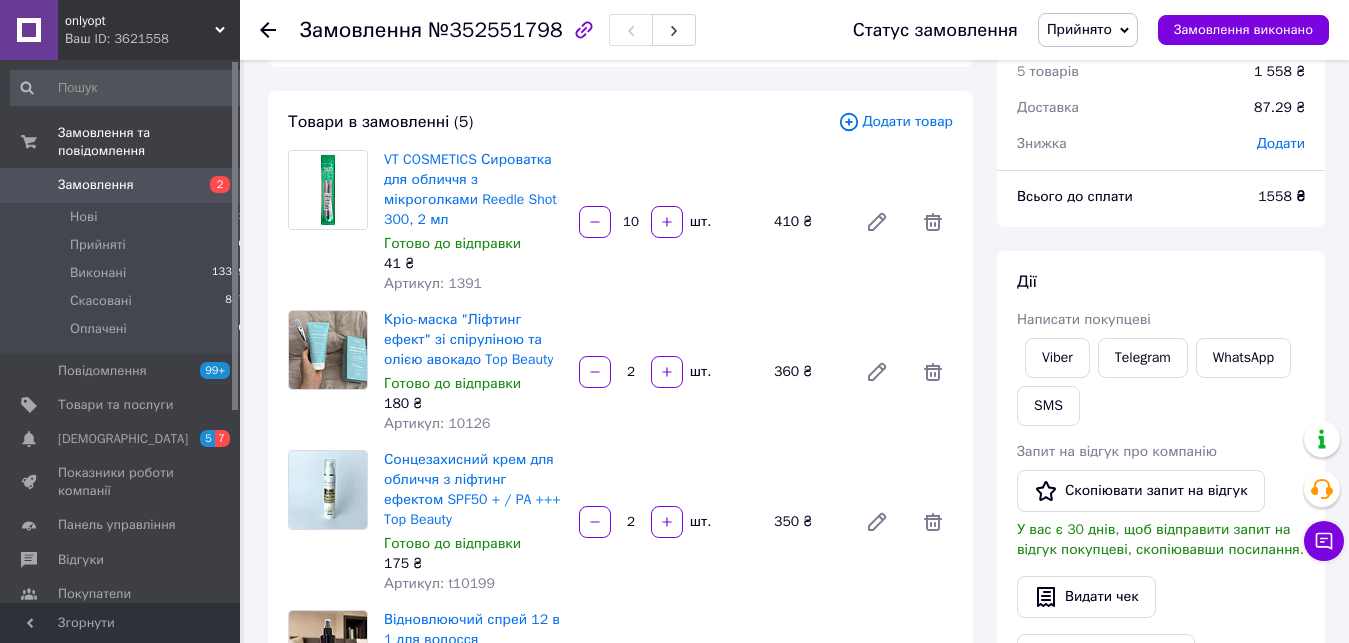 click on "Замовлення" at bounding box center (96, 185) 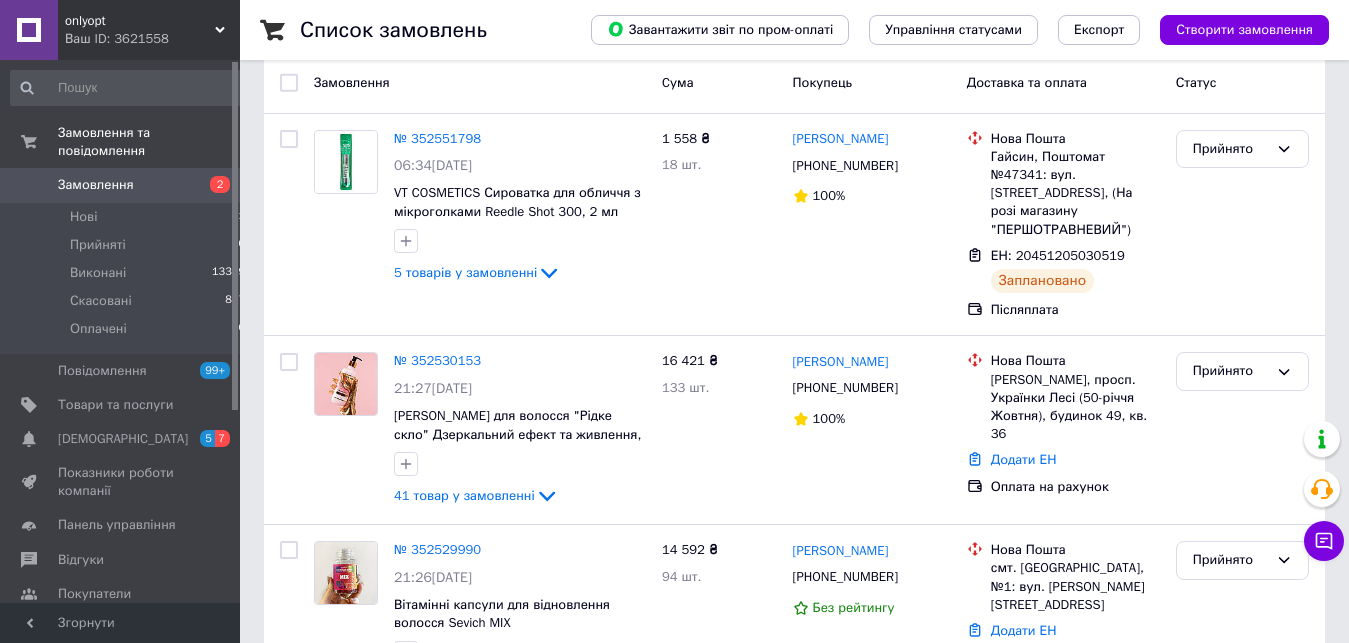 scroll, scrollTop: 0, scrollLeft: 0, axis: both 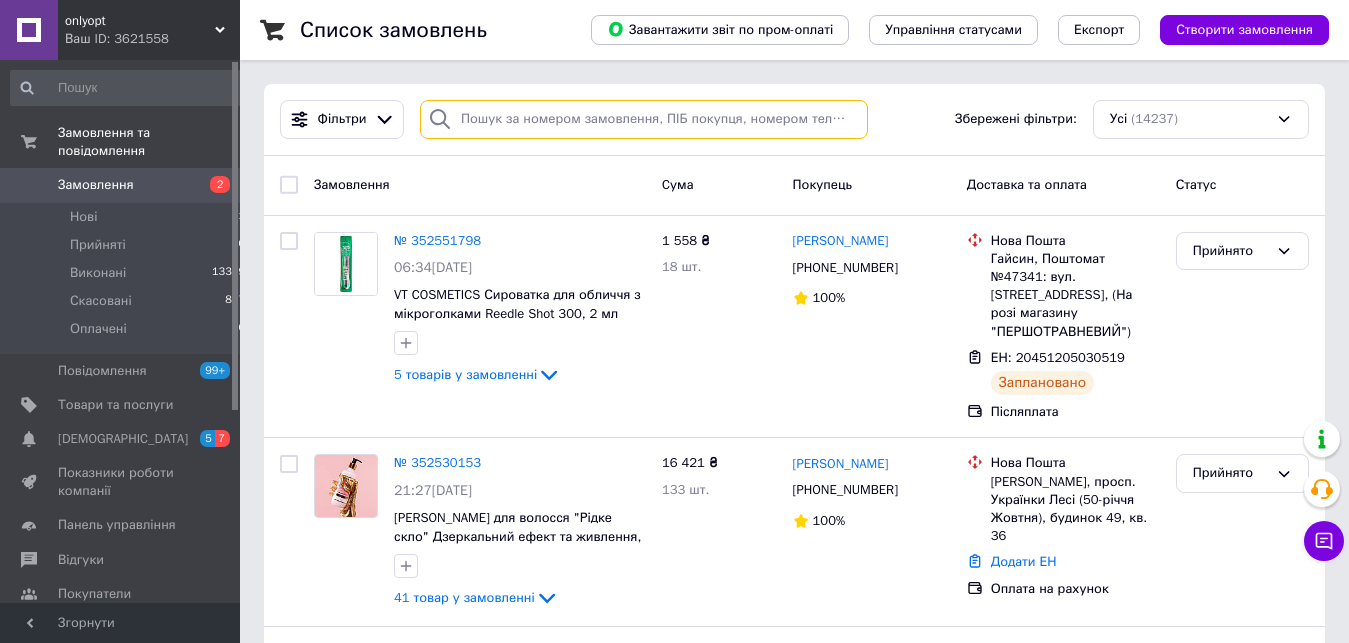 click at bounding box center (644, 119) 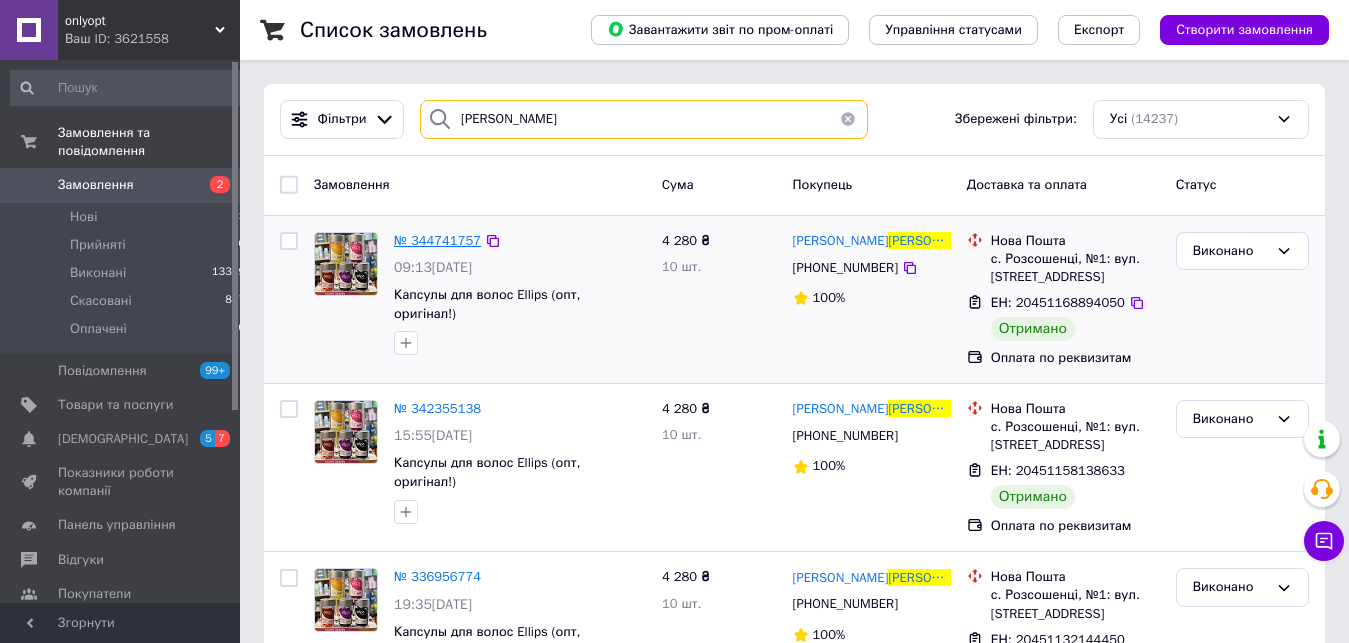 type on "[PERSON_NAME]" 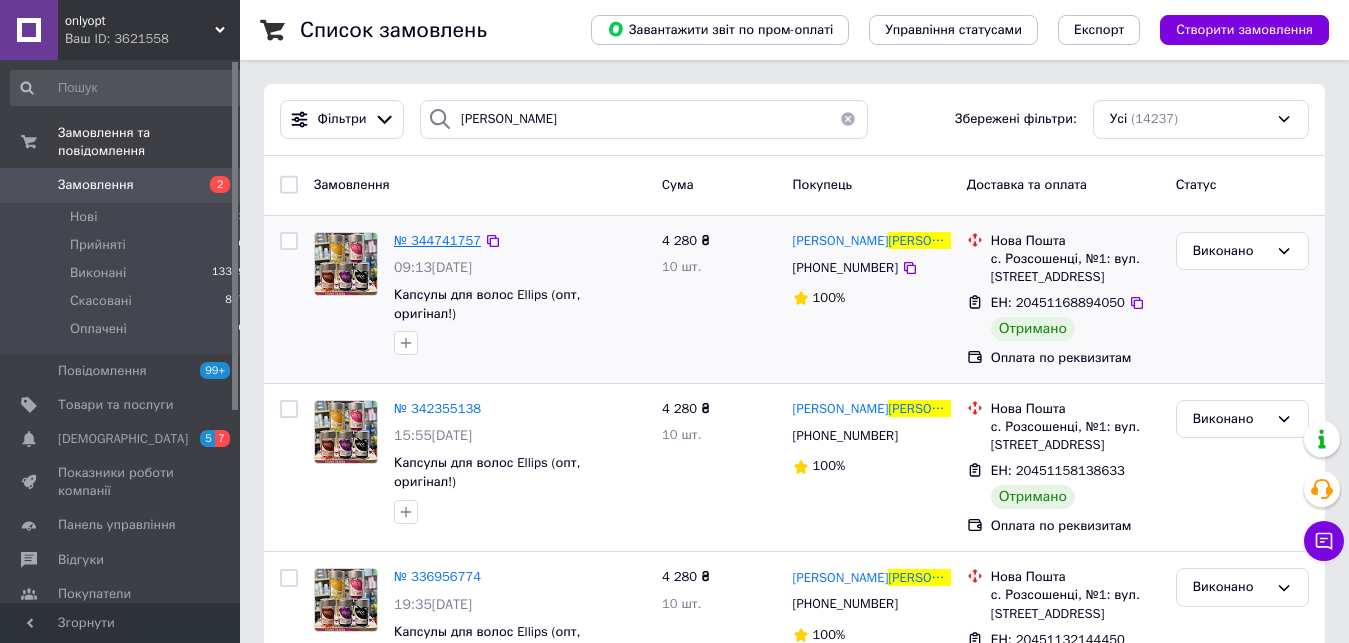 click on "№ 344741757" at bounding box center [437, 240] 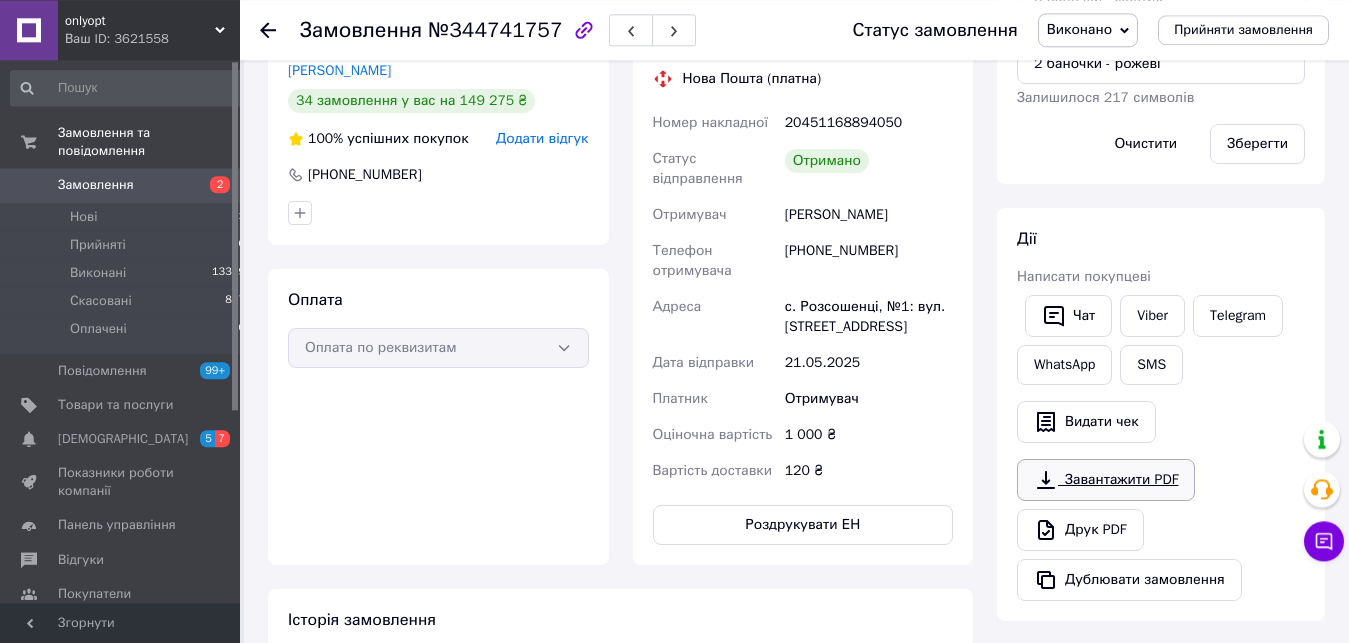 scroll, scrollTop: 378, scrollLeft: 0, axis: vertical 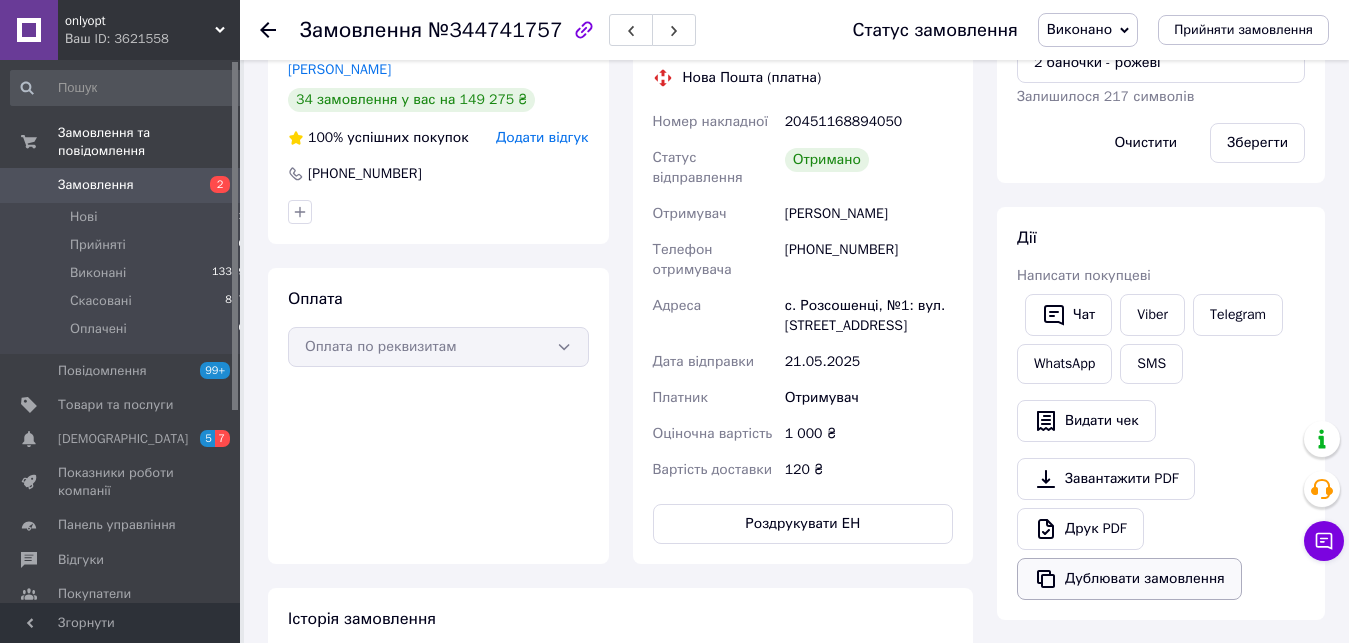 click on "Дублювати замовлення" at bounding box center (1129, 579) 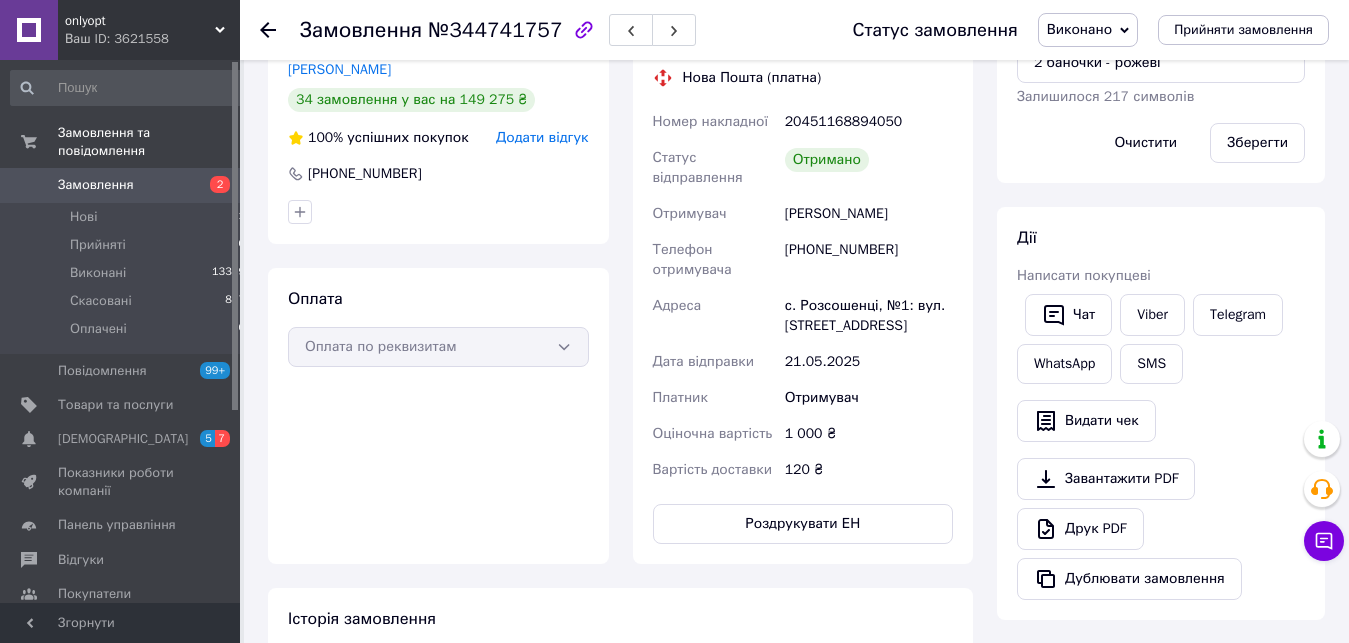 scroll, scrollTop: 0, scrollLeft: 0, axis: both 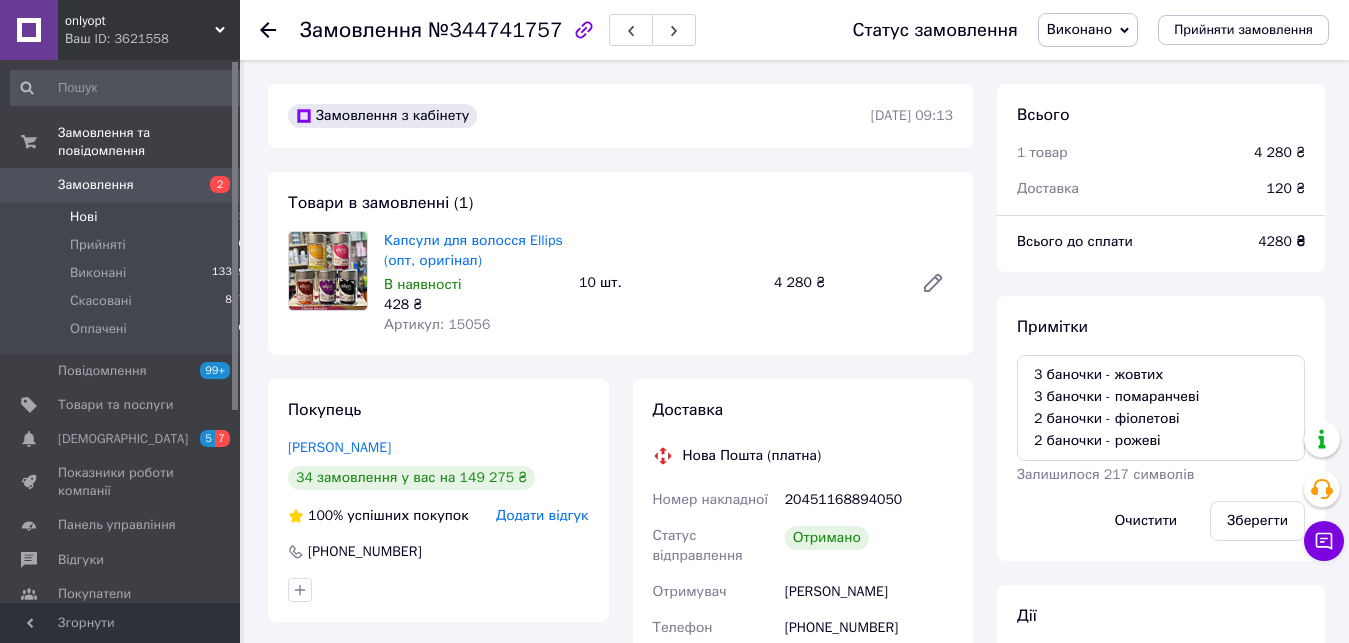 click on "Нові 1" at bounding box center [128, 217] 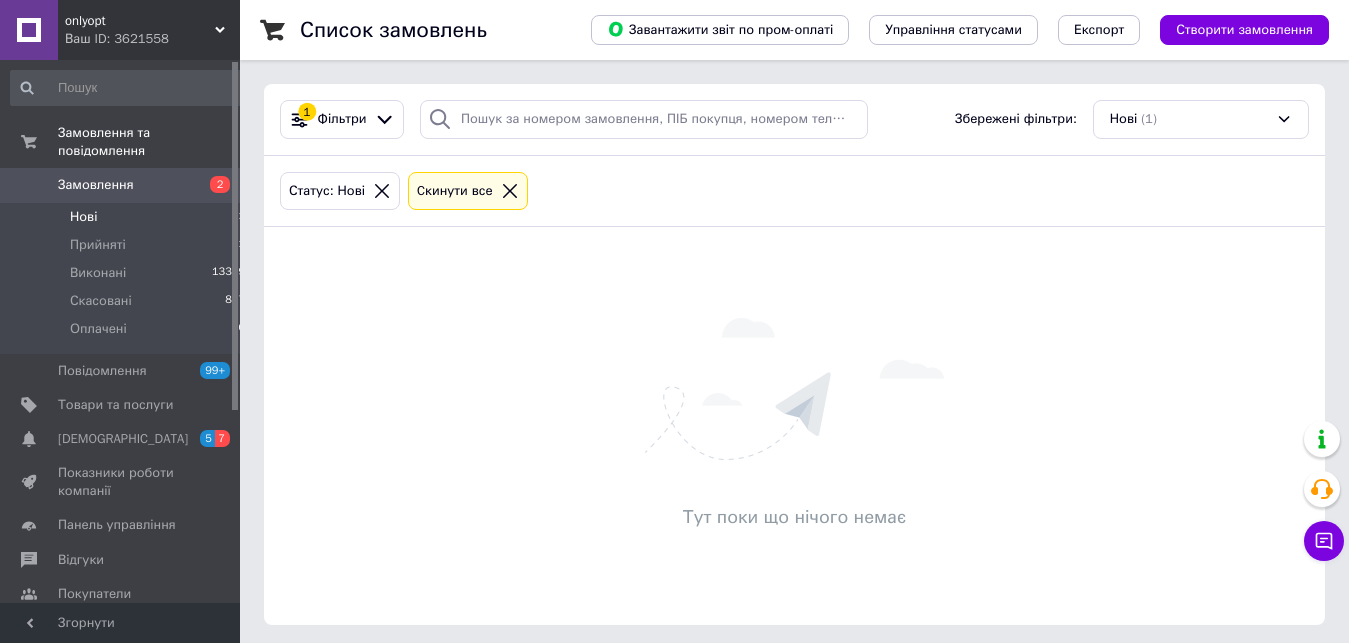 click on "Замовлення" at bounding box center (96, 185) 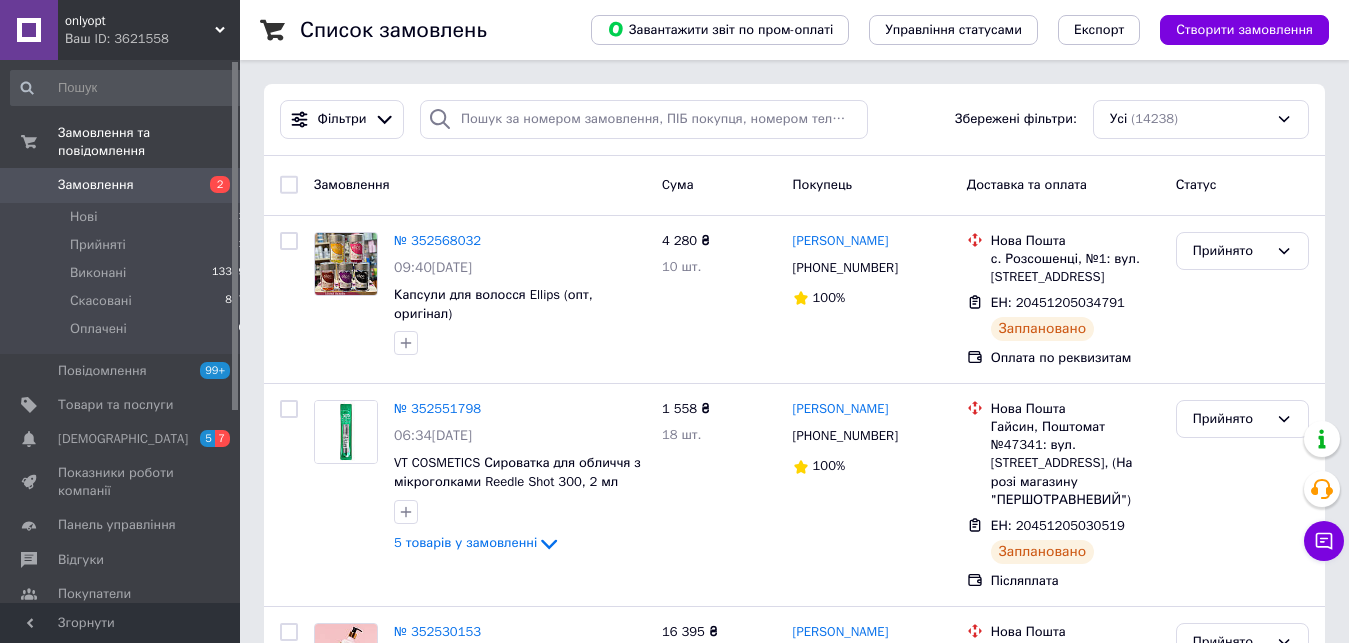 click on "Замовлення 2" at bounding box center (128, 185) 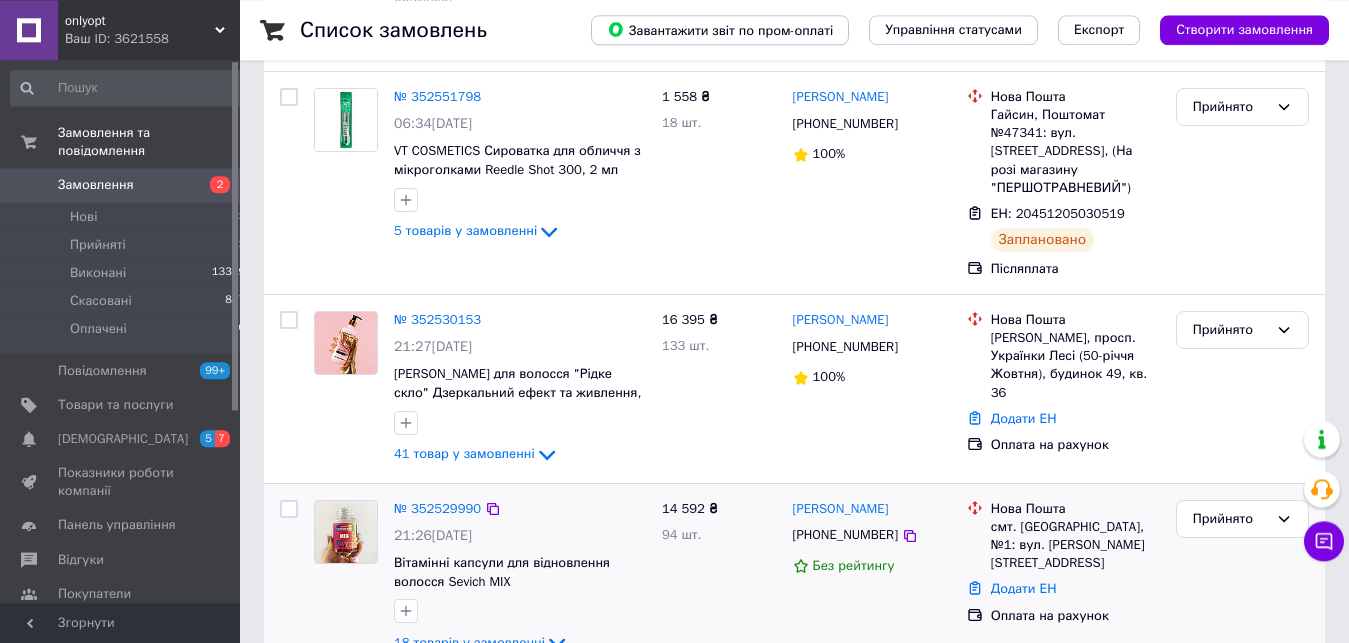 scroll, scrollTop: 612, scrollLeft: 0, axis: vertical 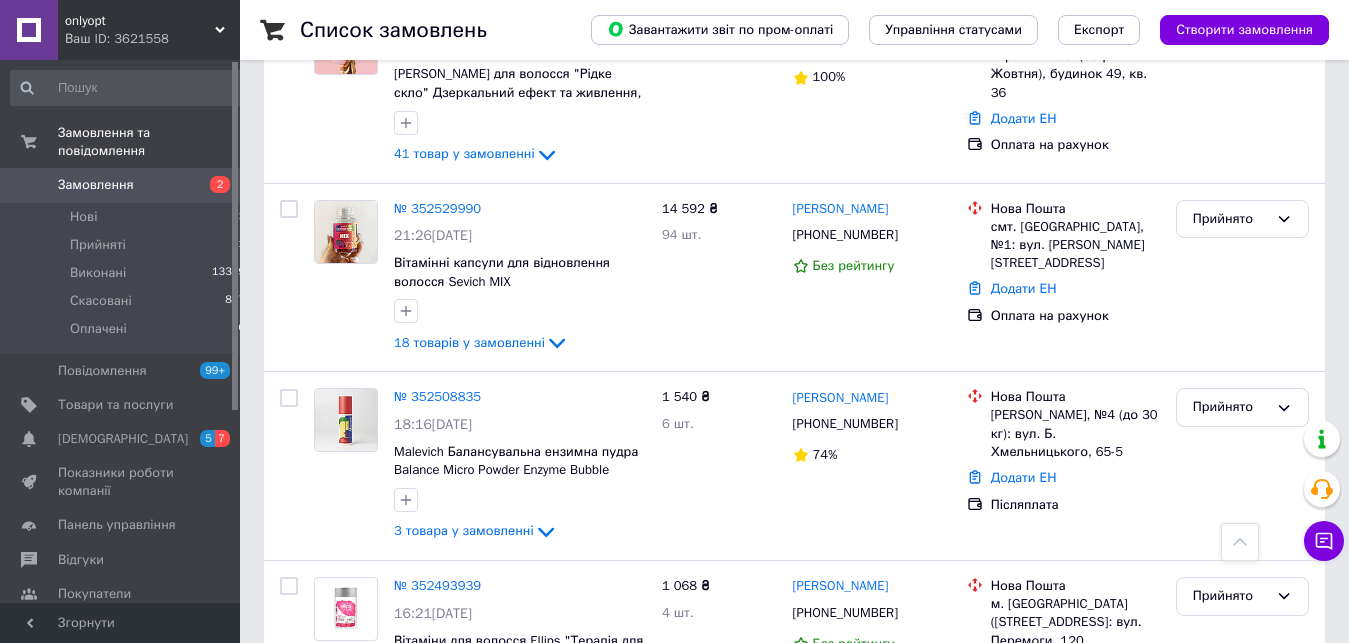 click on "2" at bounding box center (212, 185) 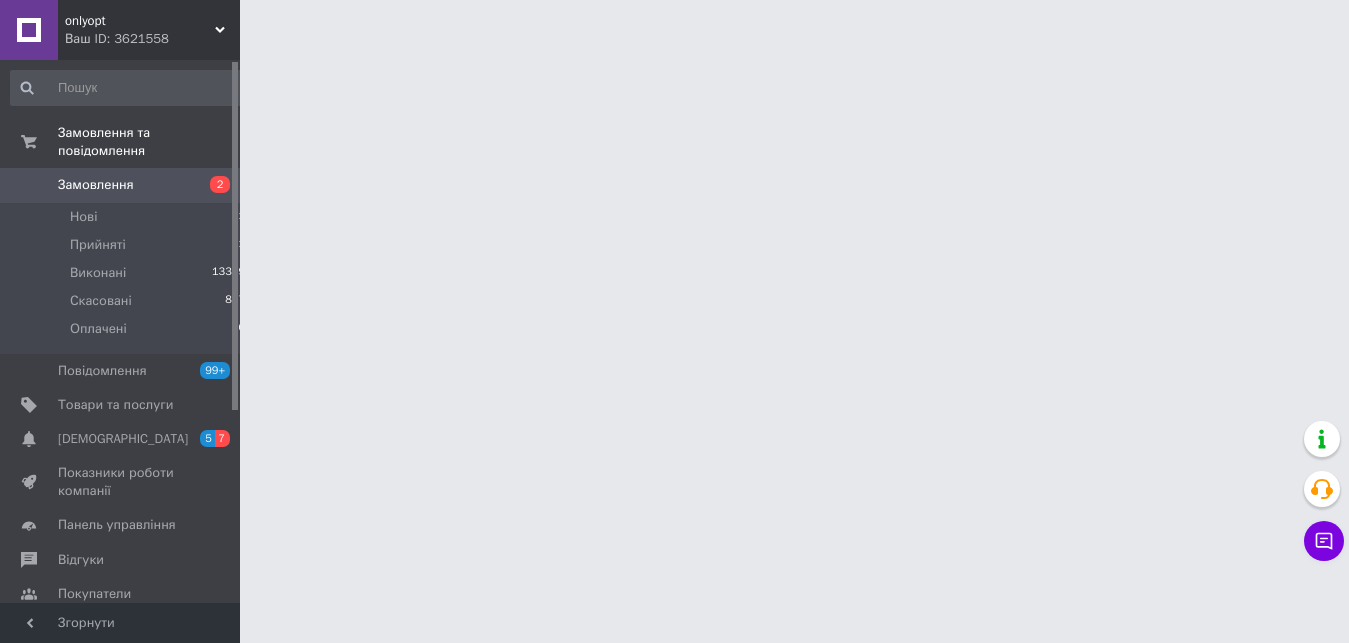scroll, scrollTop: 0, scrollLeft: 0, axis: both 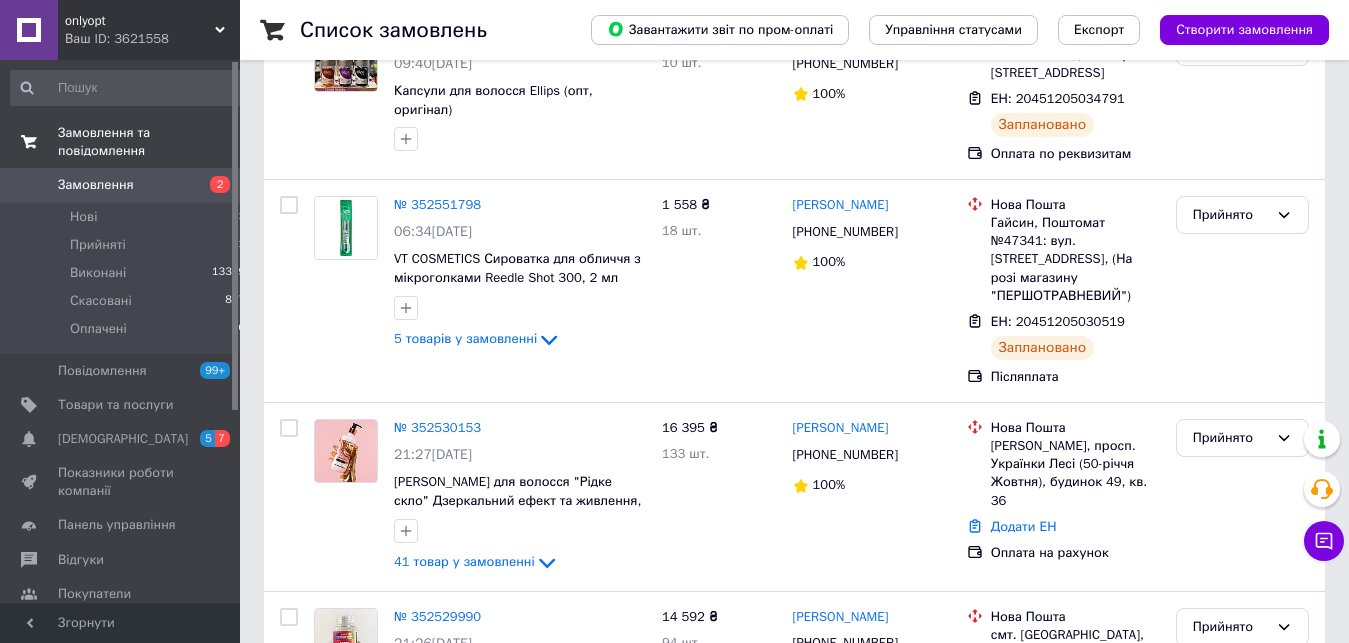 click on "Замовлення та повідомлення" at bounding box center (128, 142) 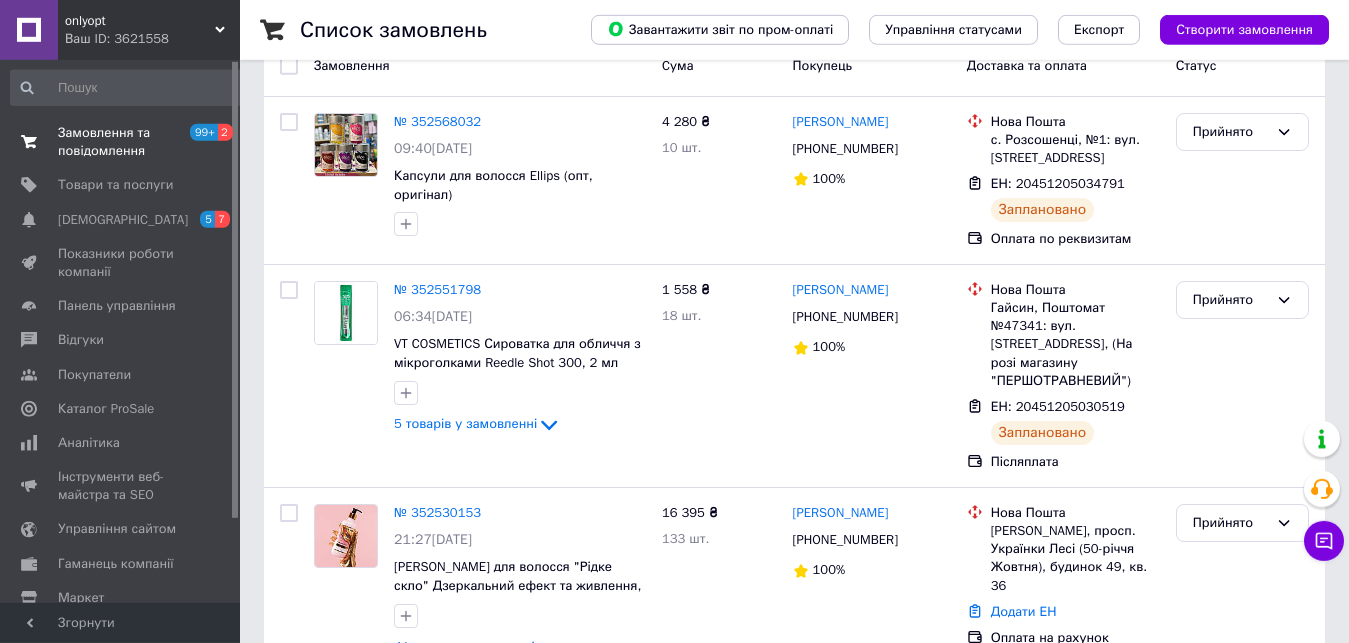 scroll, scrollTop: 0, scrollLeft: 0, axis: both 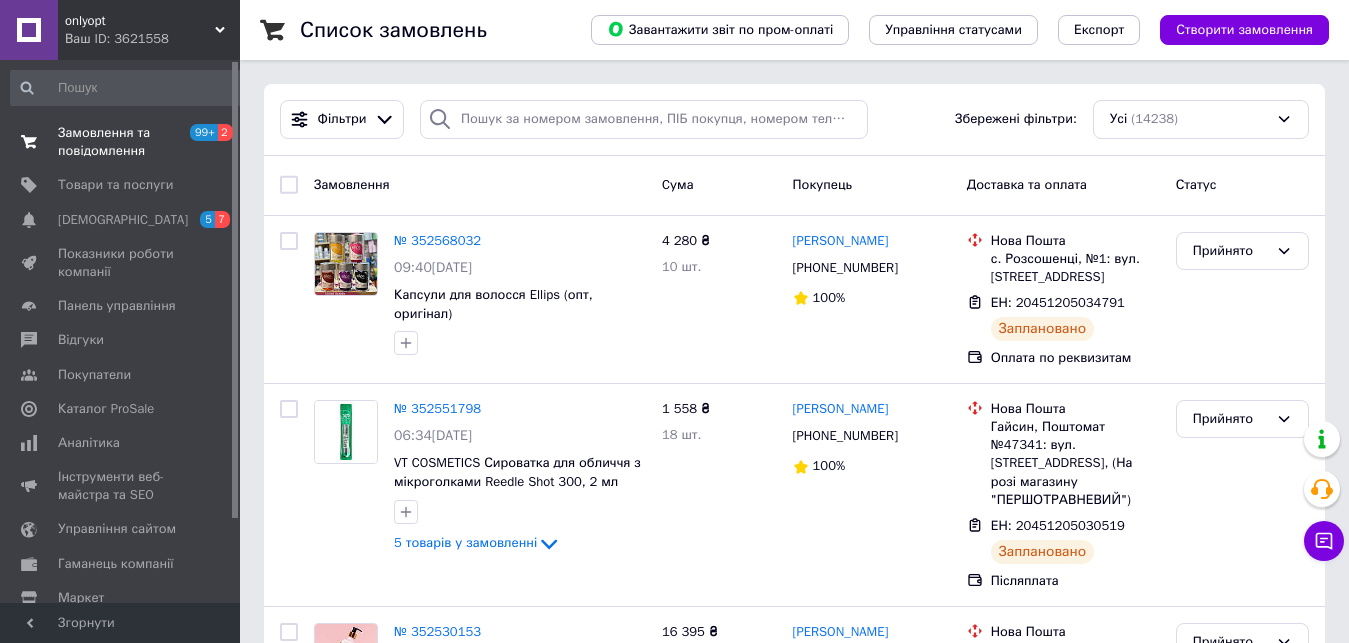 click on "Замовлення та повідомлення" at bounding box center [121, 142] 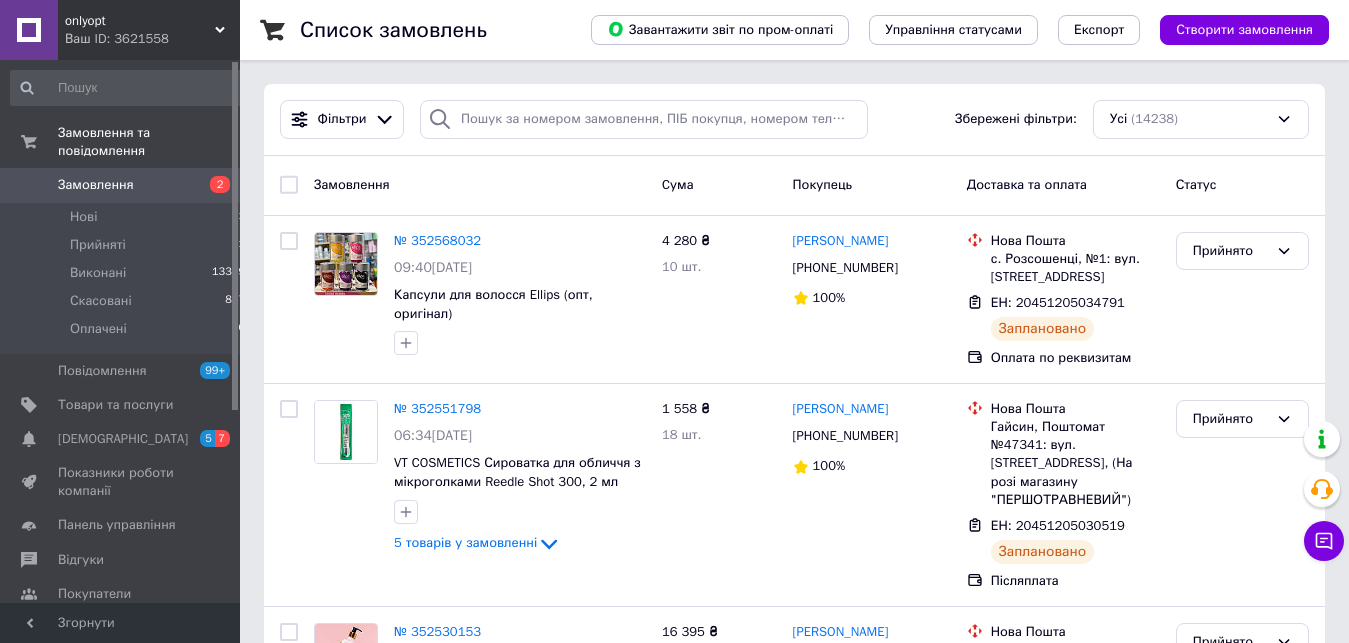 click on "Замовлення 2" at bounding box center (128, 185) 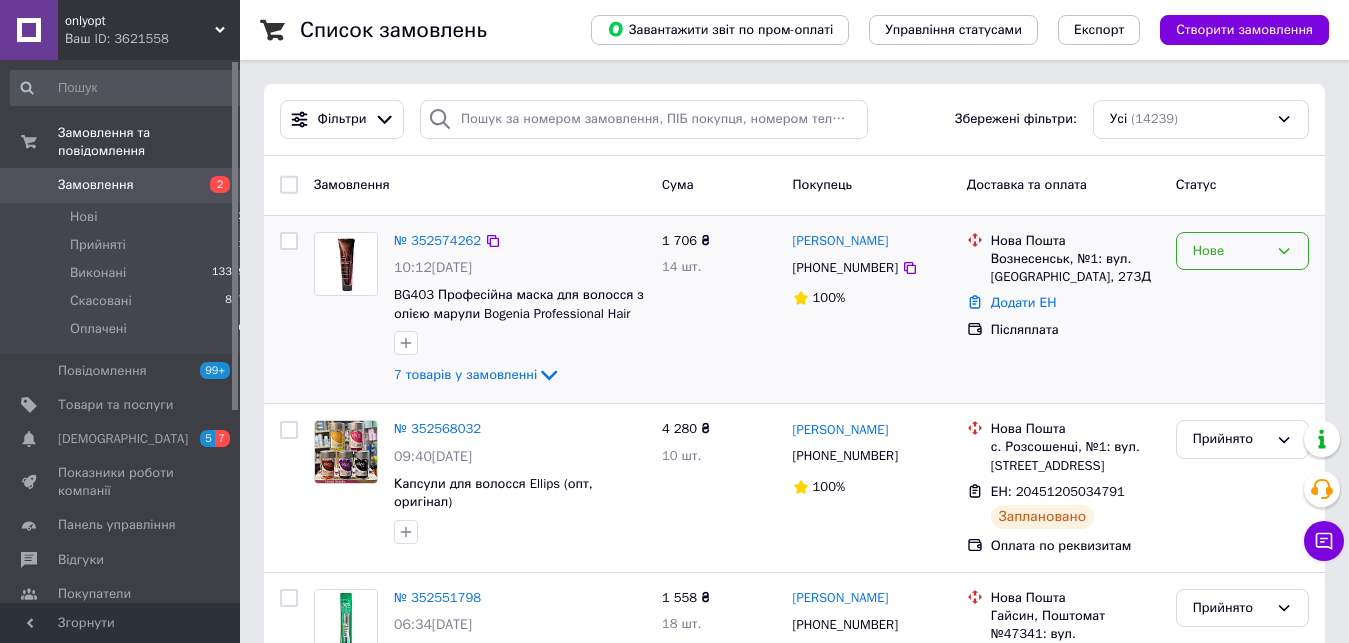 click on "Нове" at bounding box center [1242, 251] 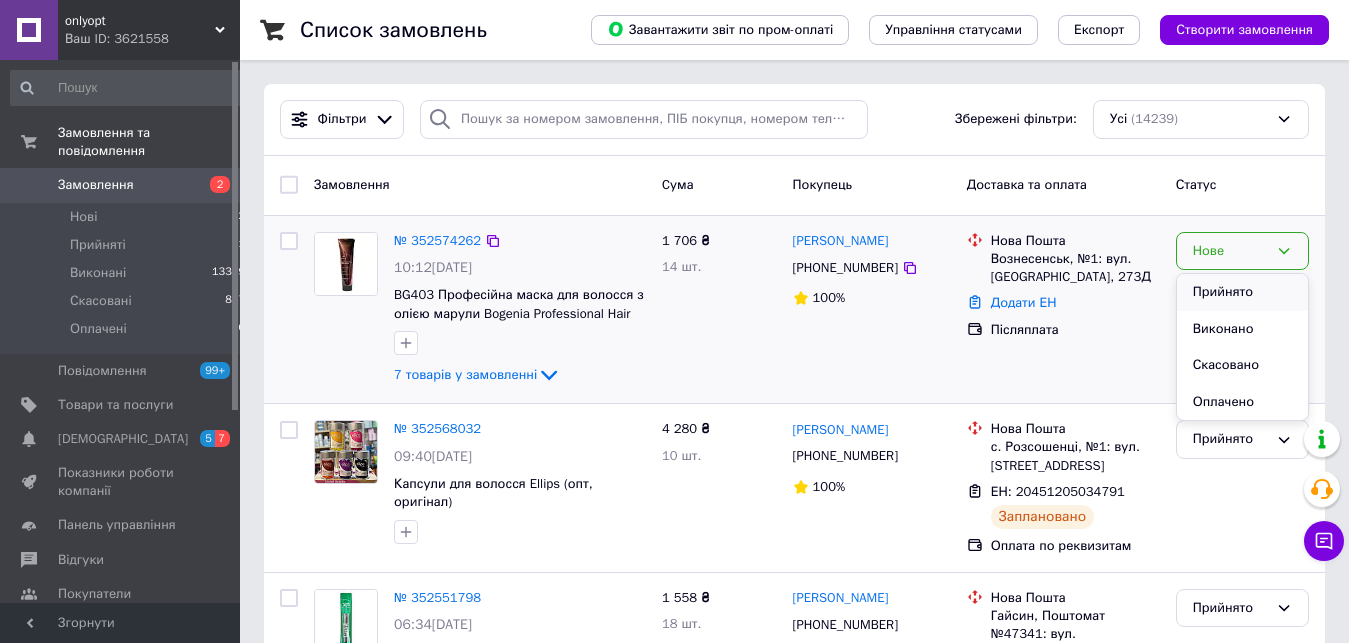 click on "Прийнято" at bounding box center (1242, 292) 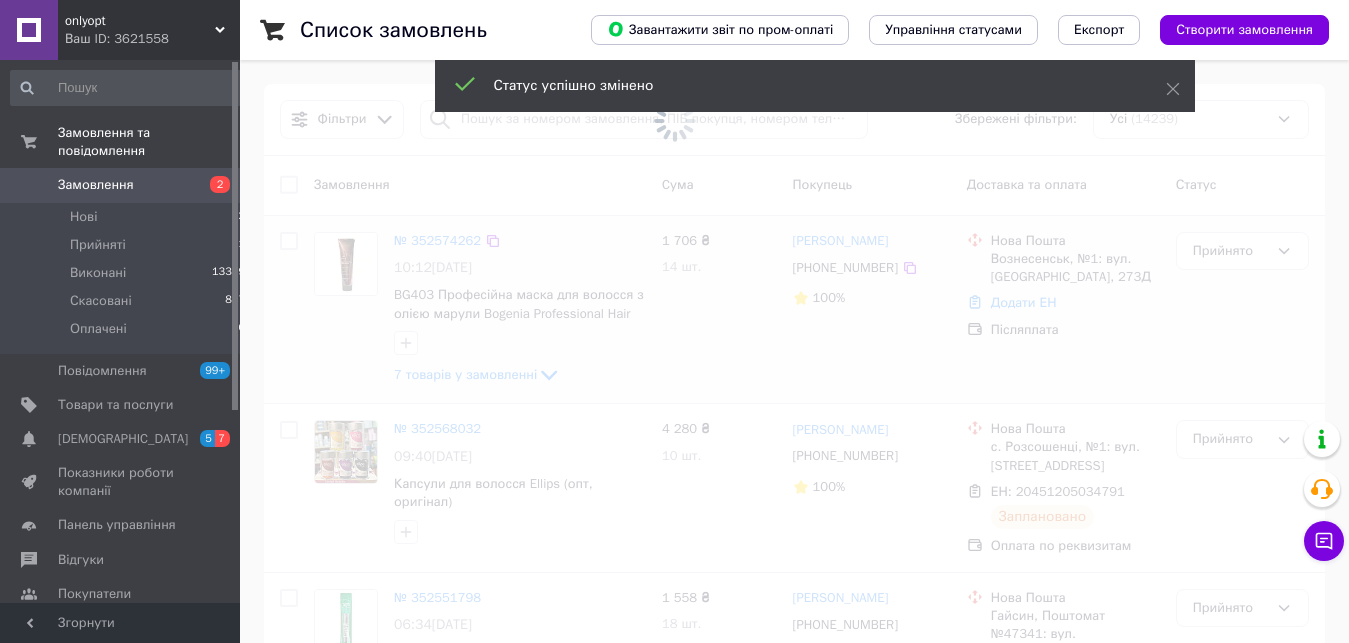 click at bounding box center (674, 321) 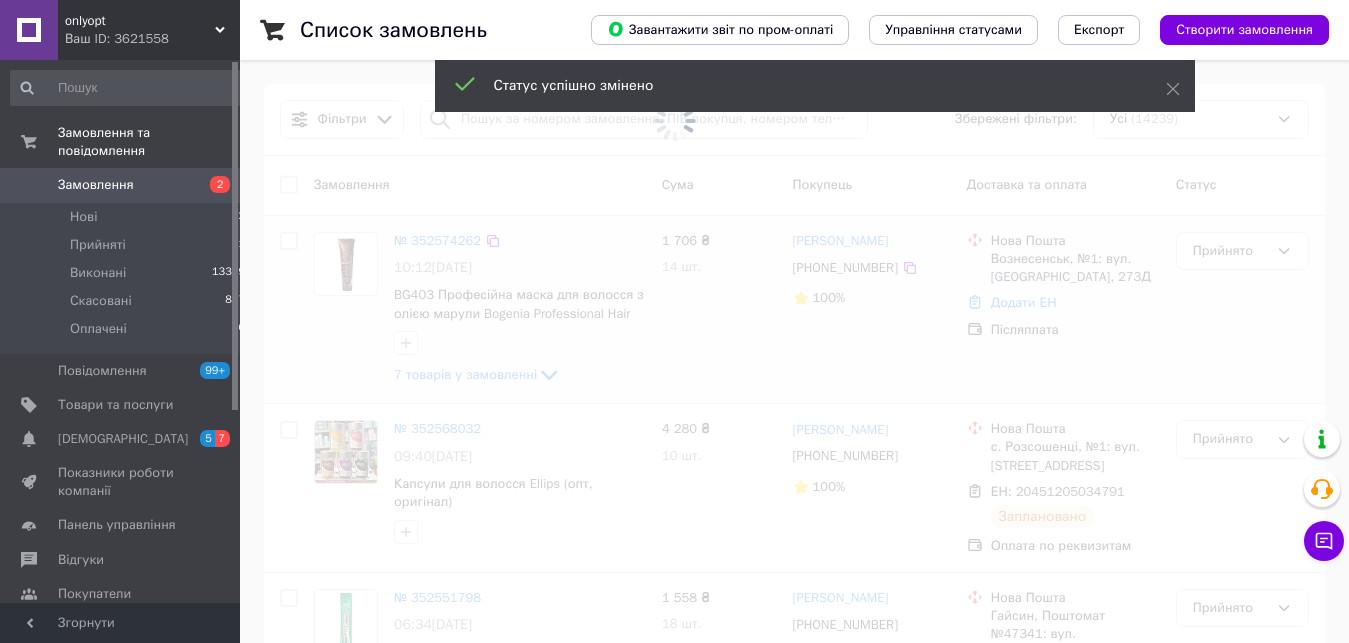 click at bounding box center (674, 121) 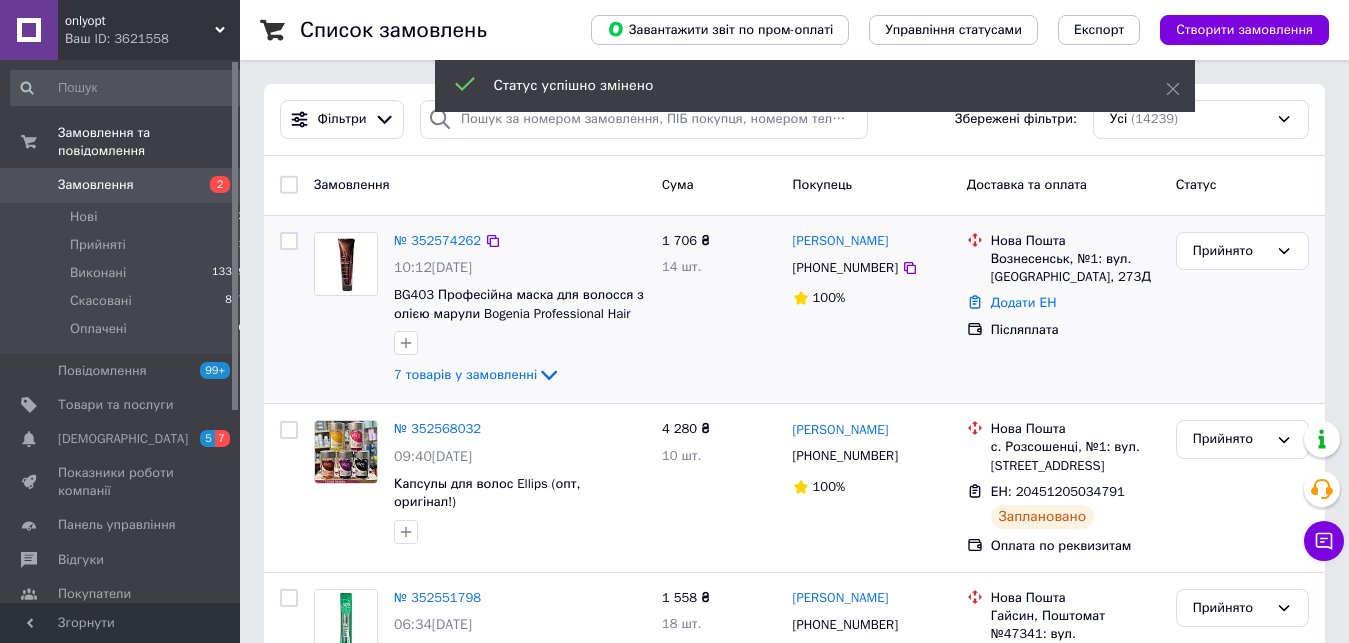 click on "№ 352574262" at bounding box center [437, 240] 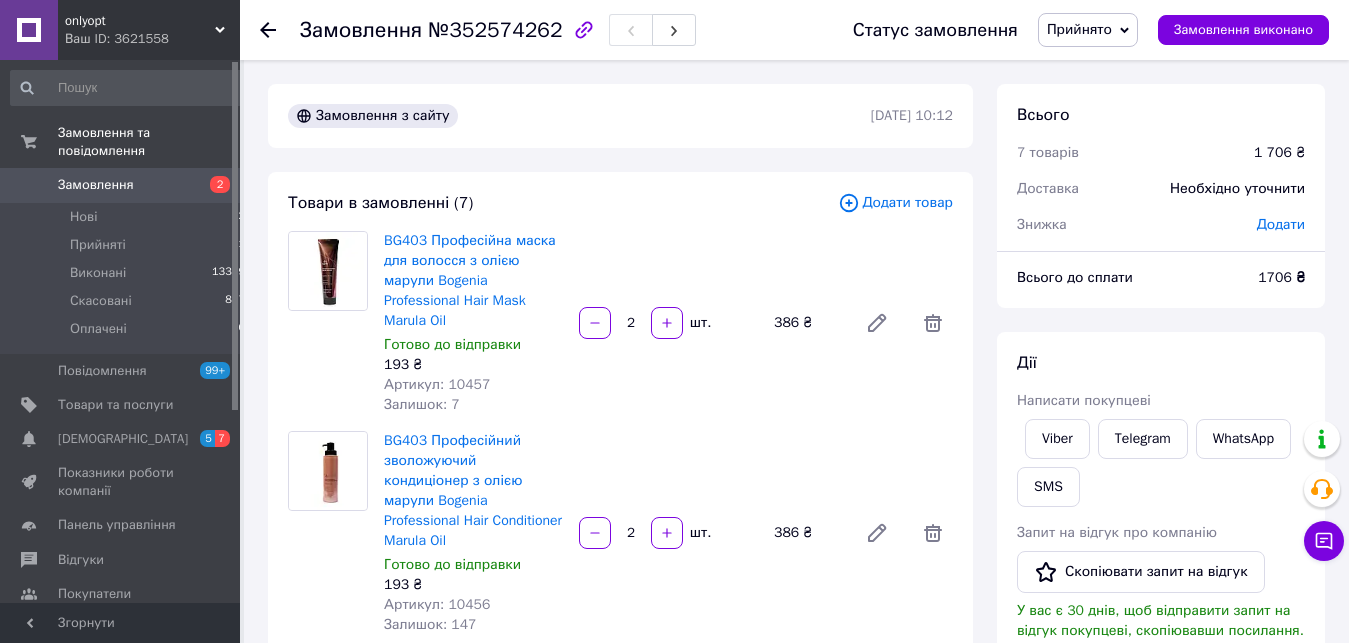 click on "Замовлення" at bounding box center (96, 185) 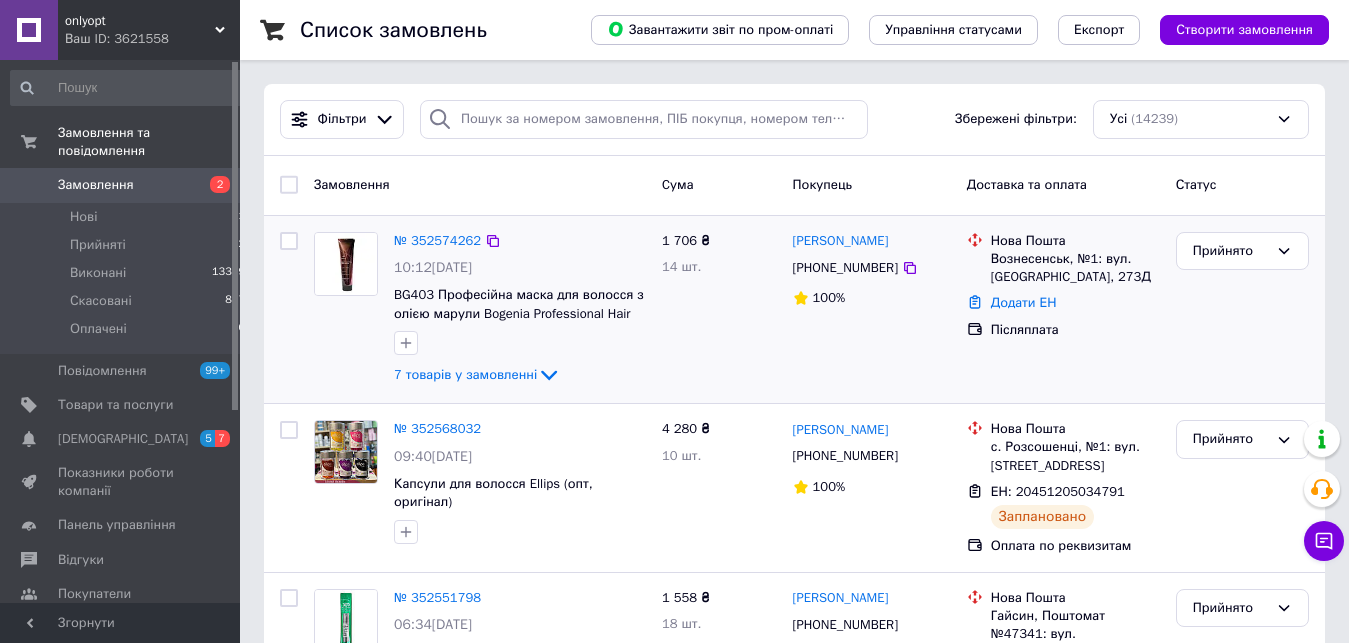 click on "№ 352574262 10:12[DATE] BG403 Професійна маска для волосся з олією марули Bogenia Professional Hair Mask Marula Oil 7 товарів у замовленні" at bounding box center [520, 310] 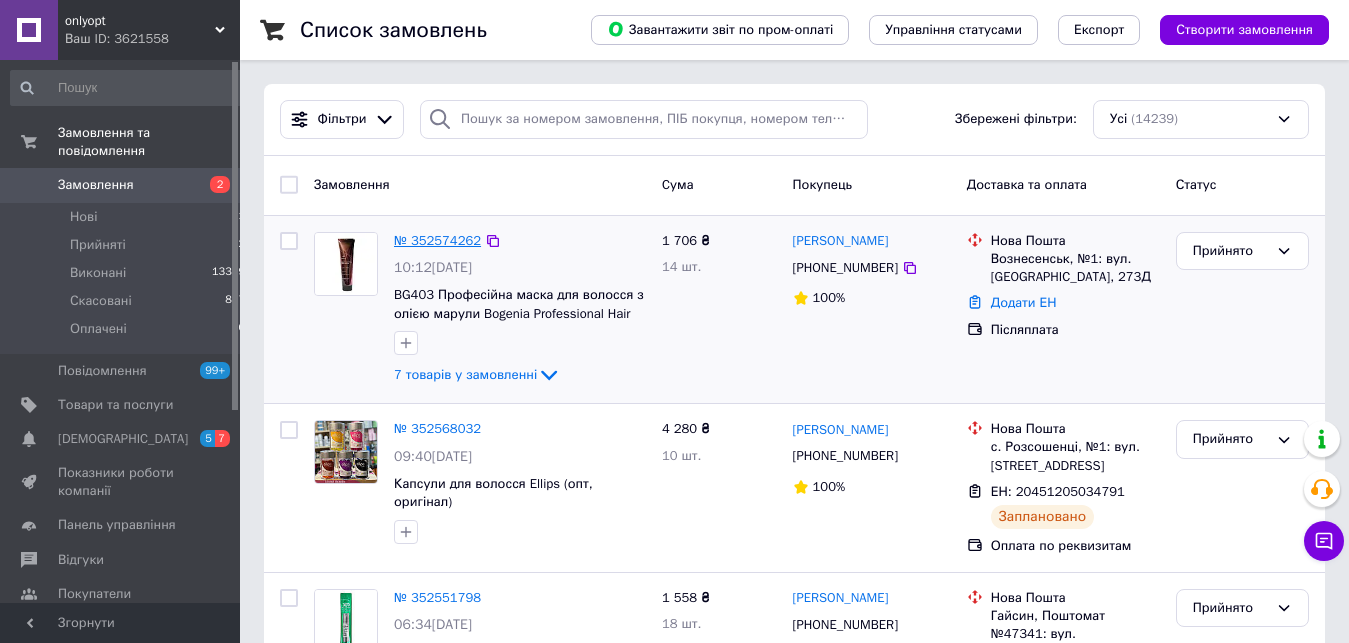 click on "№ 352574262" at bounding box center (437, 240) 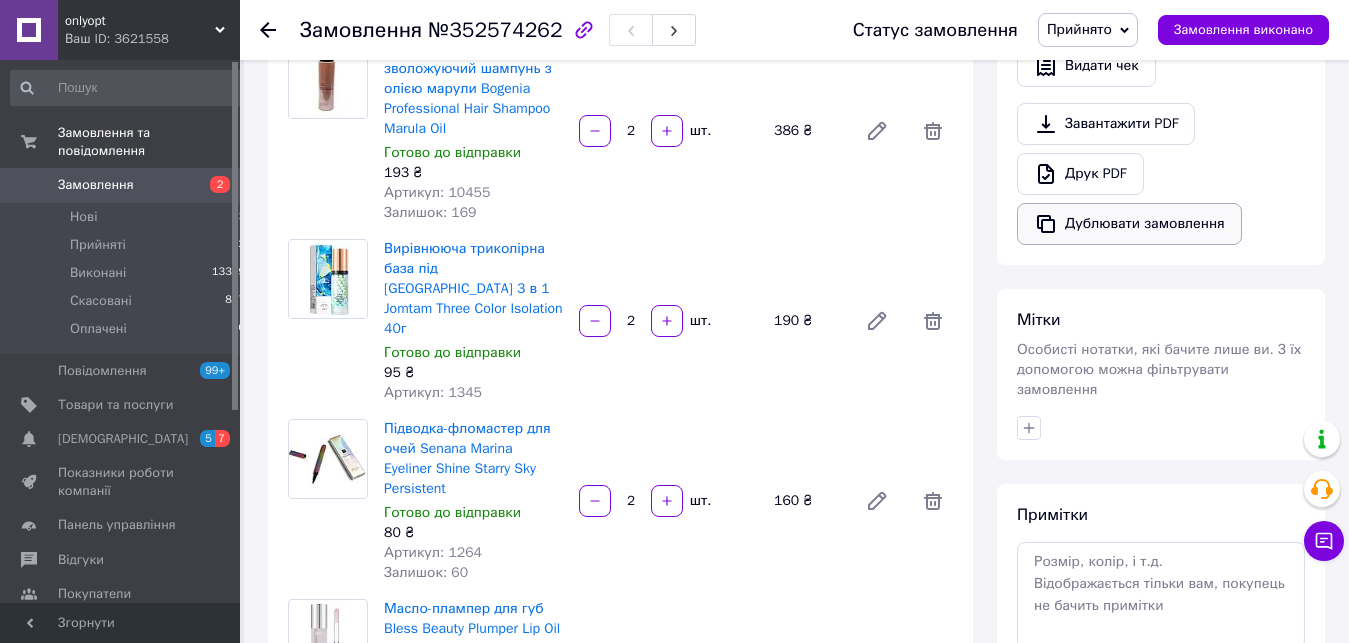 scroll, scrollTop: 102, scrollLeft: 0, axis: vertical 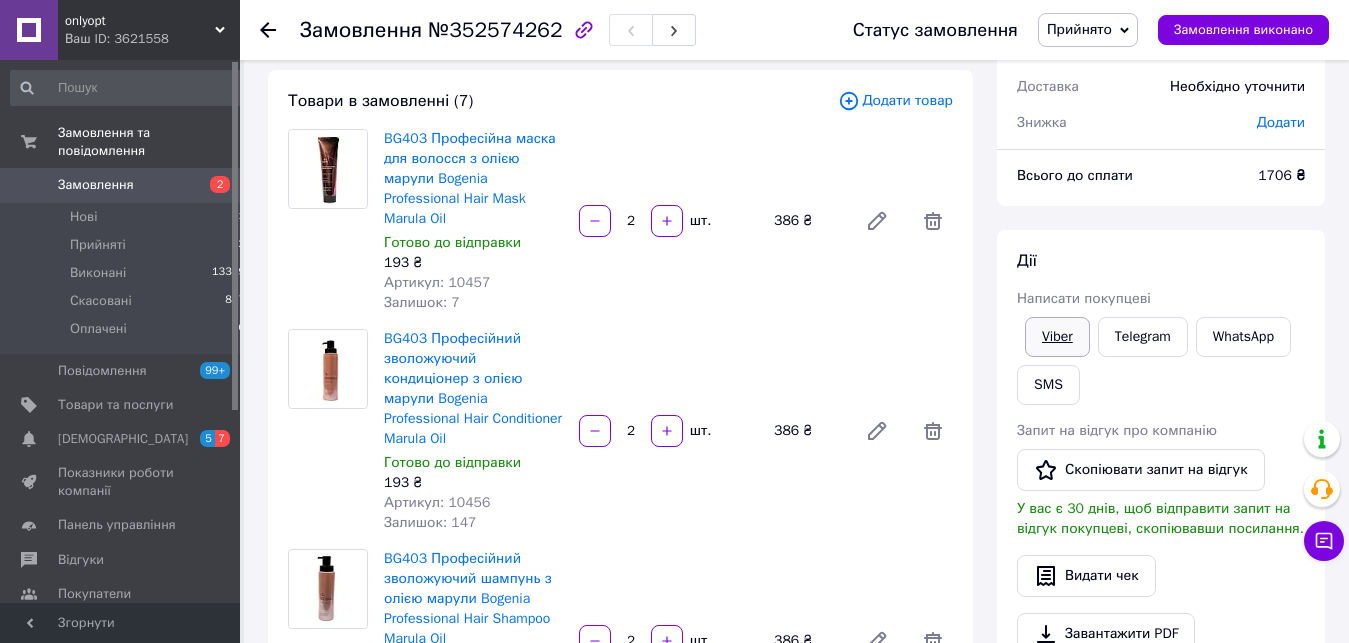 click on "Viber" at bounding box center (1057, 337) 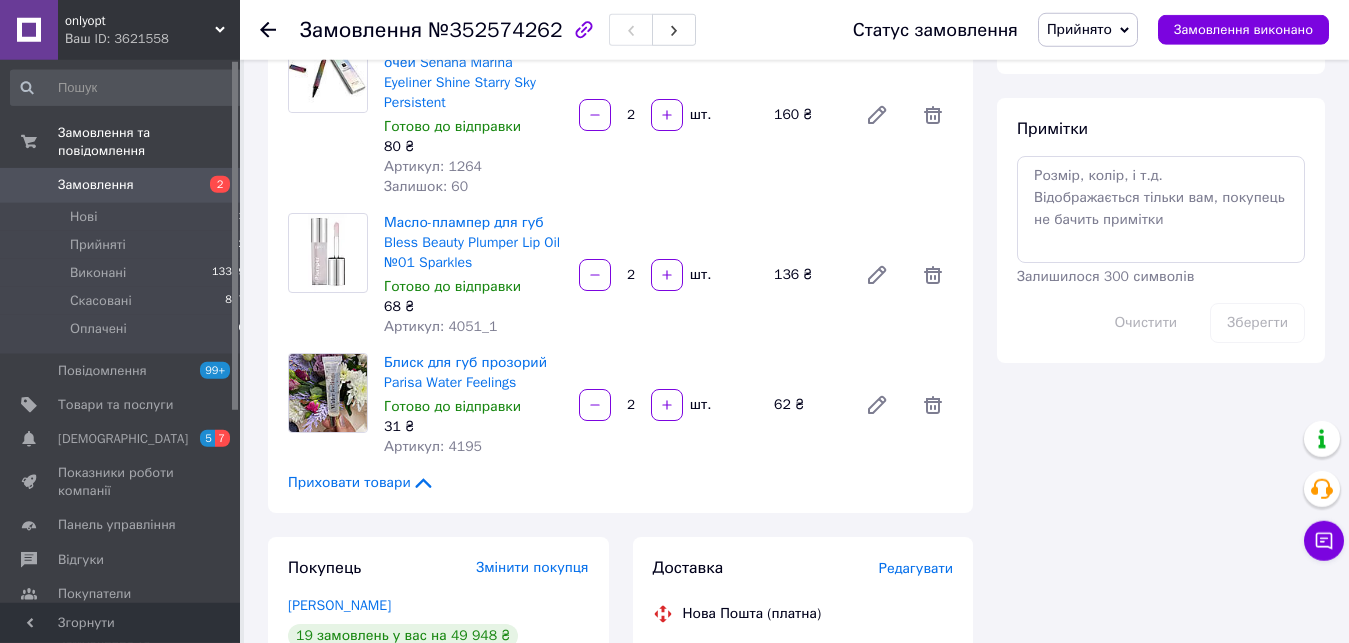 scroll, scrollTop: 1122, scrollLeft: 0, axis: vertical 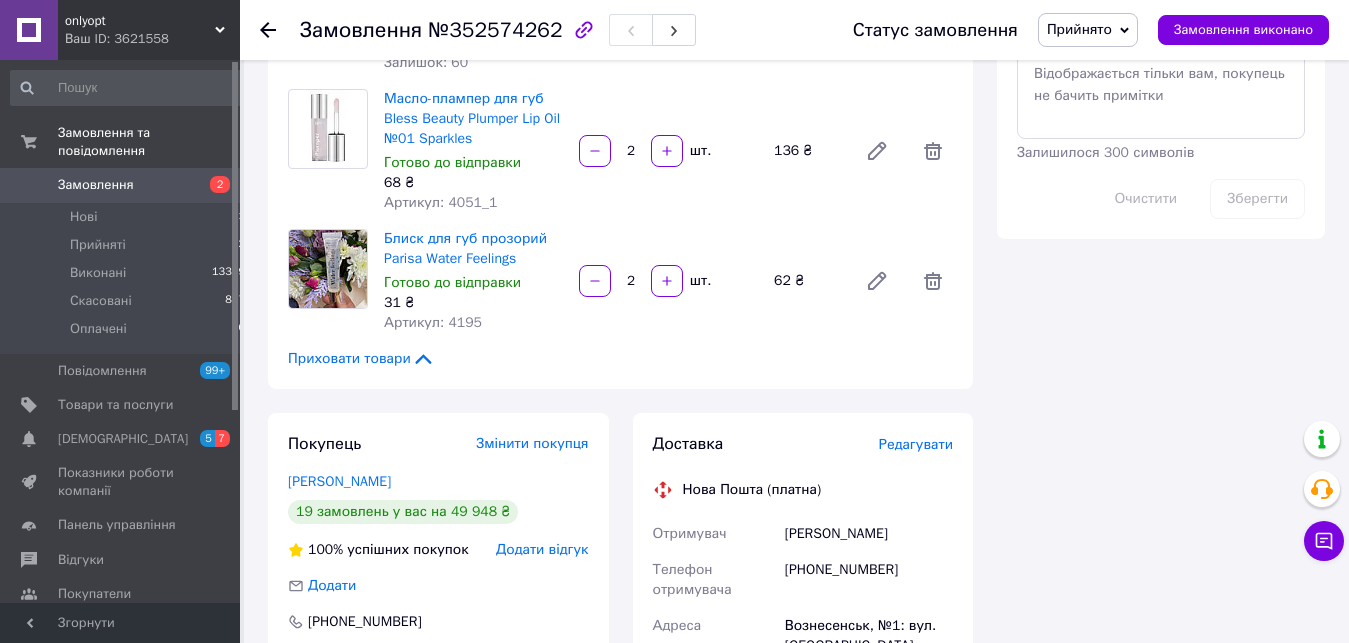 click on "Замовлення 2" at bounding box center [128, 185] 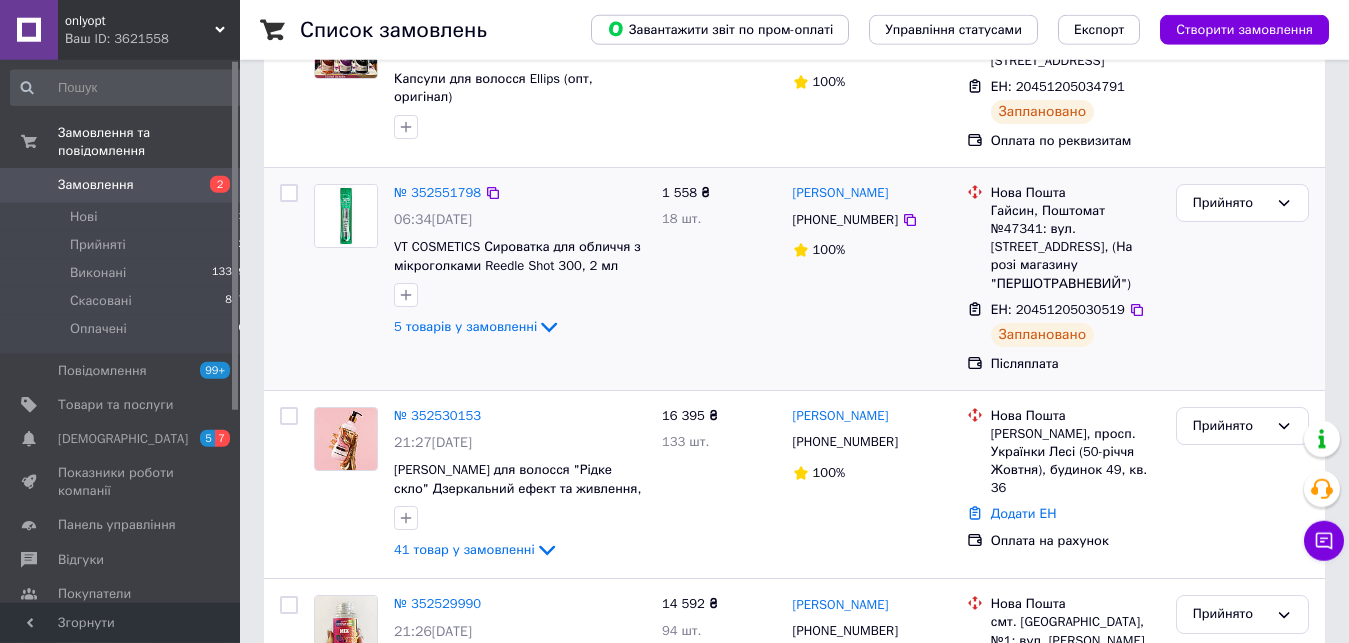 scroll, scrollTop: 510, scrollLeft: 0, axis: vertical 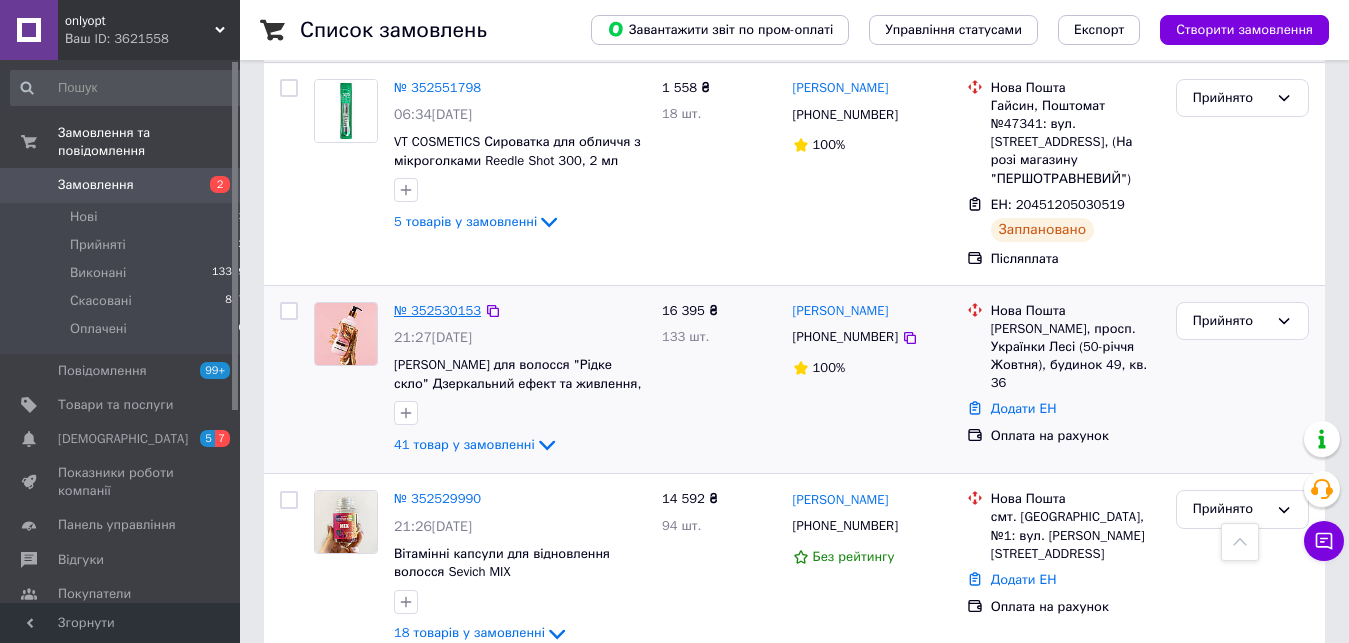 click on "№ 352530153" at bounding box center (437, 310) 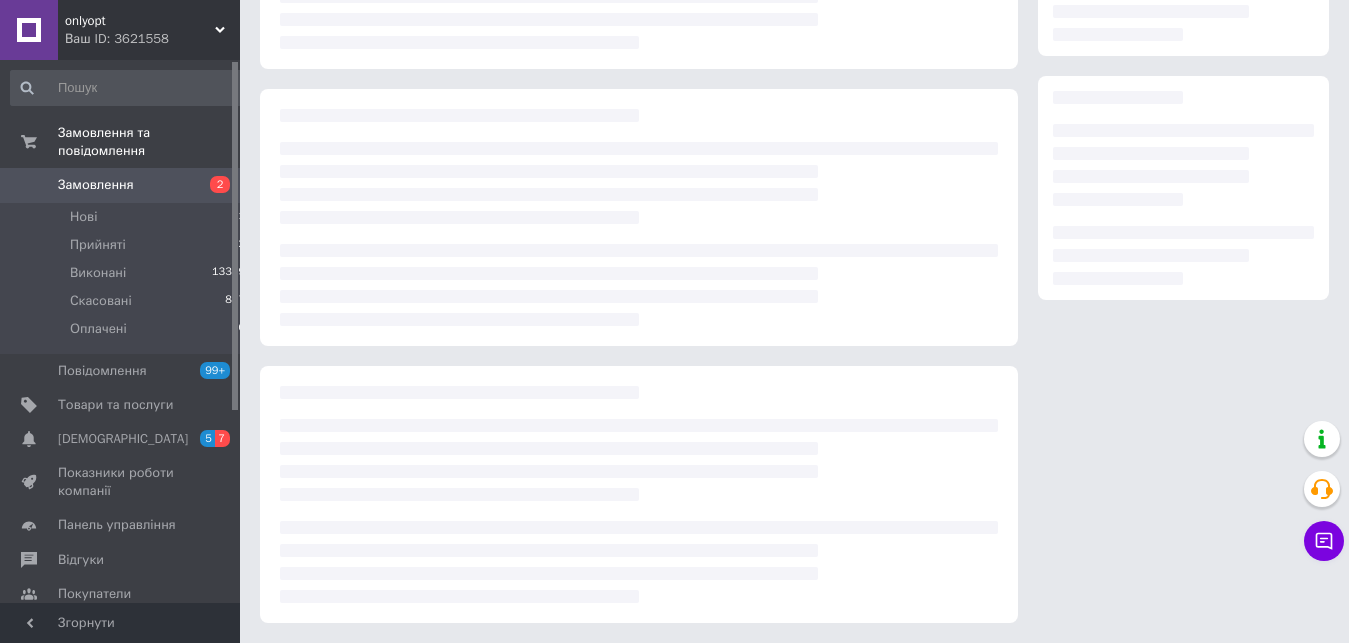 scroll, scrollTop: 271, scrollLeft: 0, axis: vertical 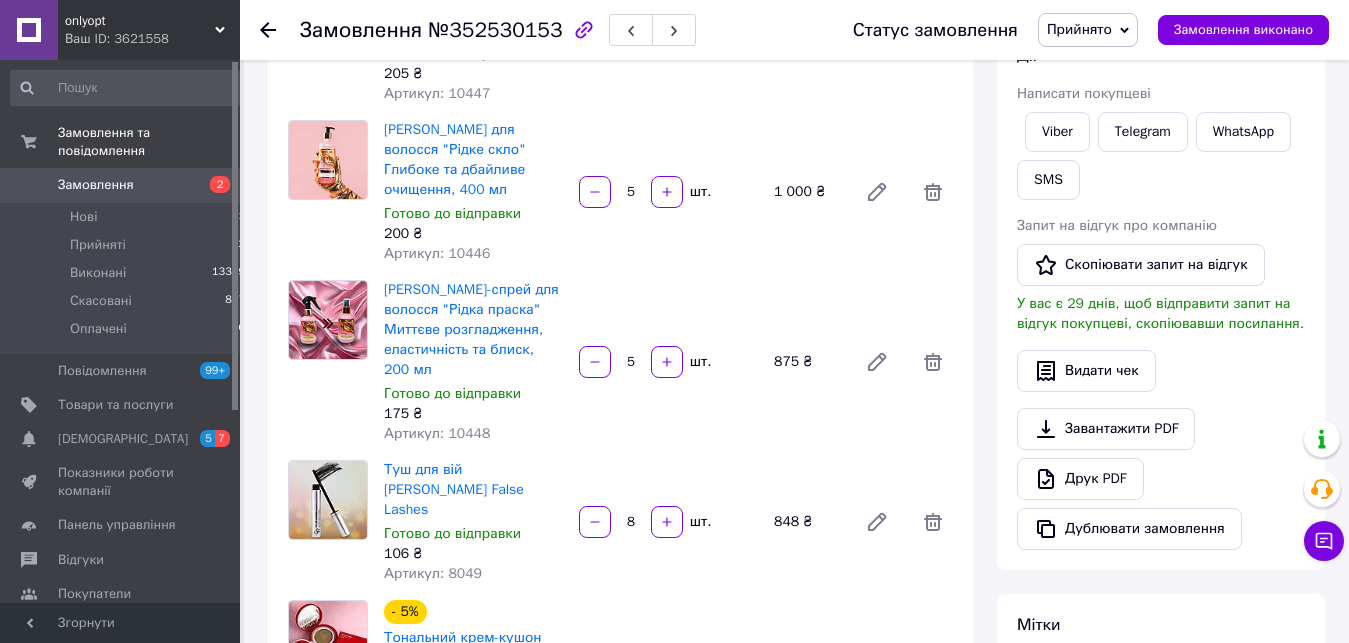 click on "Замовлення" at bounding box center (361, 30) 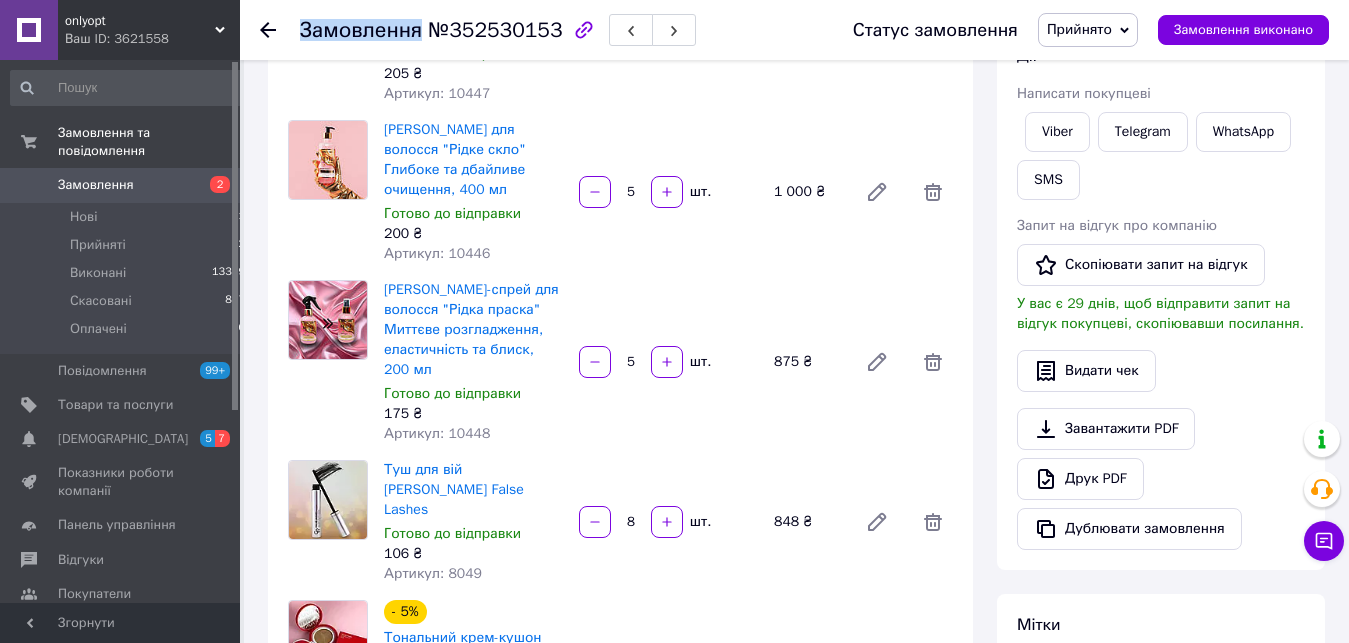 click on "Замовлення" at bounding box center (361, 30) 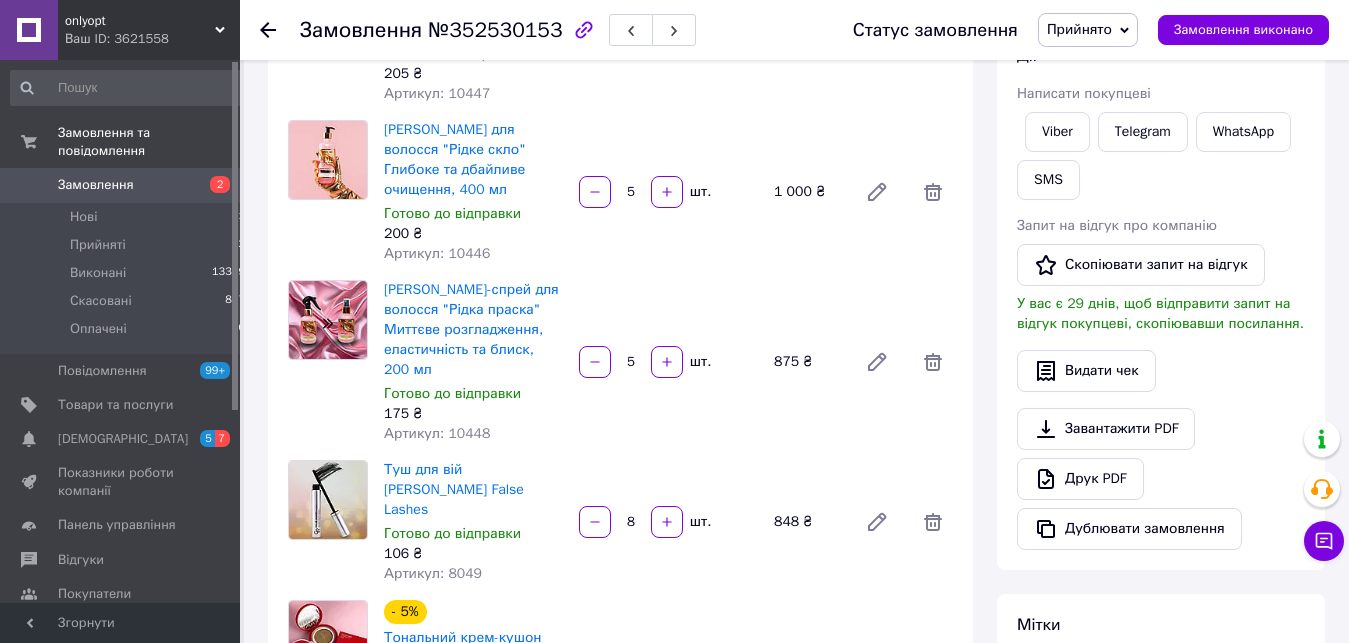 click on "Замовлення" at bounding box center (361, 30) 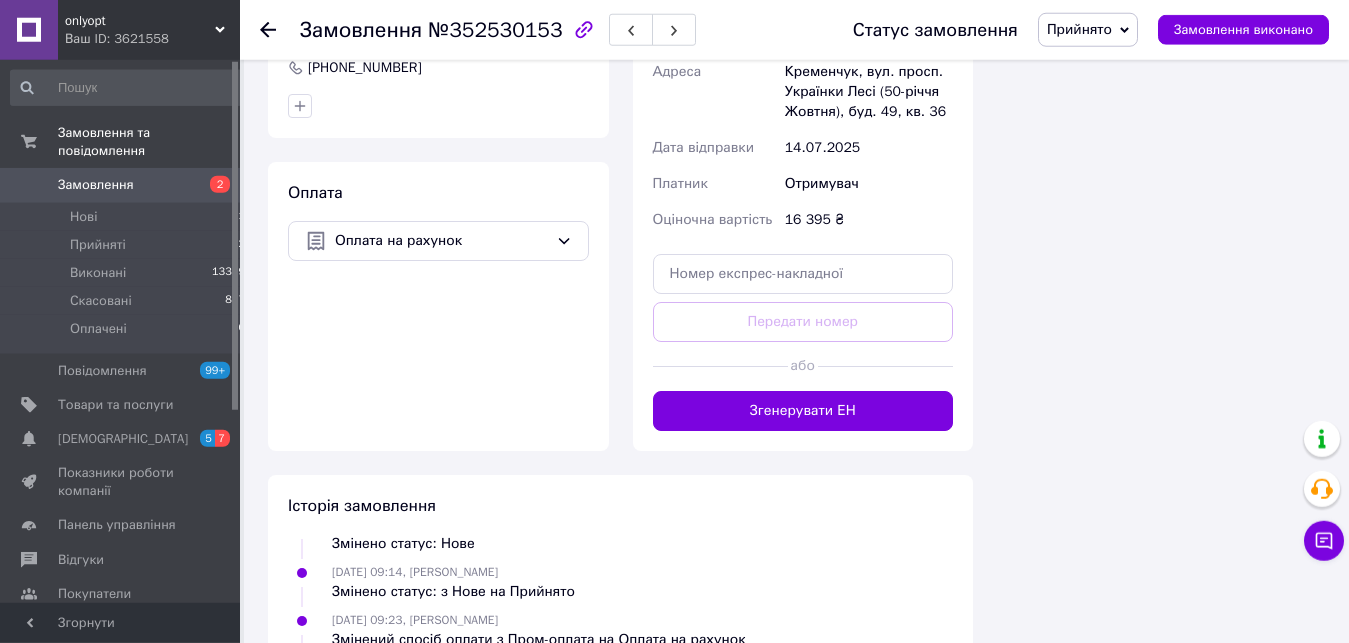 scroll, scrollTop: 6799, scrollLeft: 0, axis: vertical 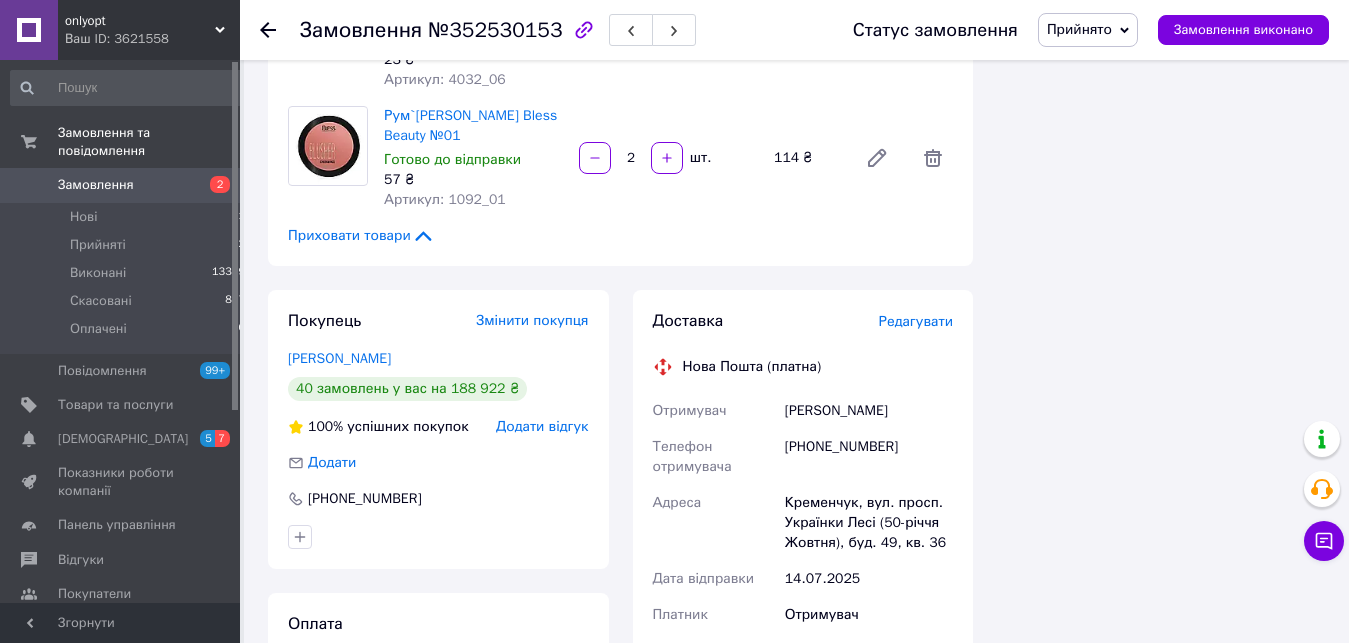 click on "[PERSON_NAME]" at bounding box center (869, 411) 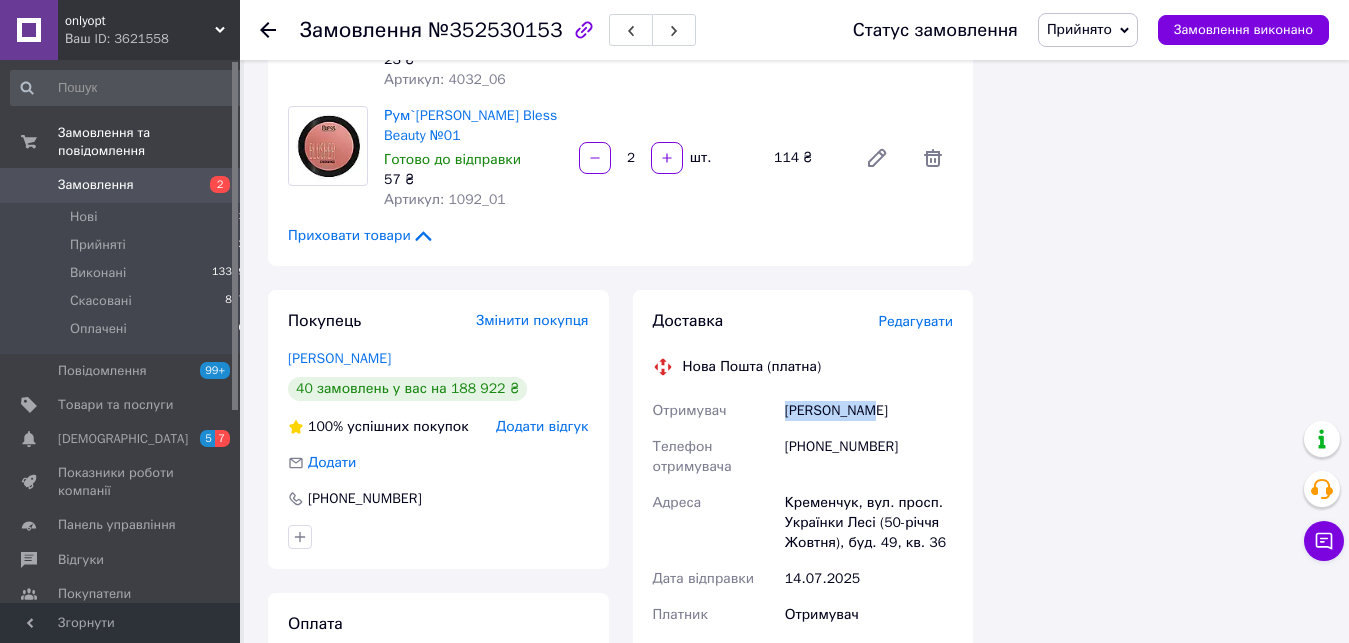 click on "[PERSON_NAME]" at bounding box center (869, 411) 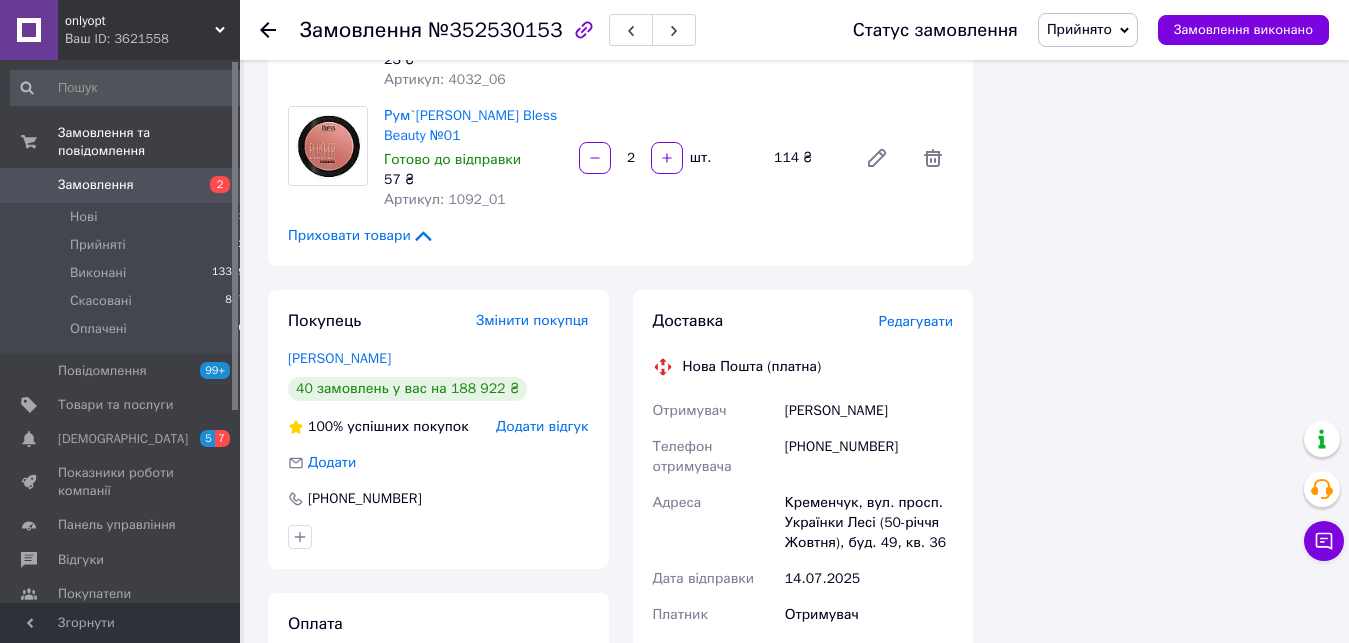 click on "[PERSON_NAME]" at bounding box center (869, 411) 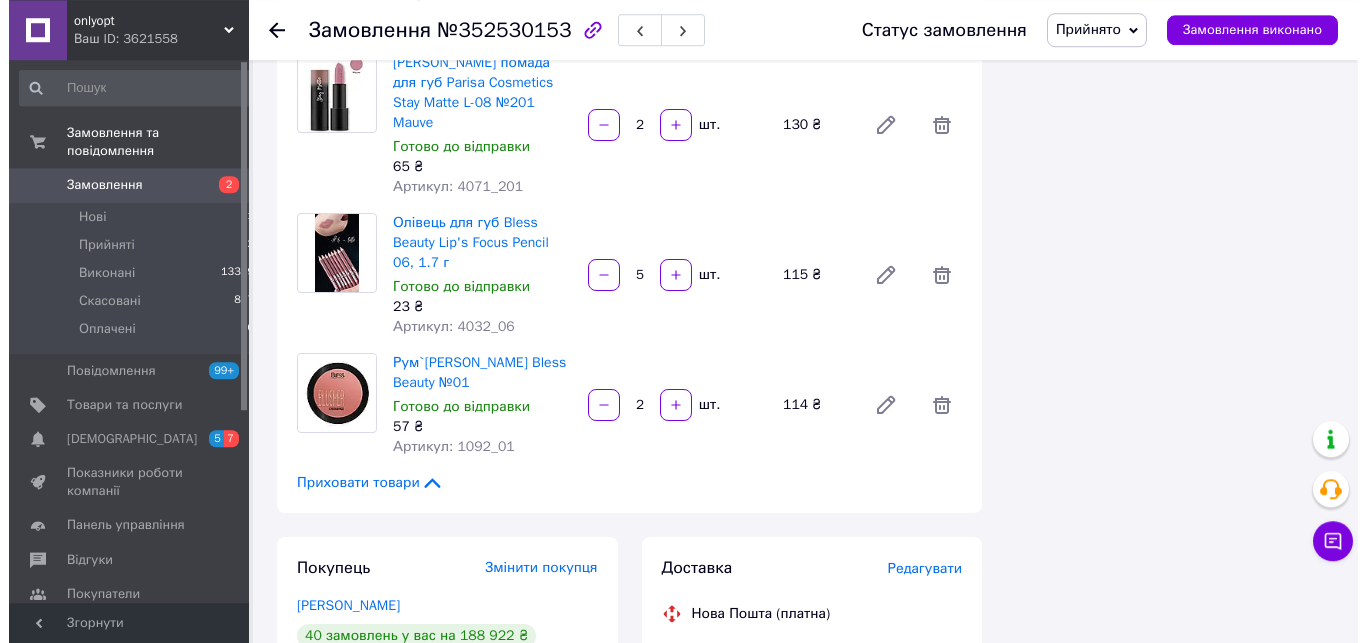 scroll, scrollTop: 6085, scrollLeft: 0, axis: vertical 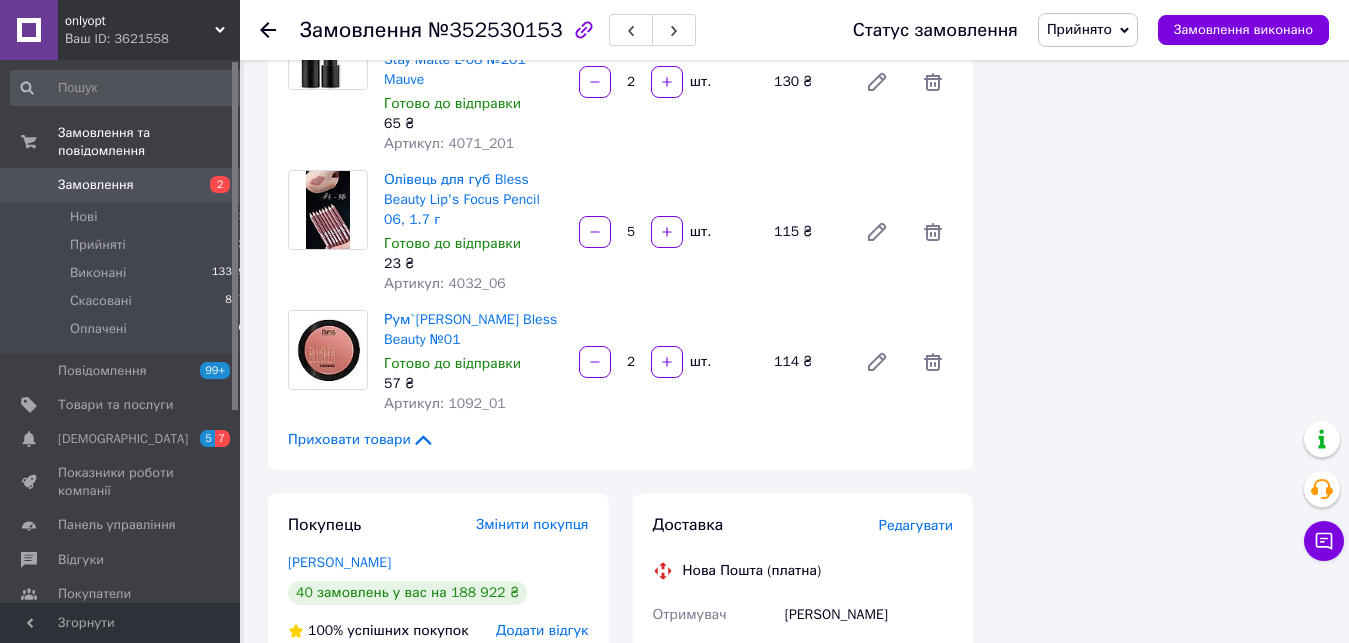 click on "Редагувати" at bounding box center (916, 525) 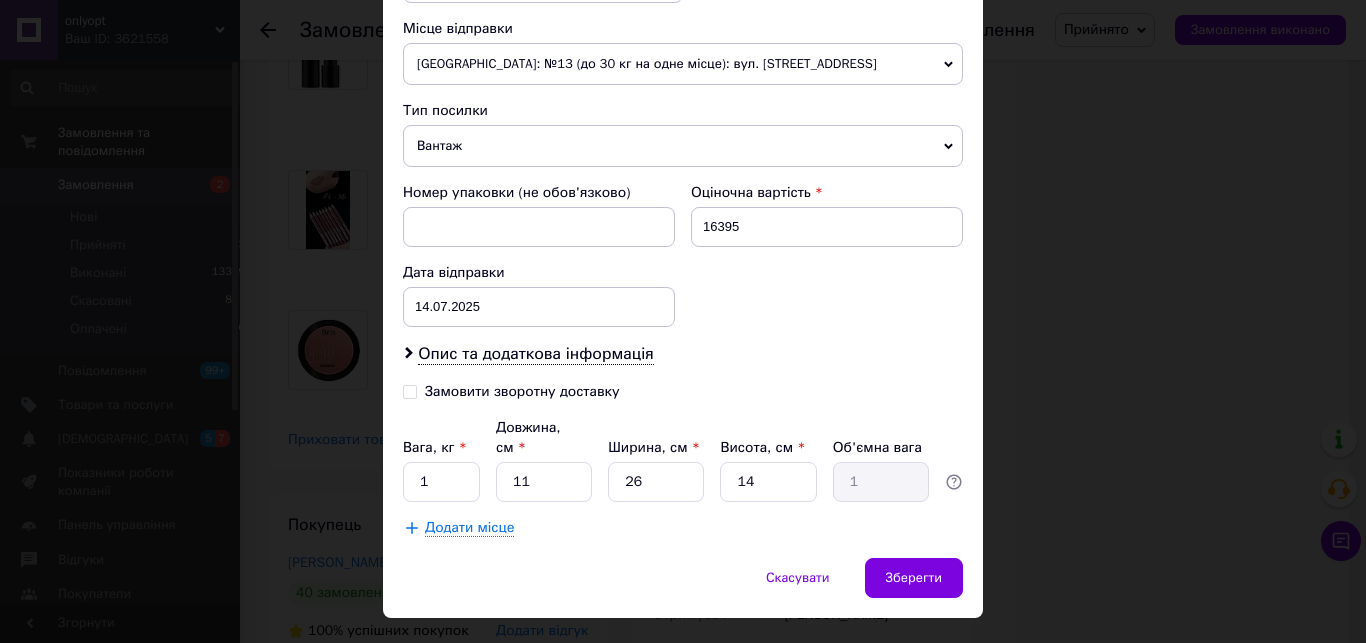 scroll, scrollTop: 801, scrollLeft: 0, axis: vertical 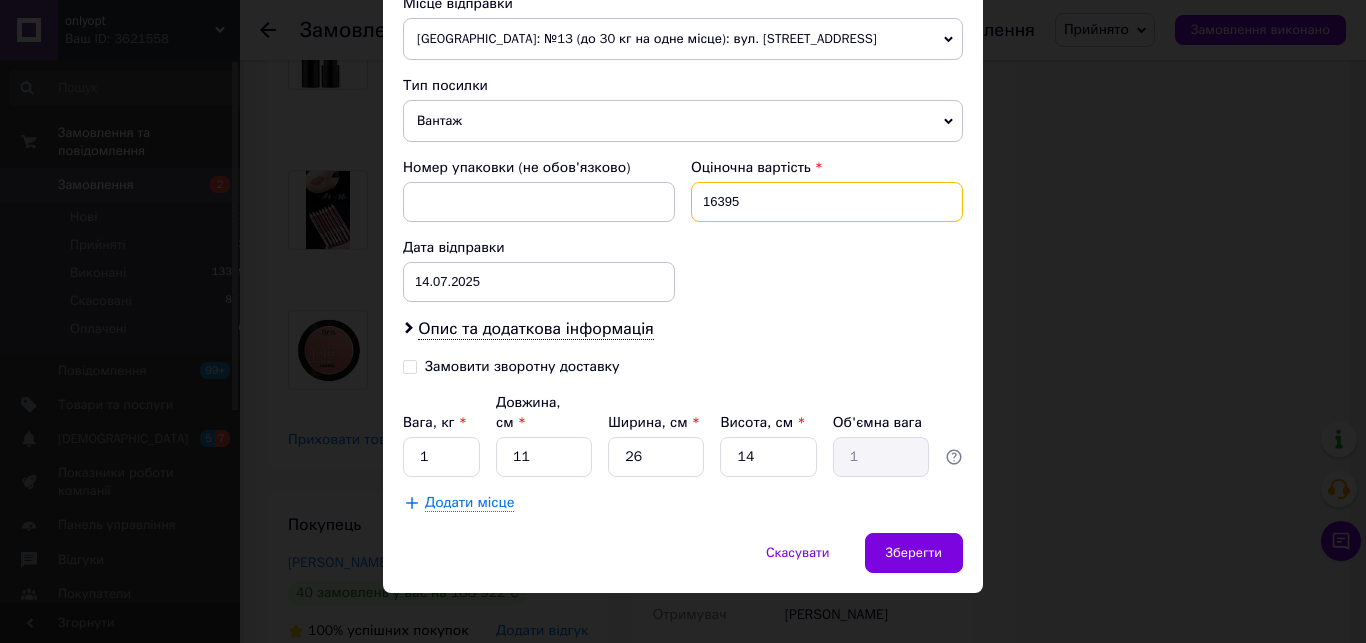 click on "16395" at bounding box center (827, 202) 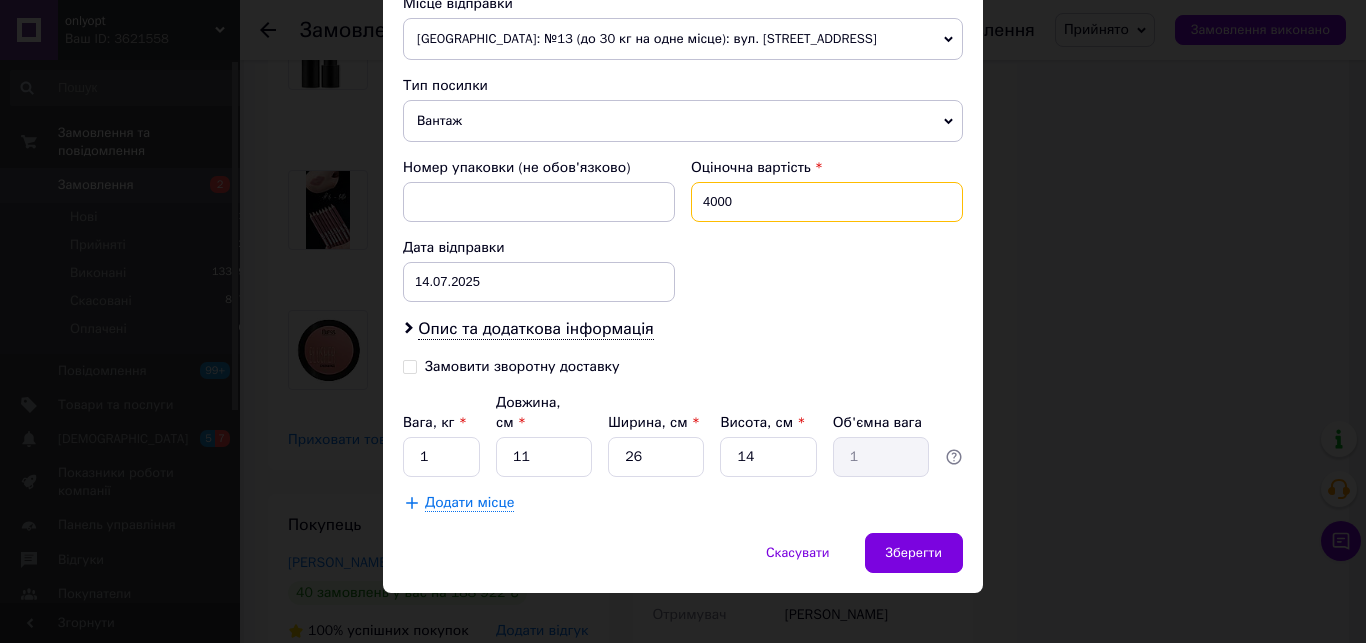 type on "4000" 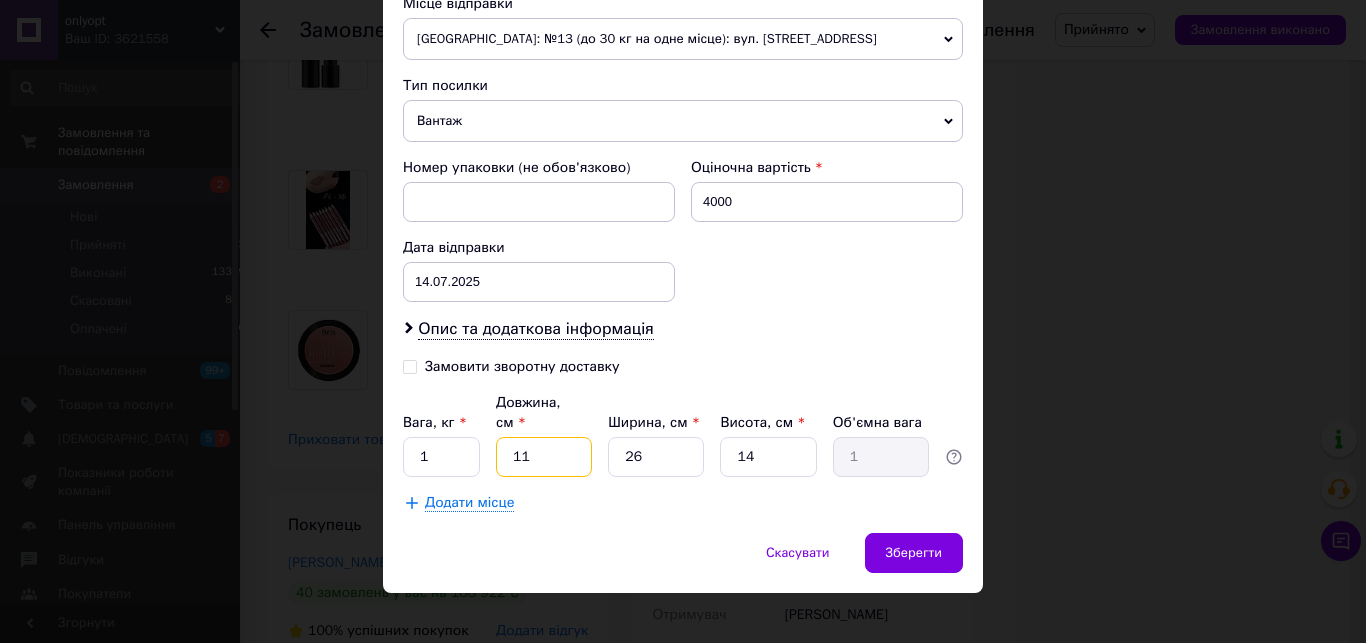 click on "11" at bounding box center [544, 457] 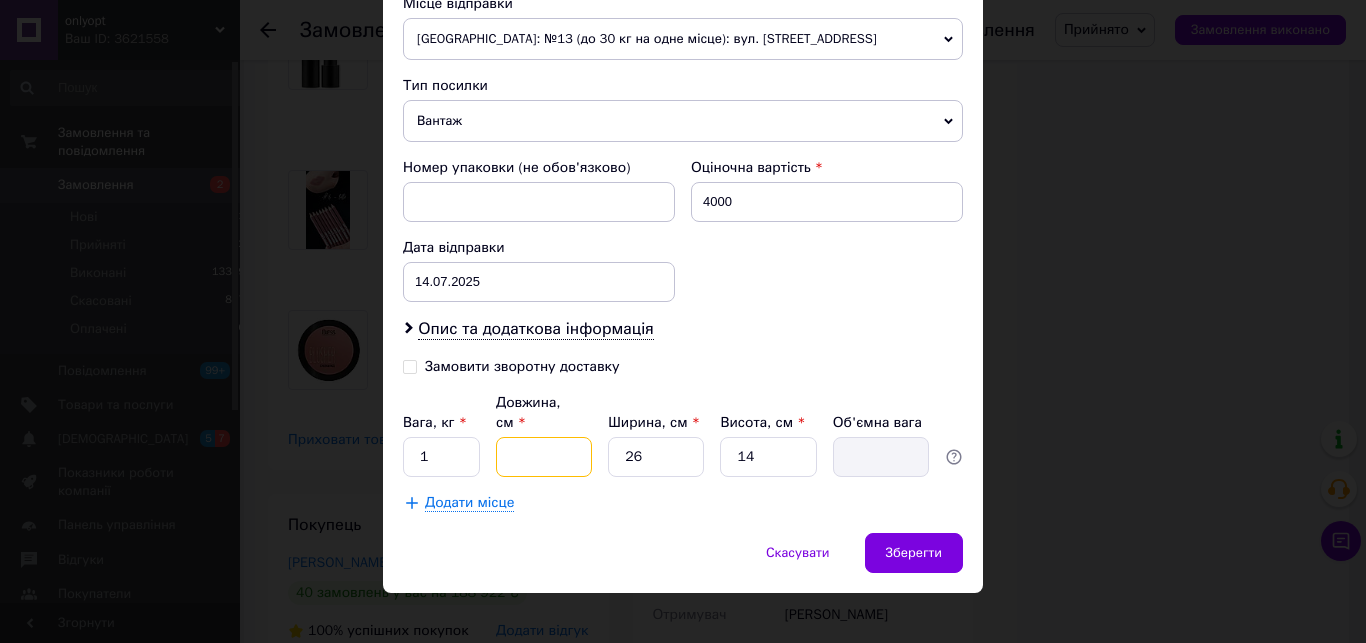 type on "4" 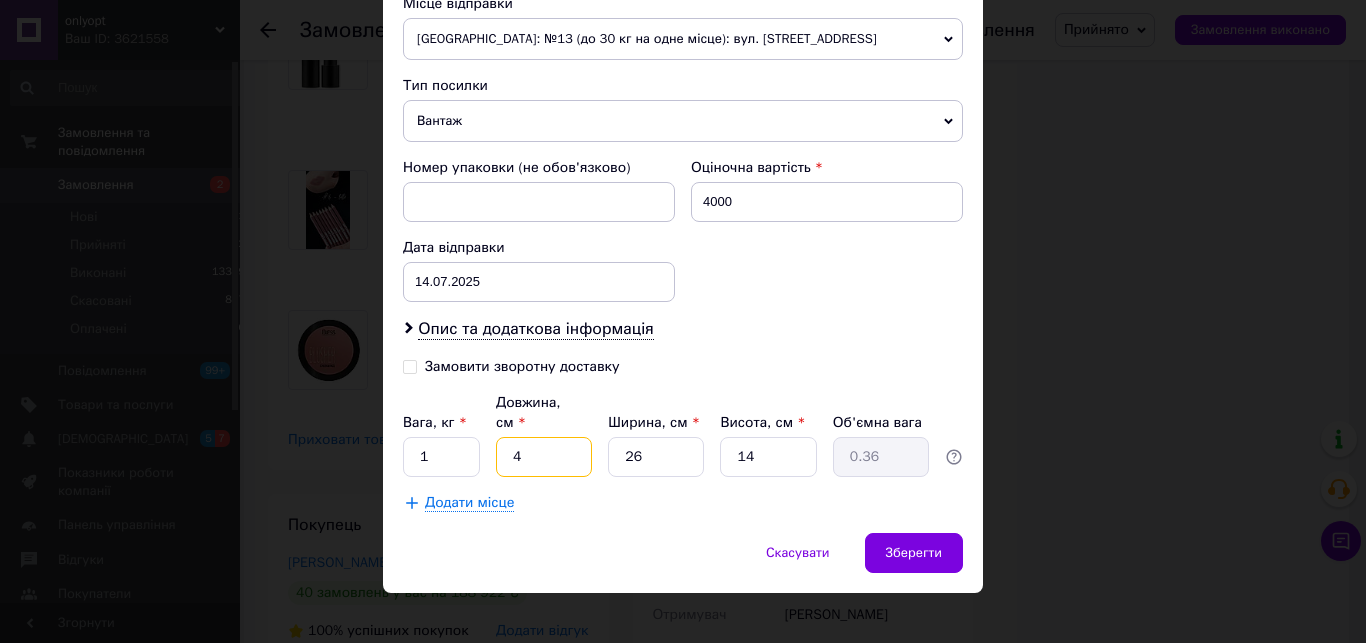type on "40" 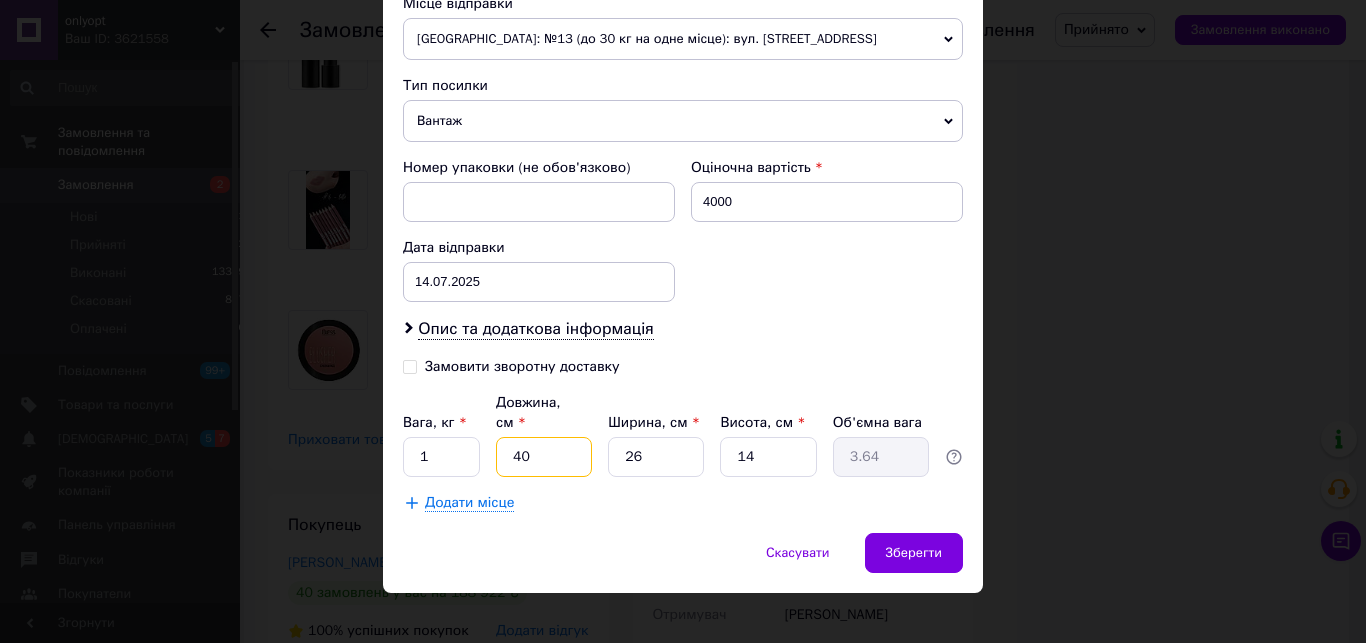 type on "40" 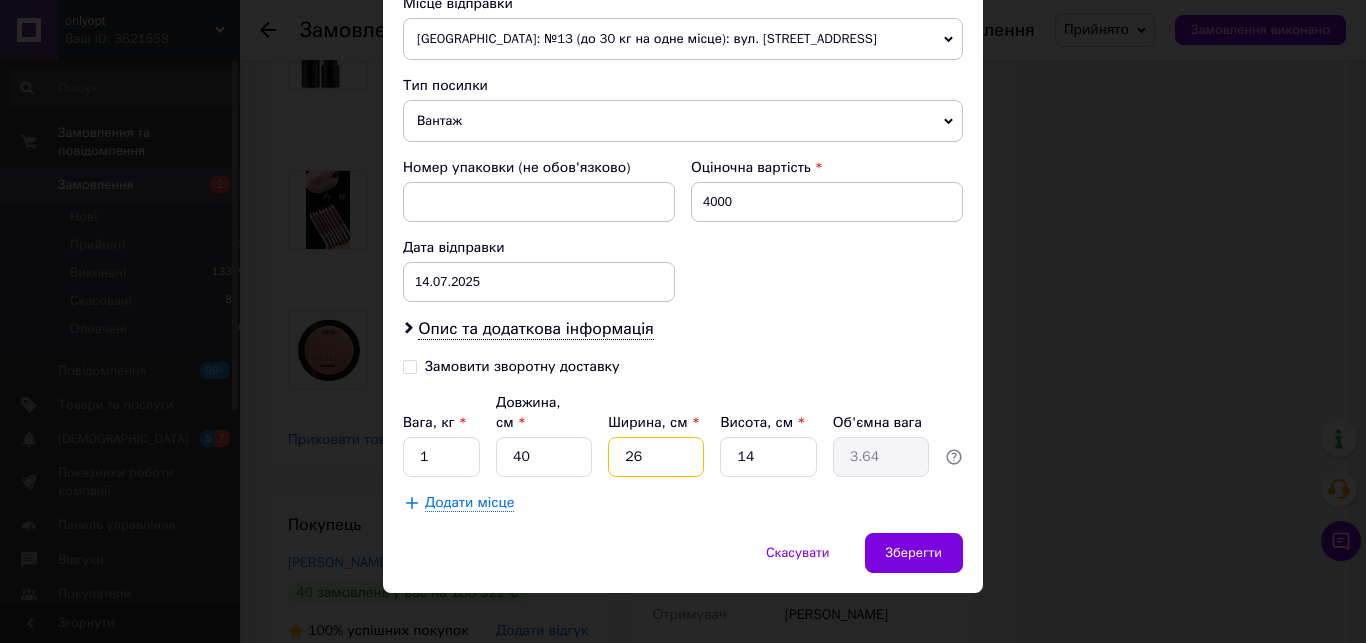 click on "26" at bounding box center (656, 457) 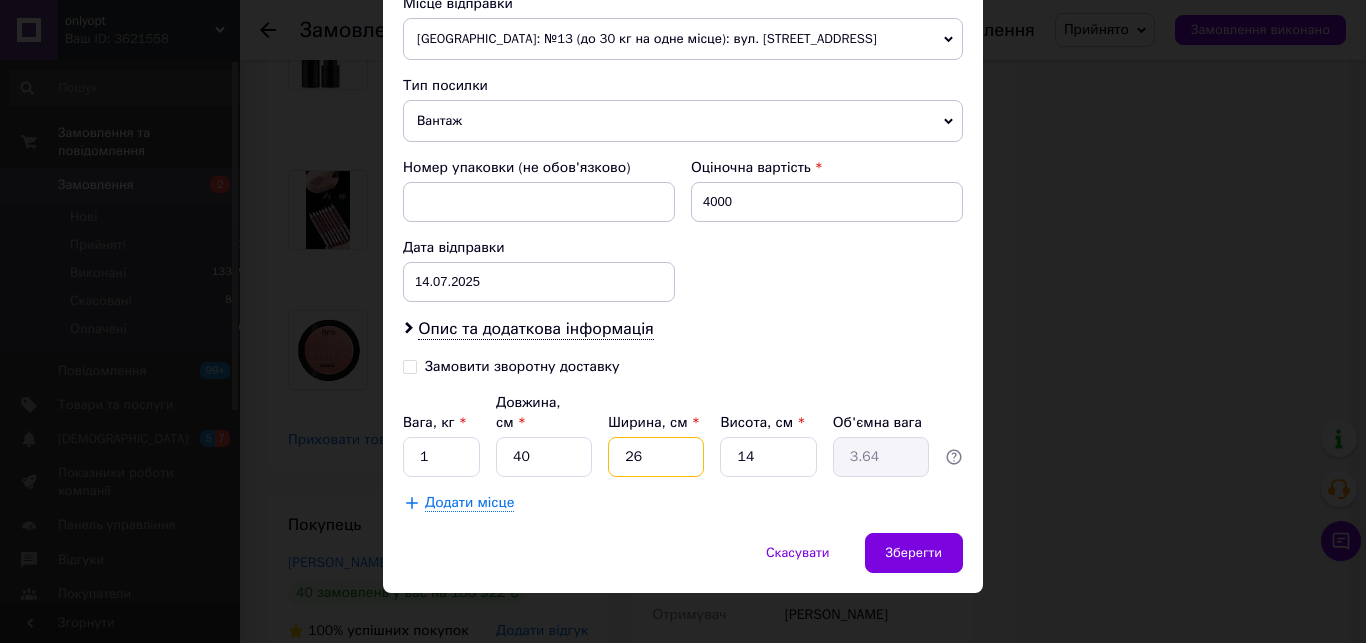 type 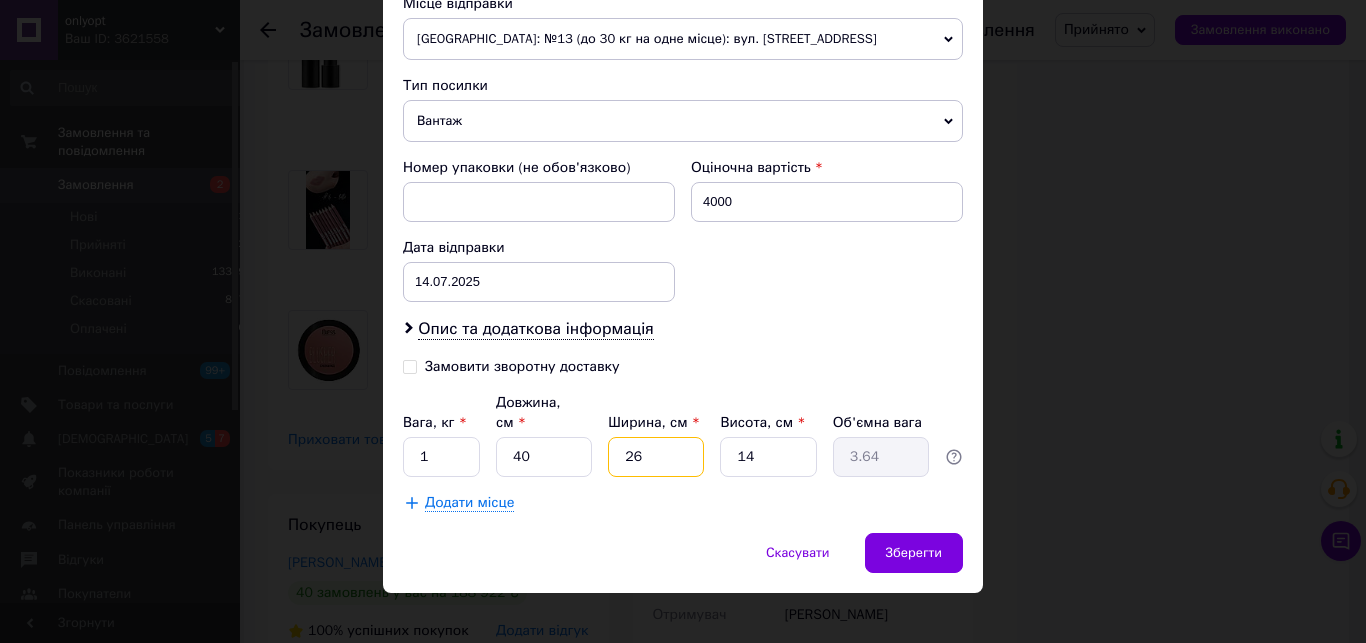 type 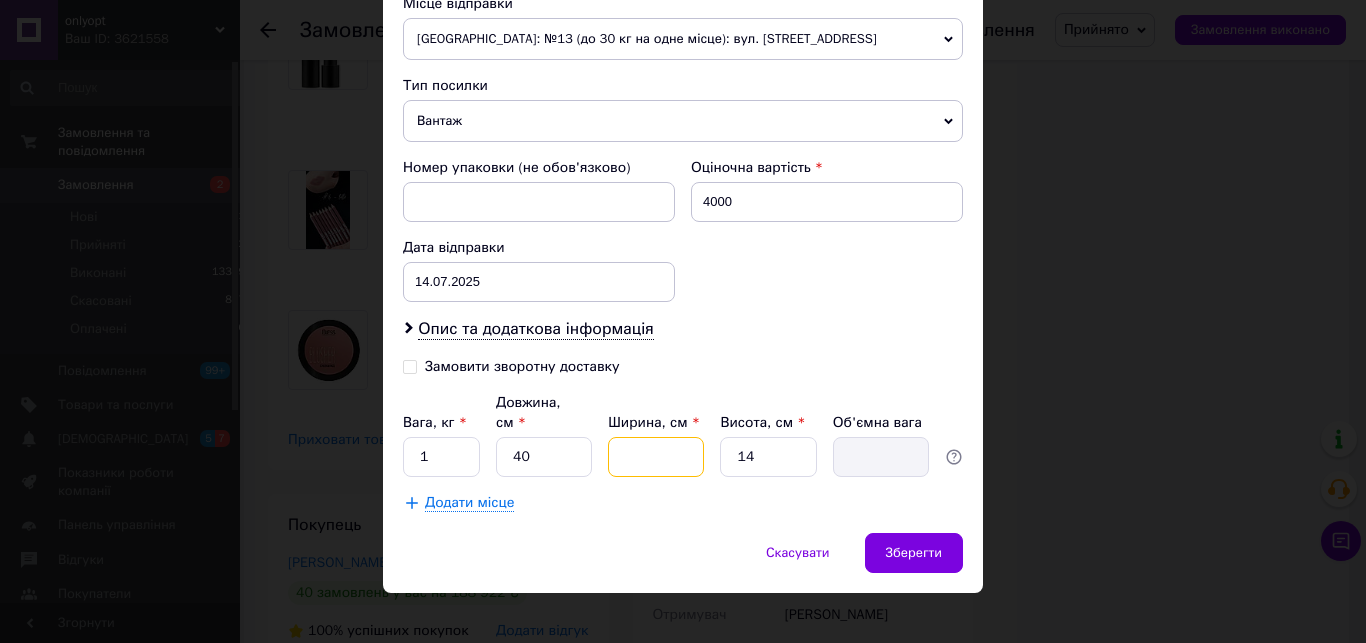 type on "4" 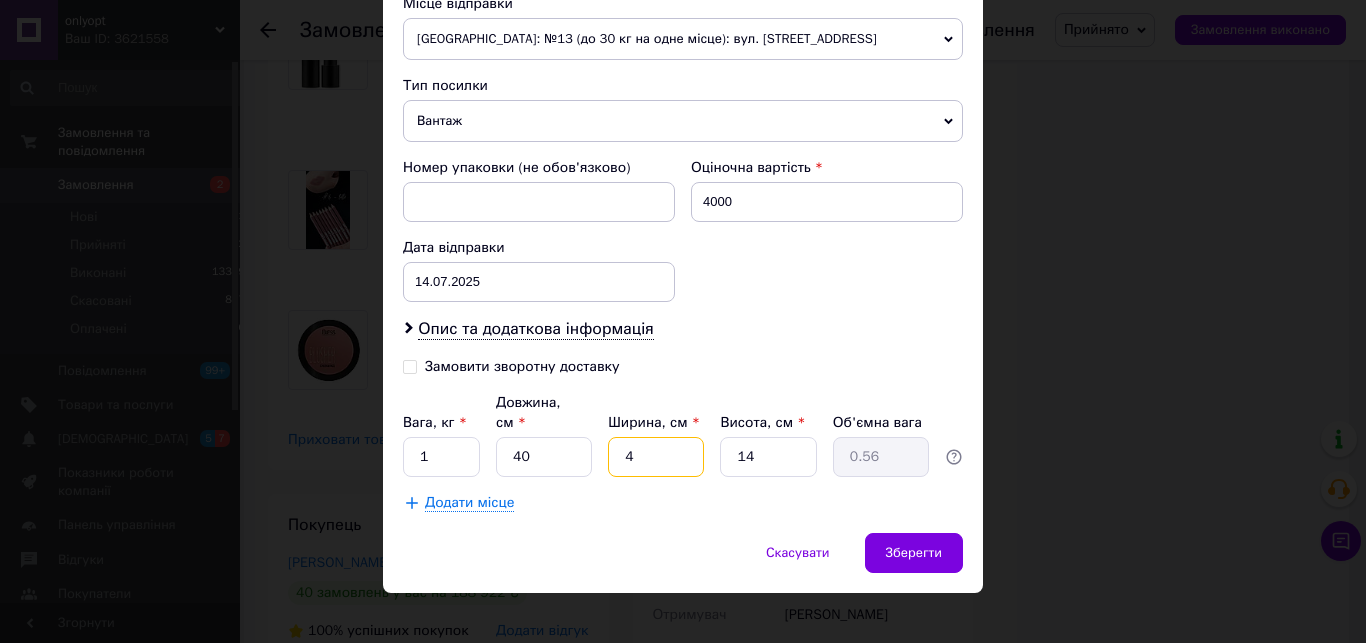 type on "40" 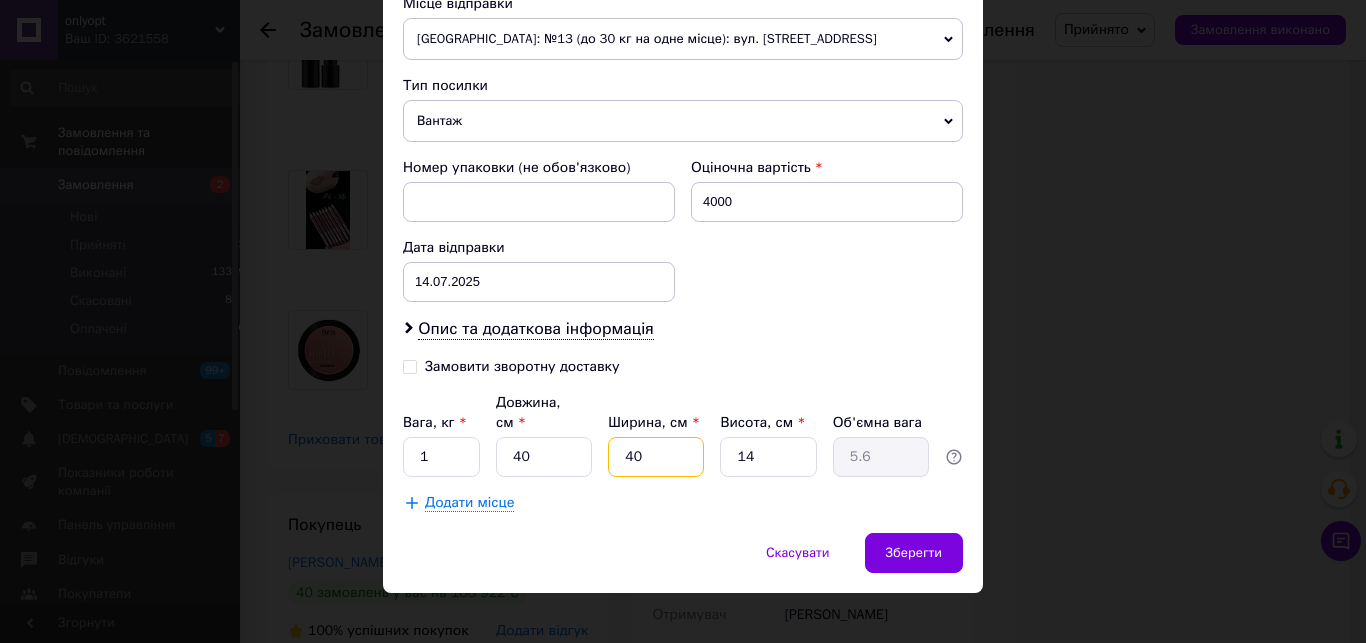 type on "40" 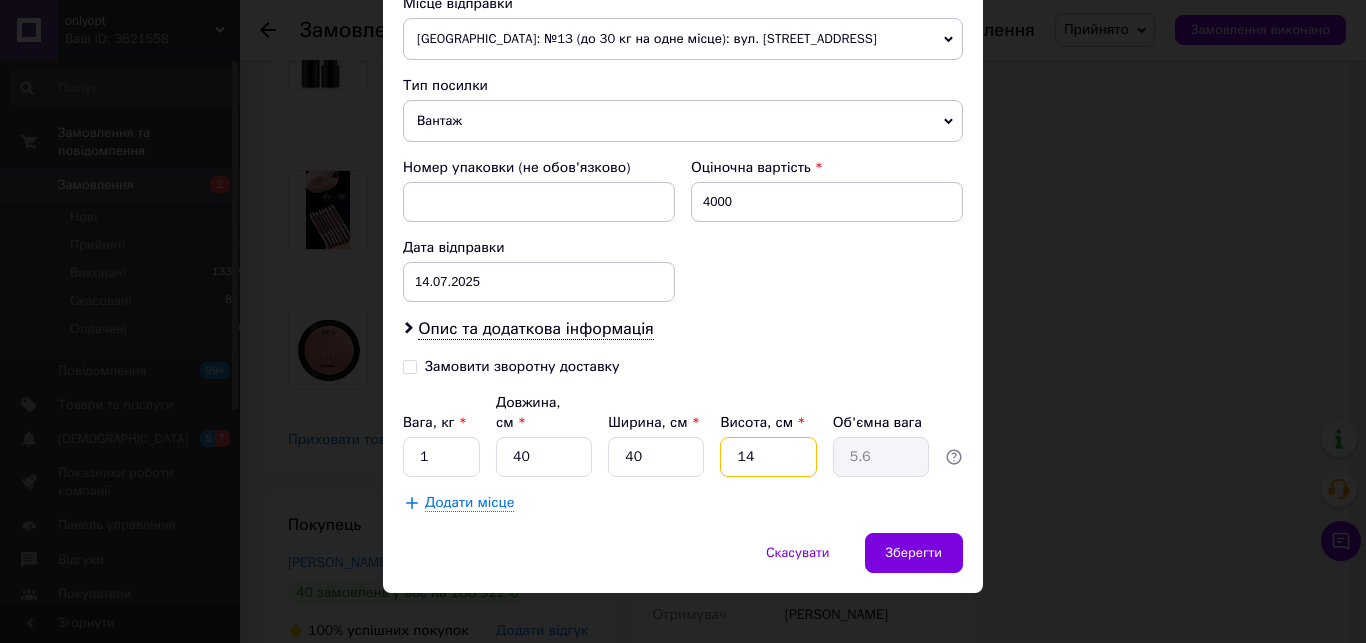 click on "14" at bounding box center [768, 457] 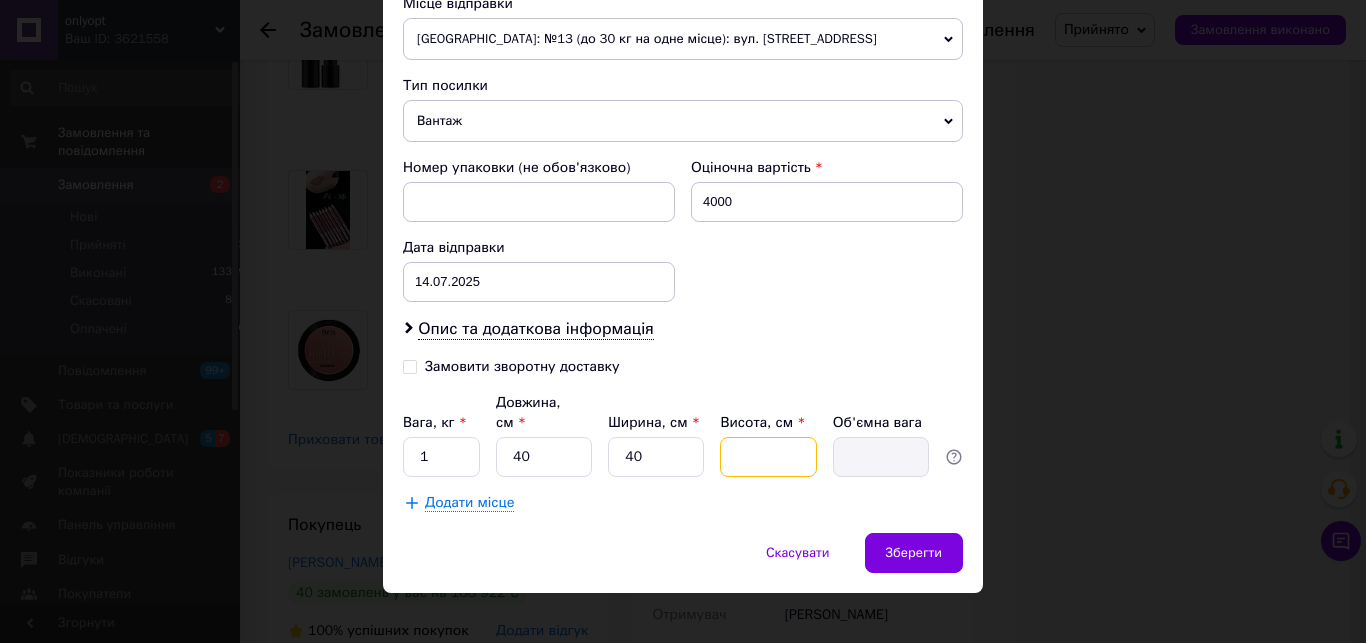 type on "2" 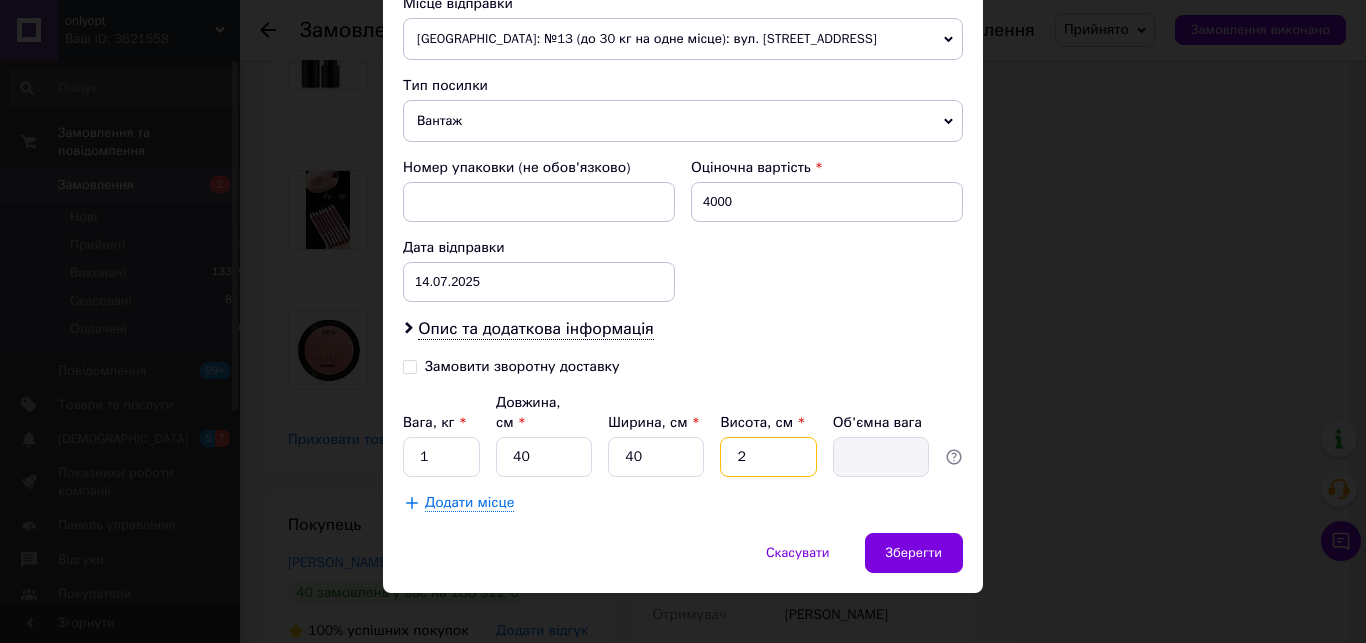 type on "0.8" 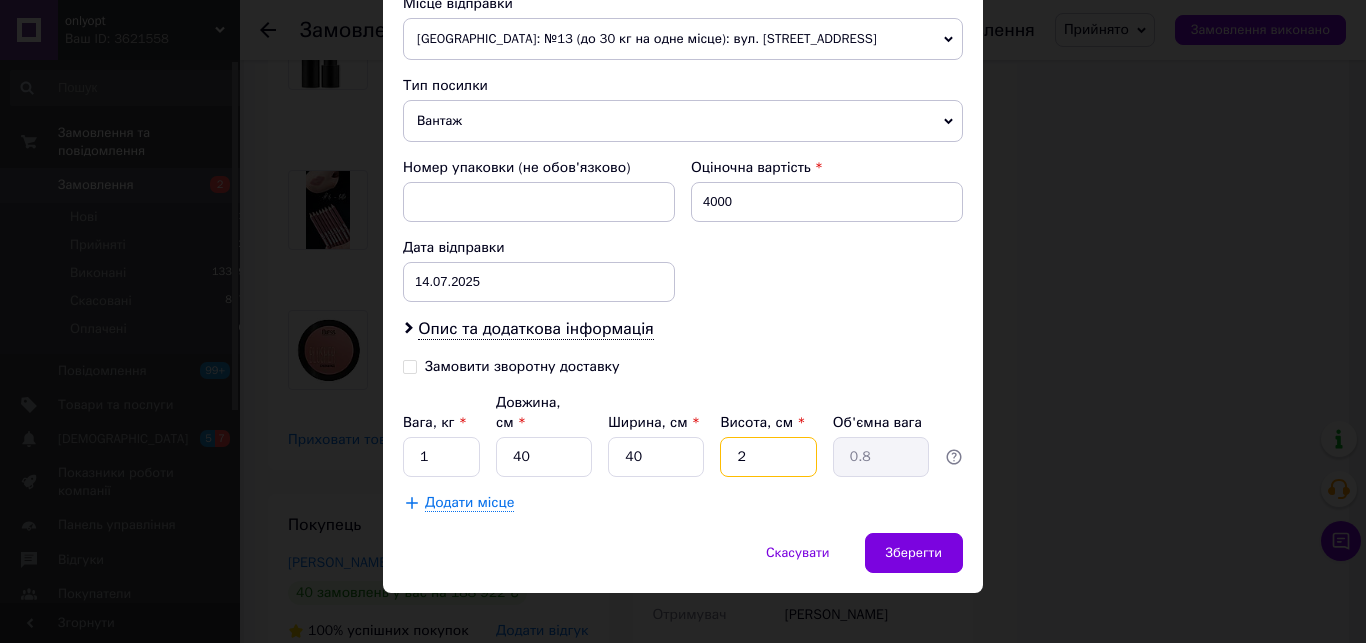 type on "25" 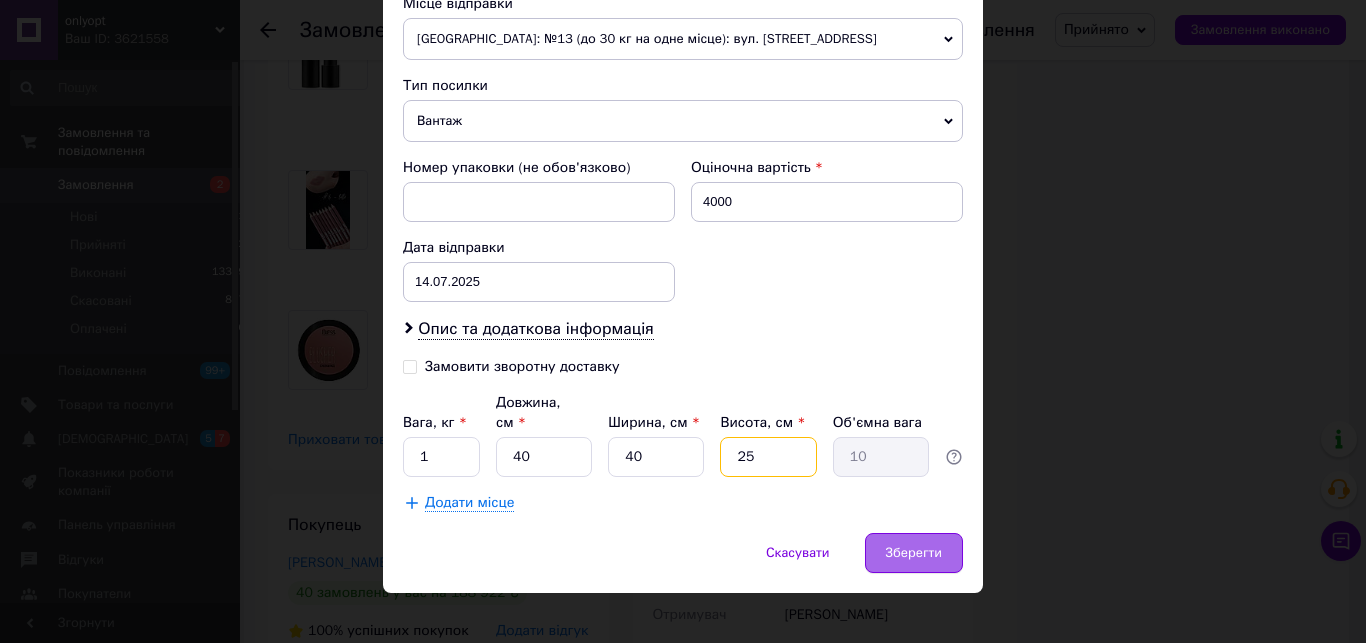type on "25" 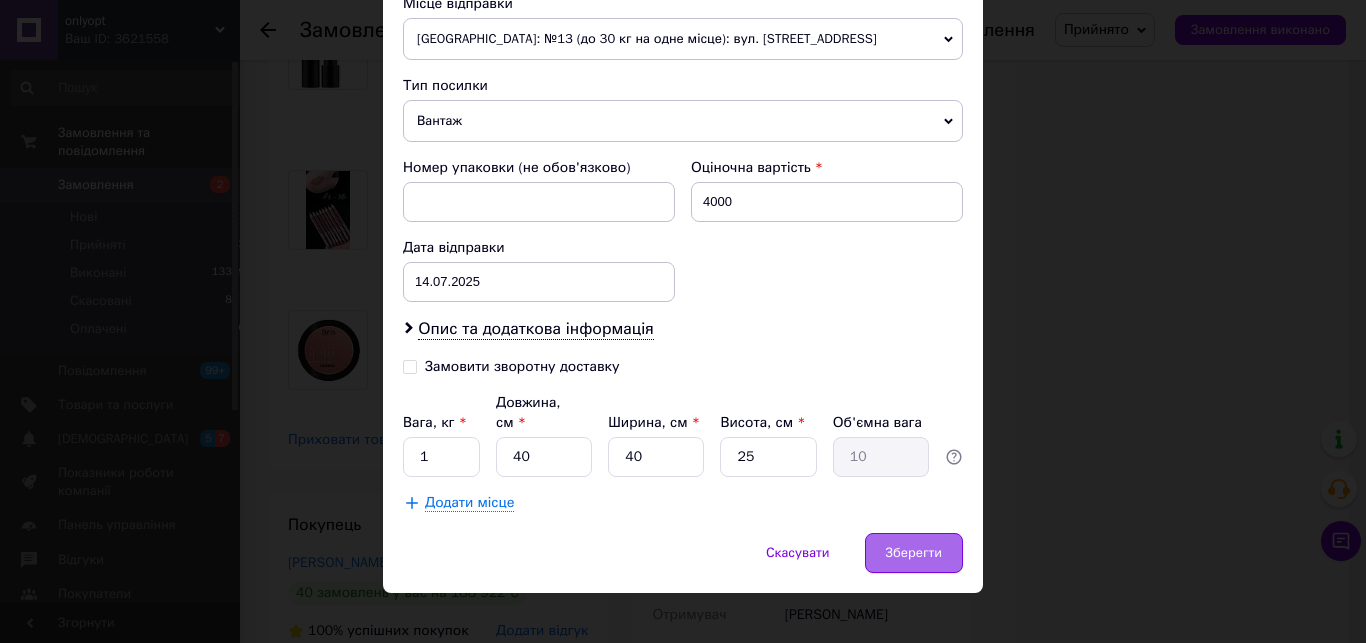 click on "Зберегти" at bounding box center [914, 553] 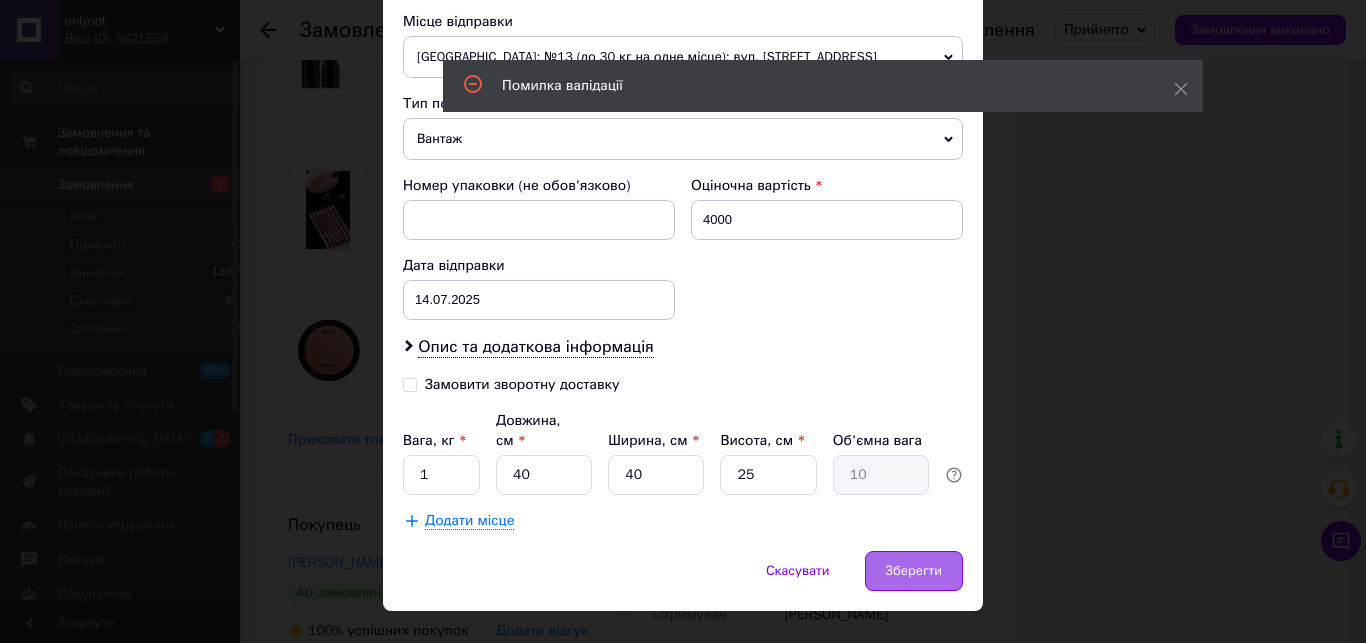 scroll, scrollTop: 115, scrollLeft: 0, axis: vertical 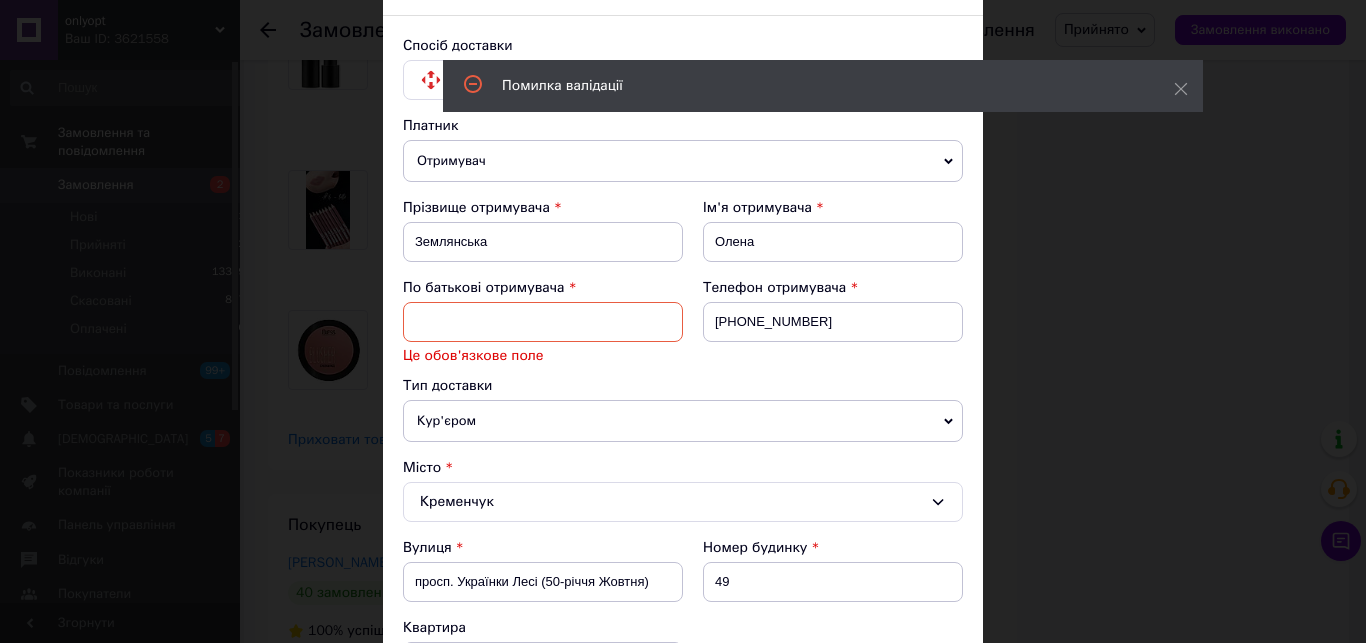 click at bounding box center [543, 322] 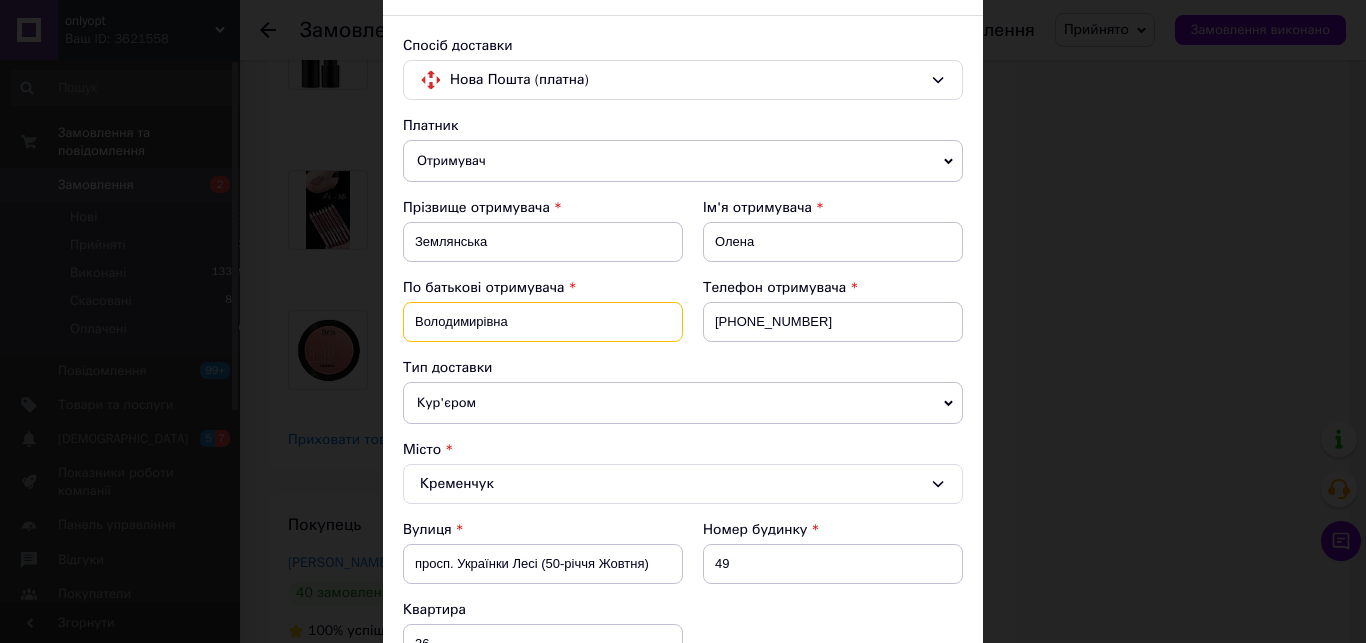 click on "Володимирівна" at bounding box center (543, 322) 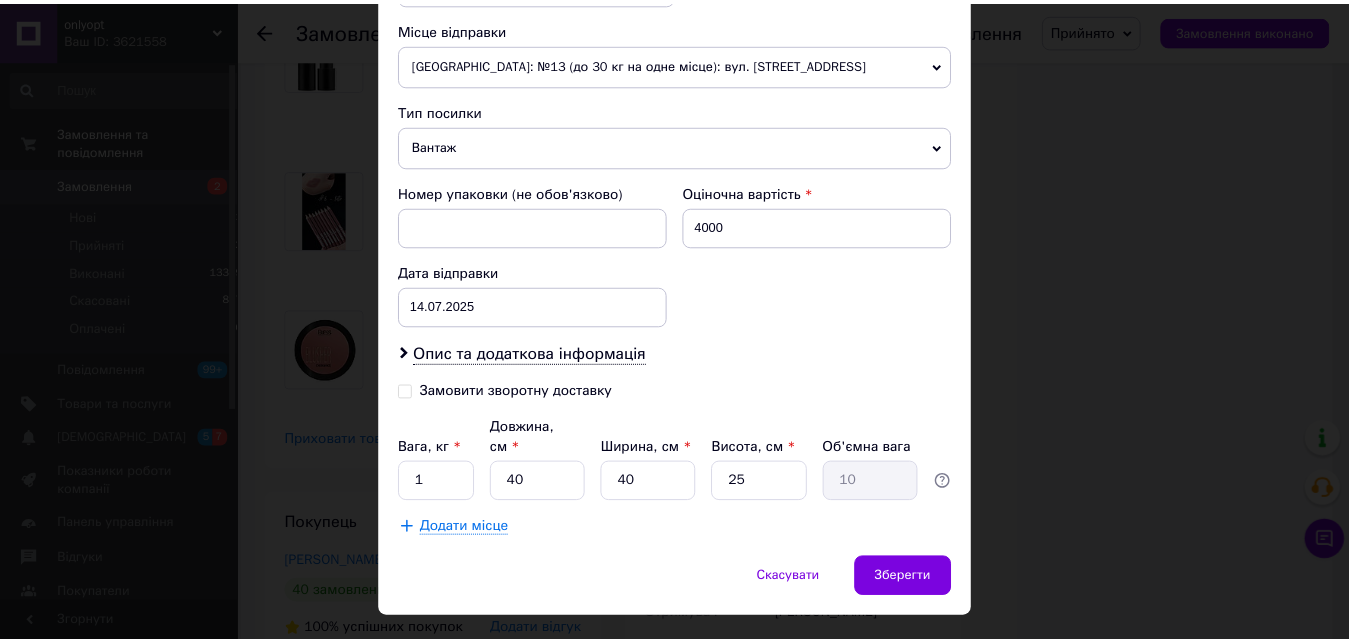 scroll, scrollTop: 801, scrollLeft: 0, axis: vertical 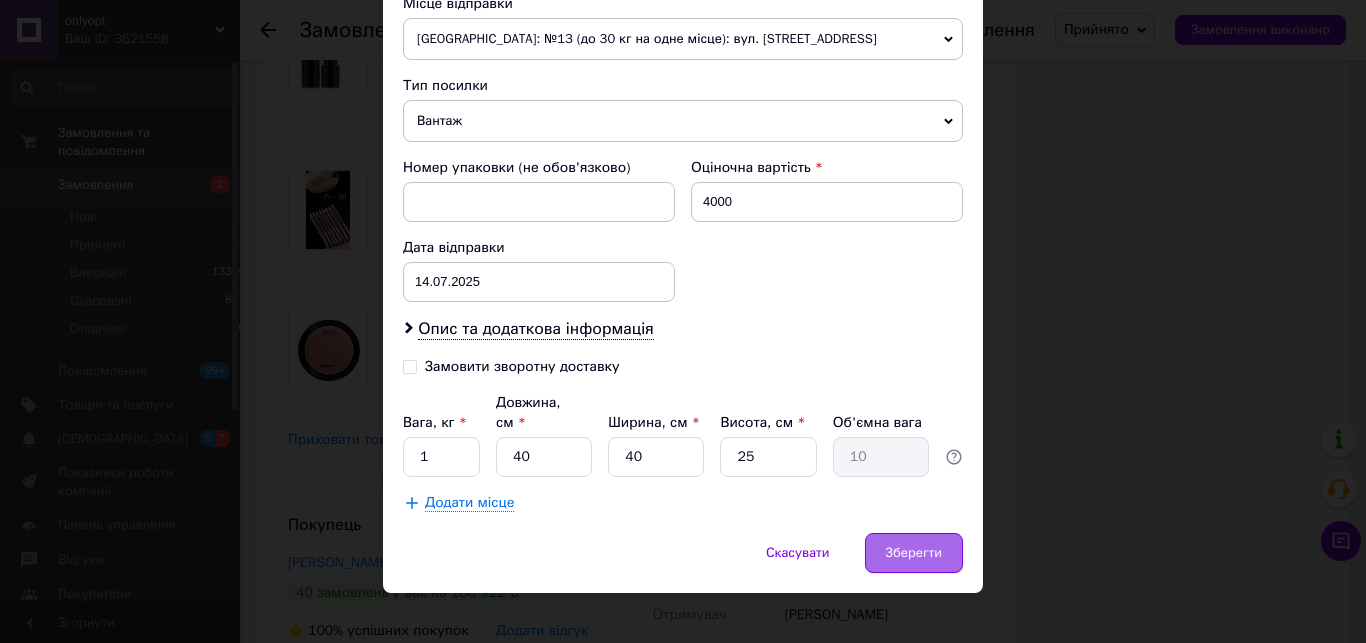 type on "Вадимівна" 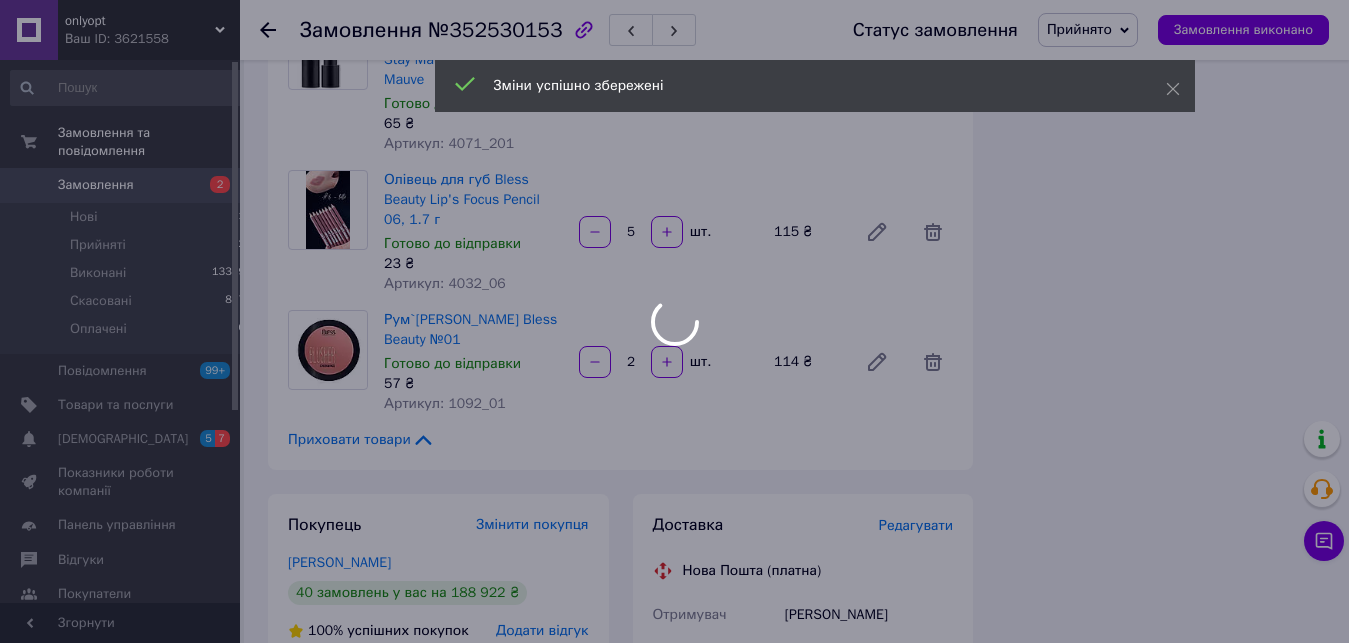 scroll, scrollTop: 208, scrollLeft: 0, axis: vertical 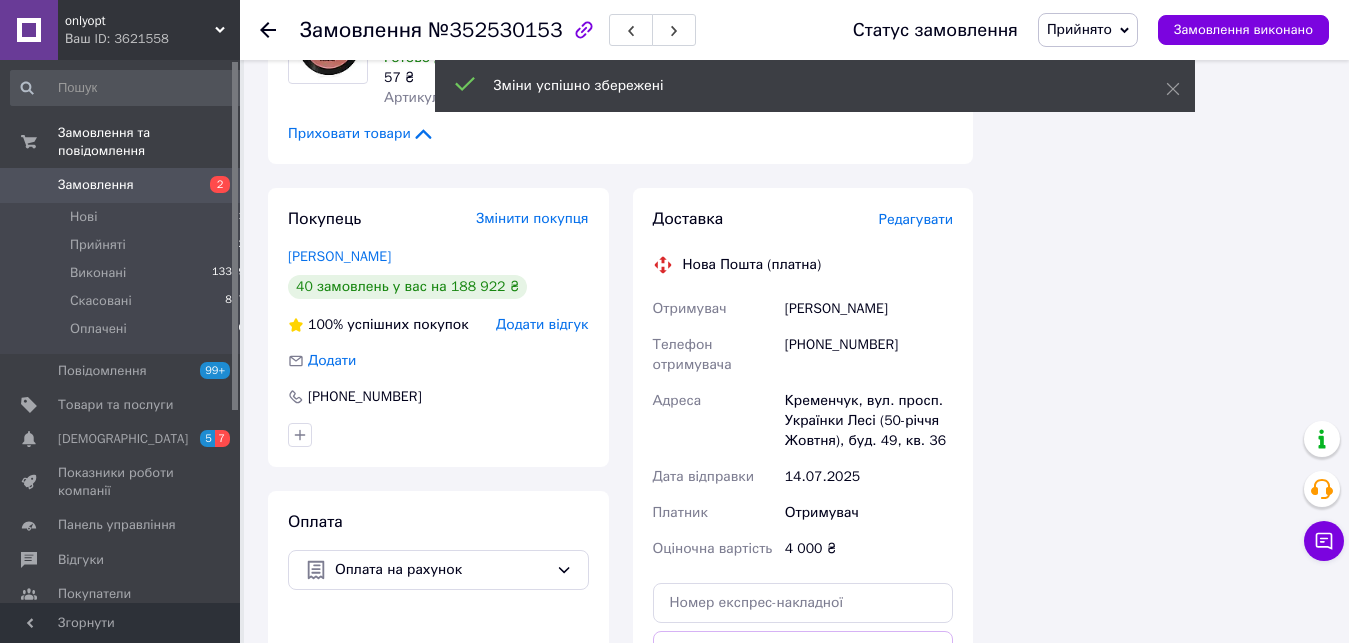 click on "Згенерувати ЕН" at bounding box center [803, 740] 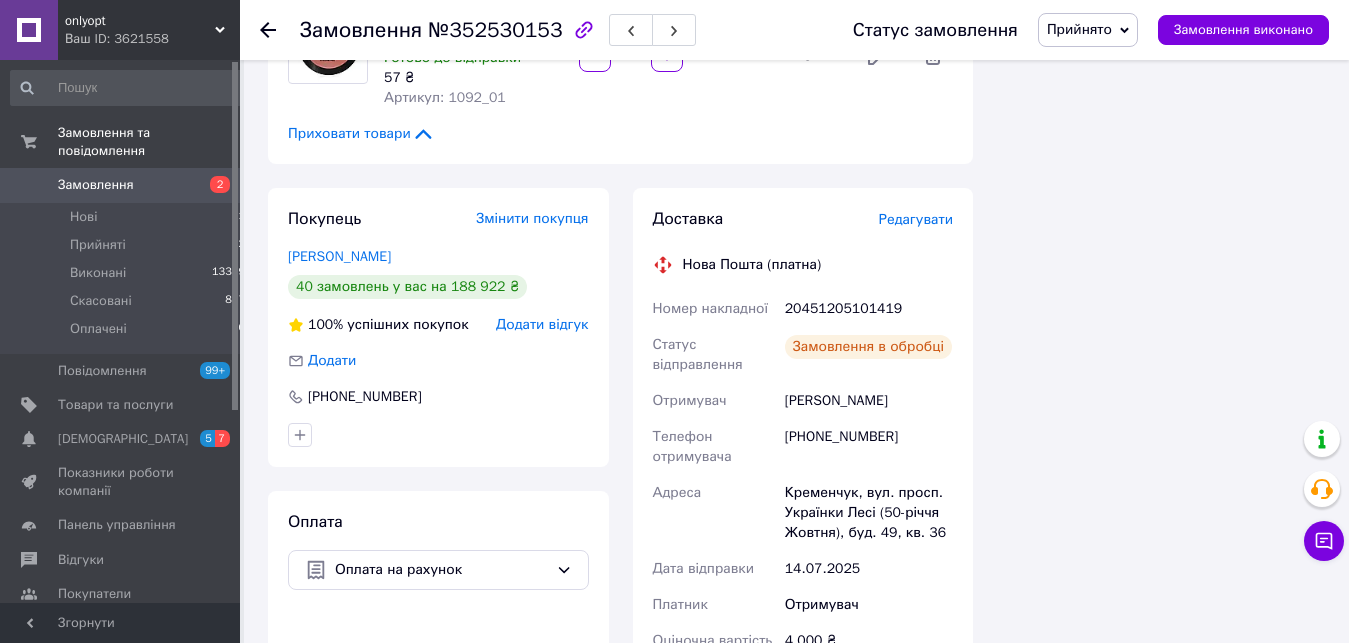 scroll, scrollTop: 256, scrollLeft: 0, axis: vertical 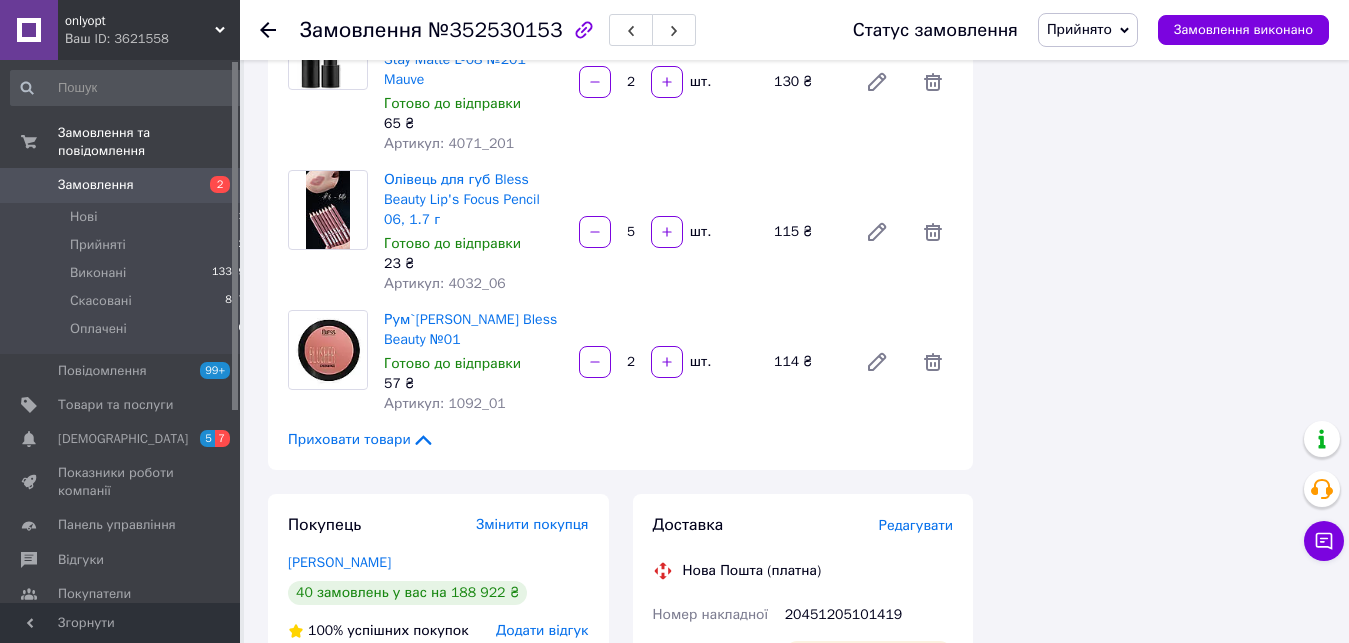 click on "20451205101419" at bounding box center (869, 615) 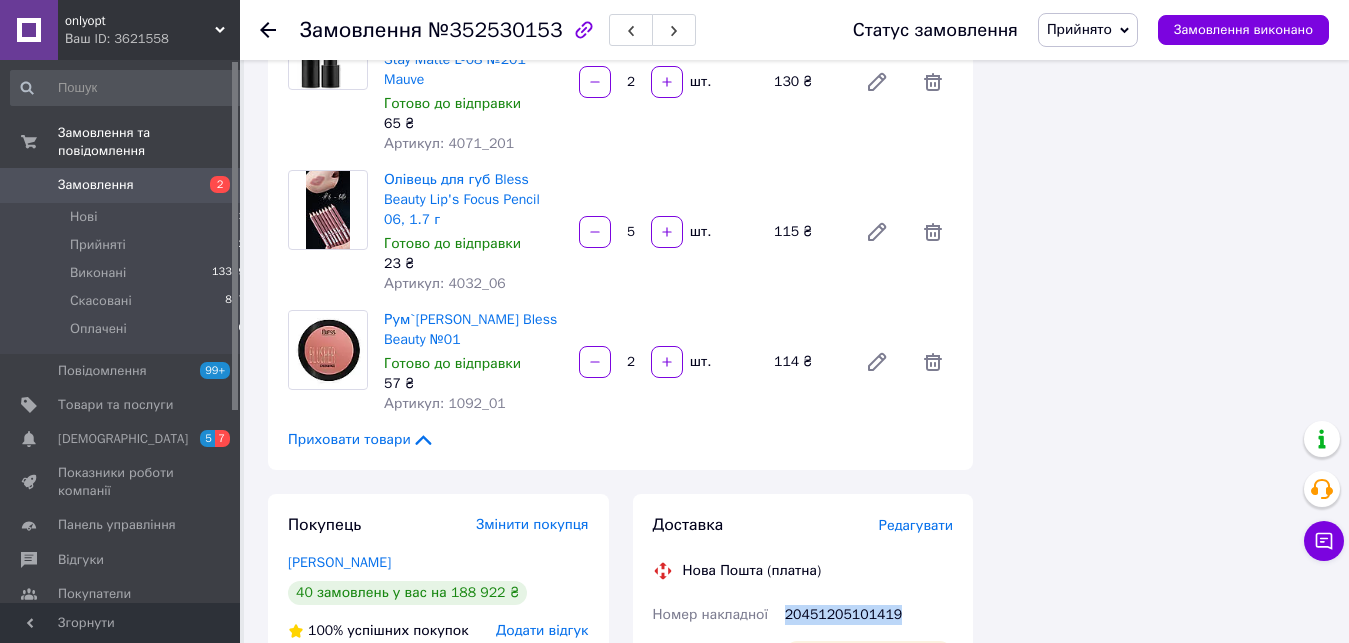 click on "20451205101419" at bounding box center (869, 615) 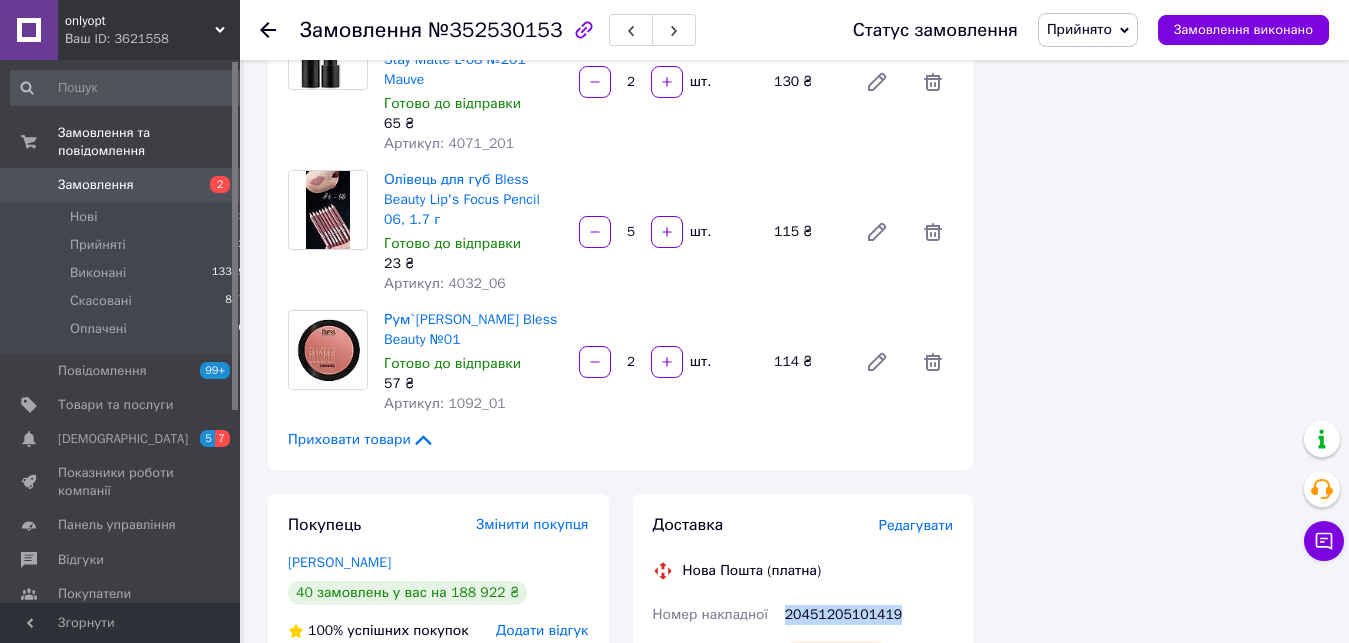 copy on "20451205101419" 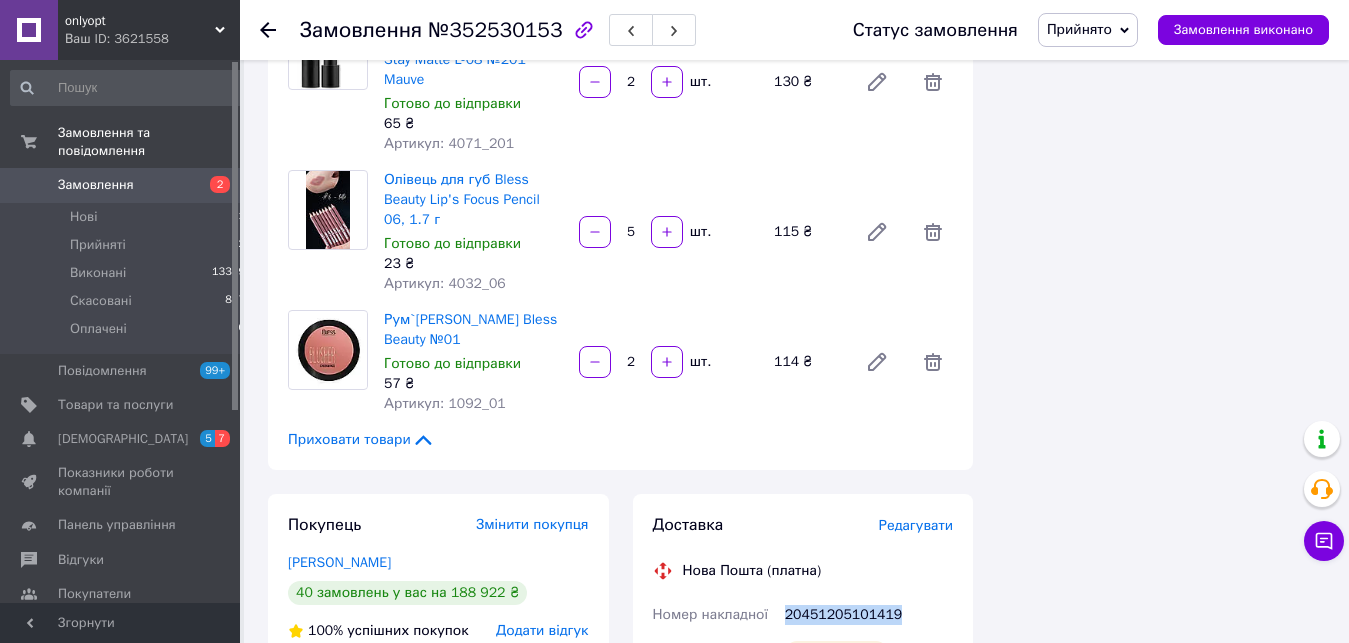click on "Замовлення 2" at bounding box center (128, 185) 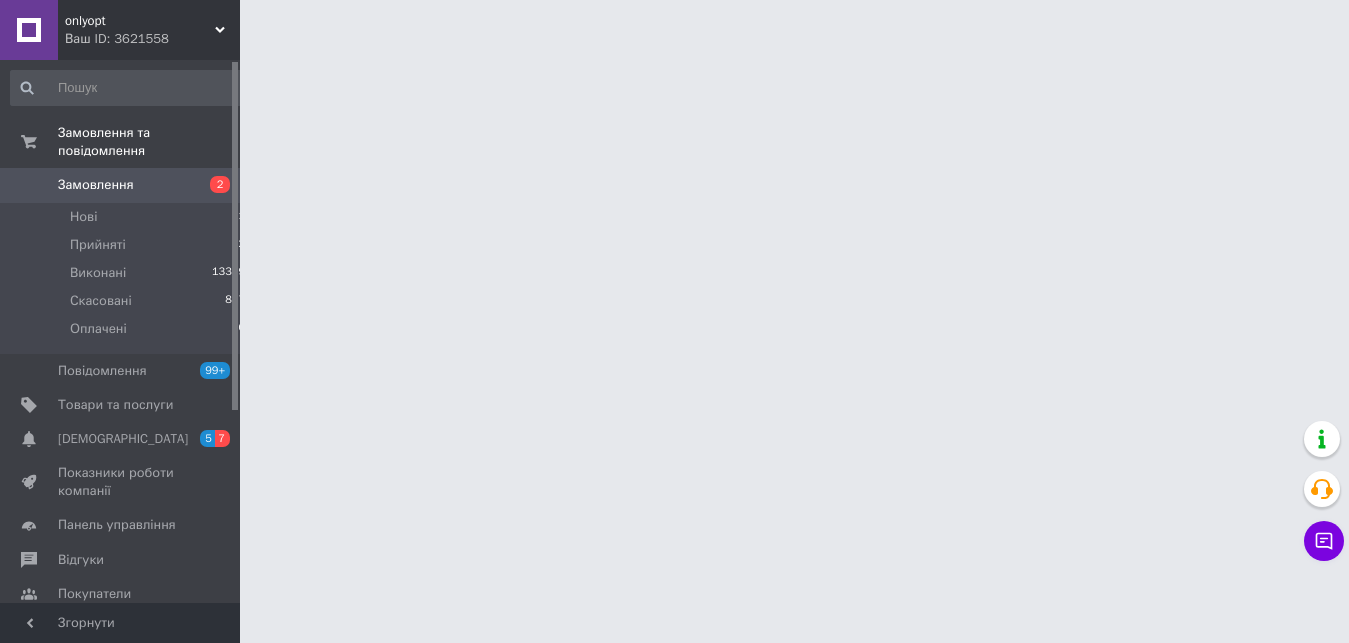 scroll, scrollTop: 0, scrollLeft: 0, axis: both 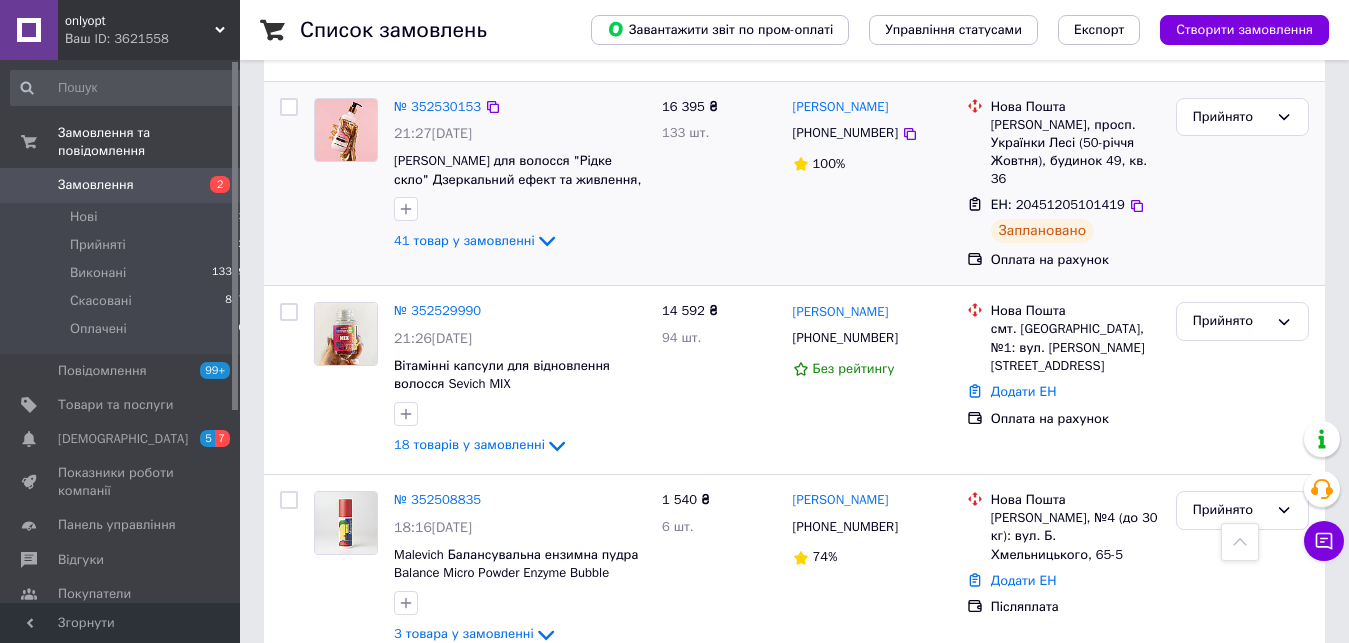 click on "41 товар у замовленні" 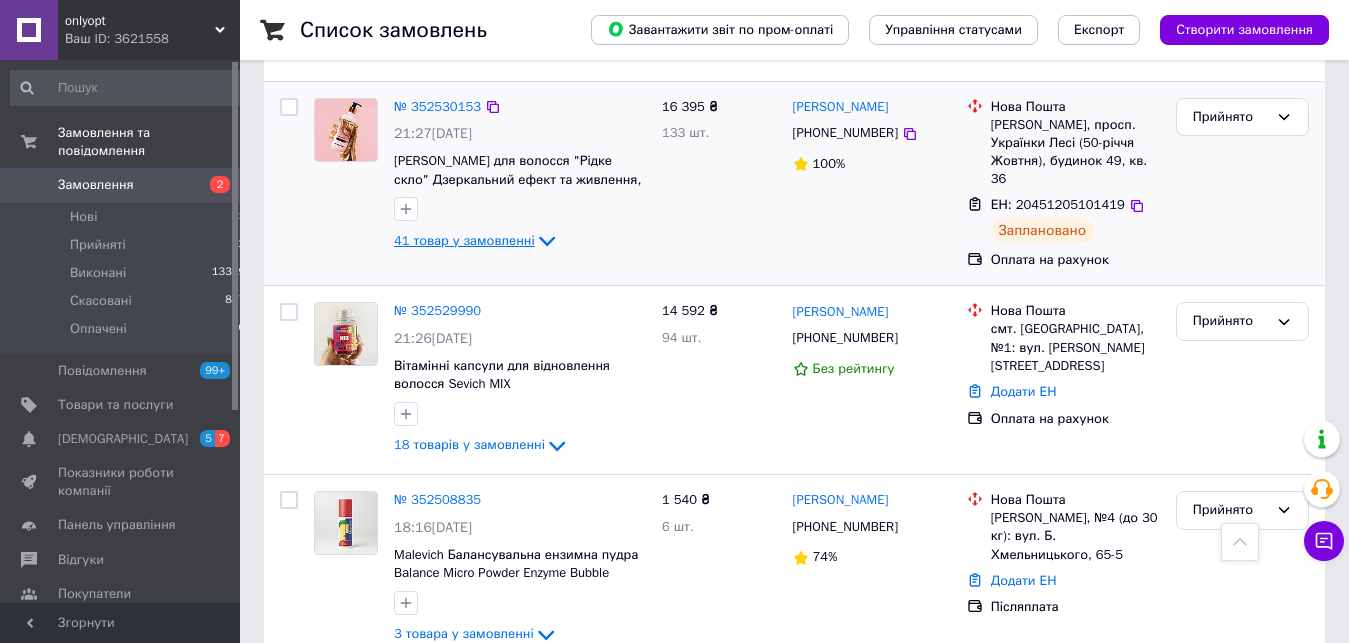 click on "41 товар у замовленні" at bounding box center (464, 240) 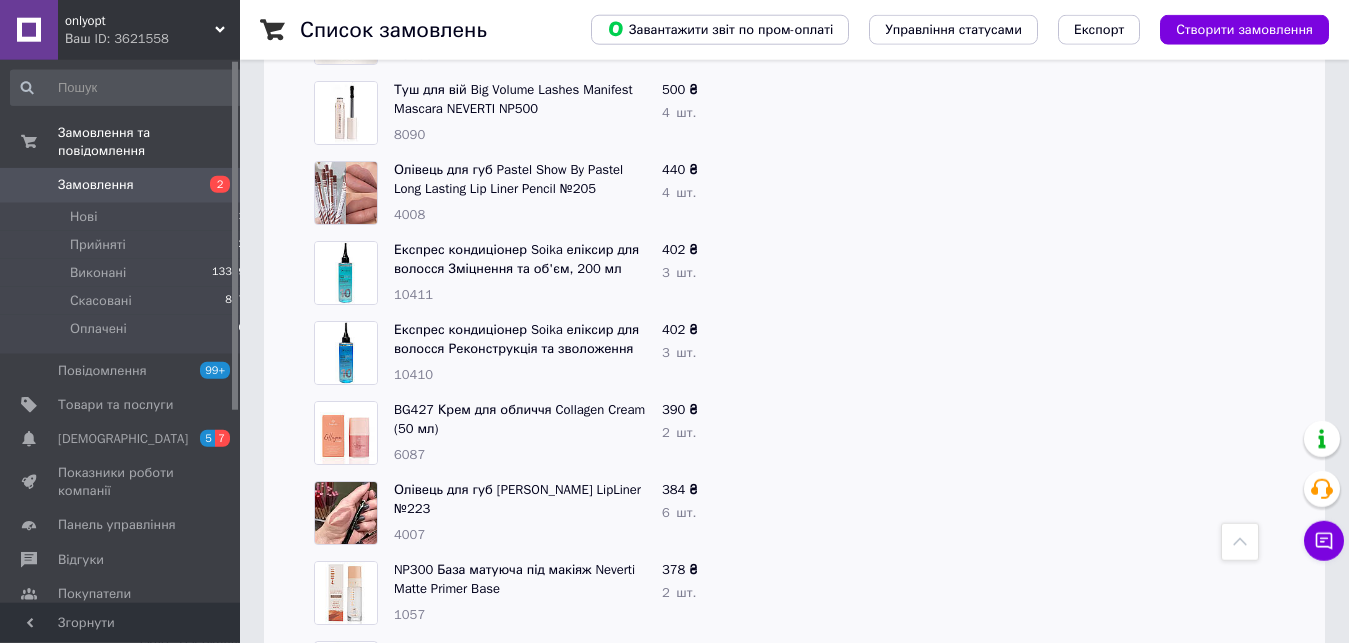 scroll, scrollTop: 1836, scrollLeft: 0, axis: vertical 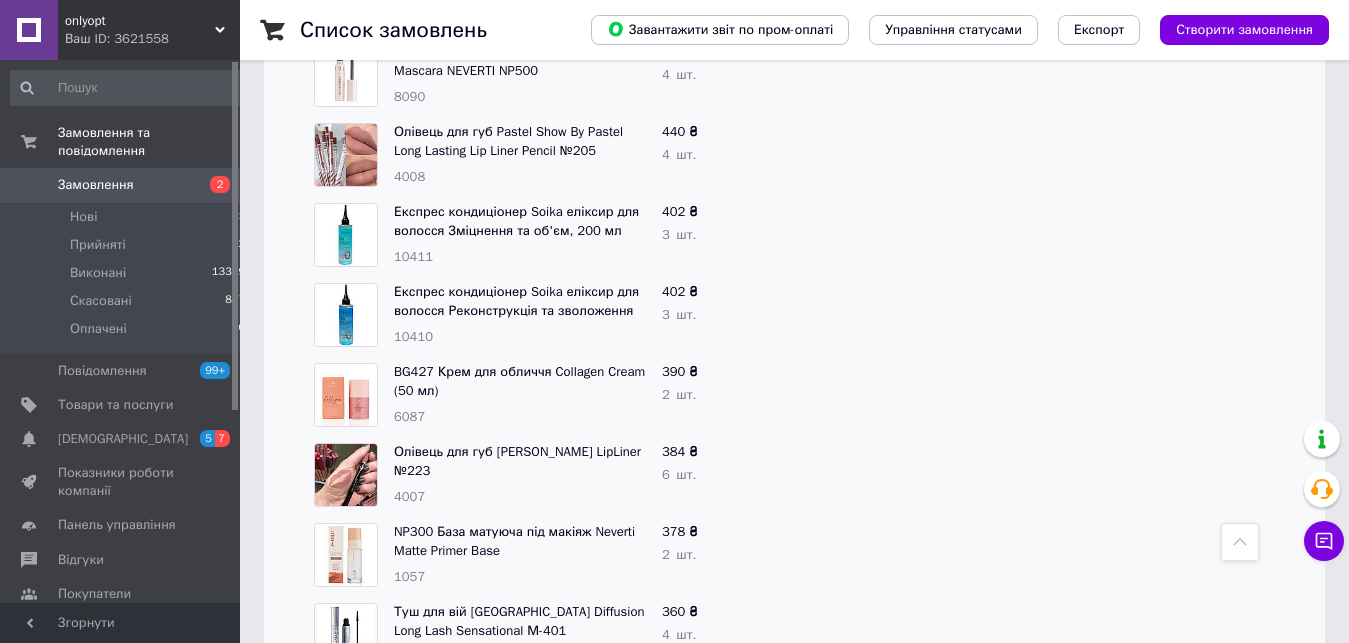 click on "Замовлення 2" at bounding box center [128, 185] 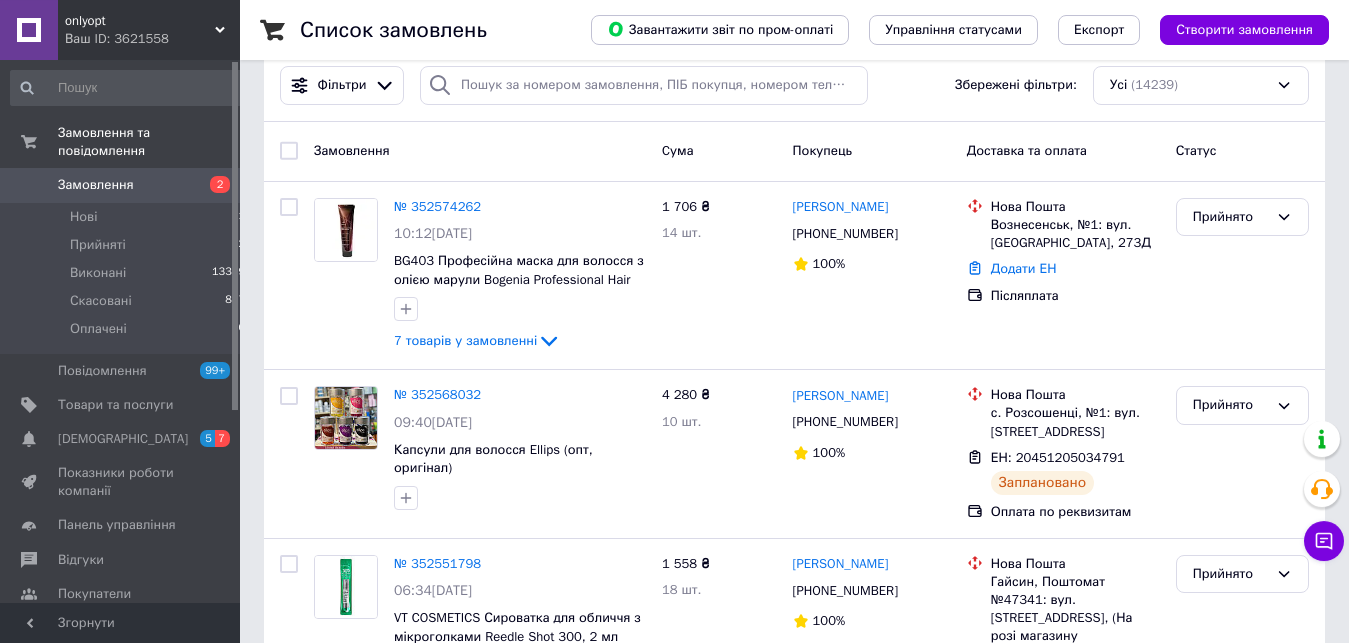 scroll, scrollTop: 0, scrollLeft: 0, axis: both 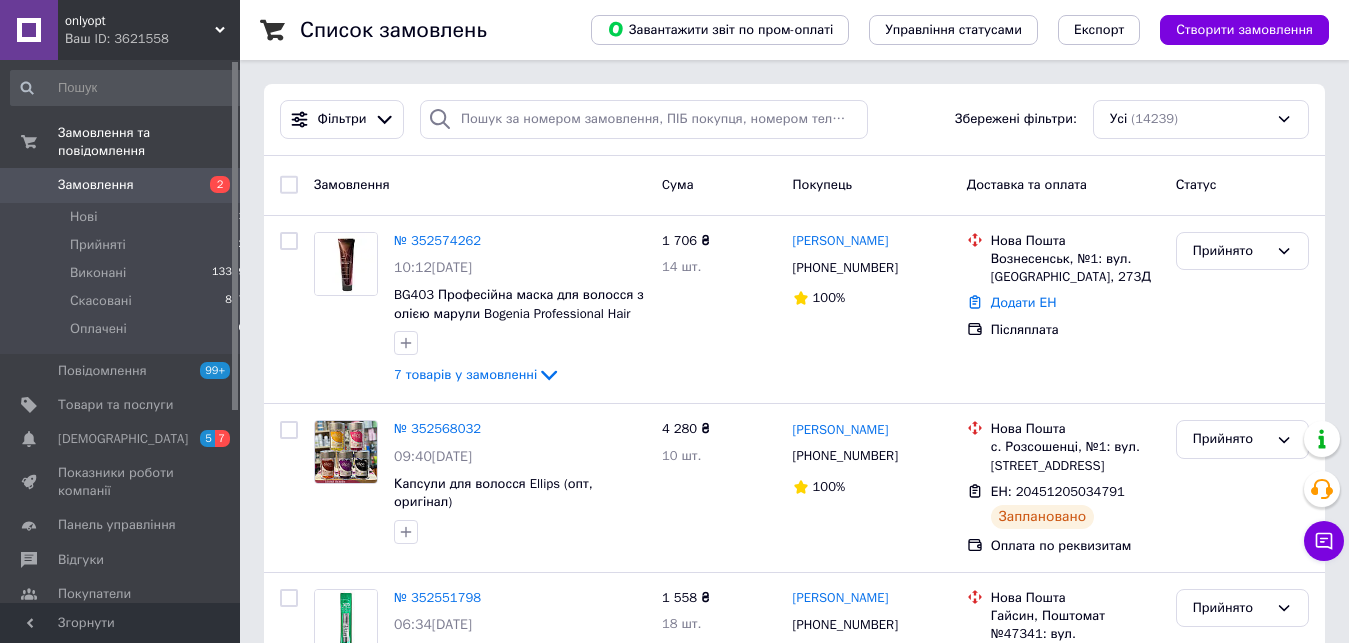 click on "Замовлення 2" at bounding box center [128, 185] 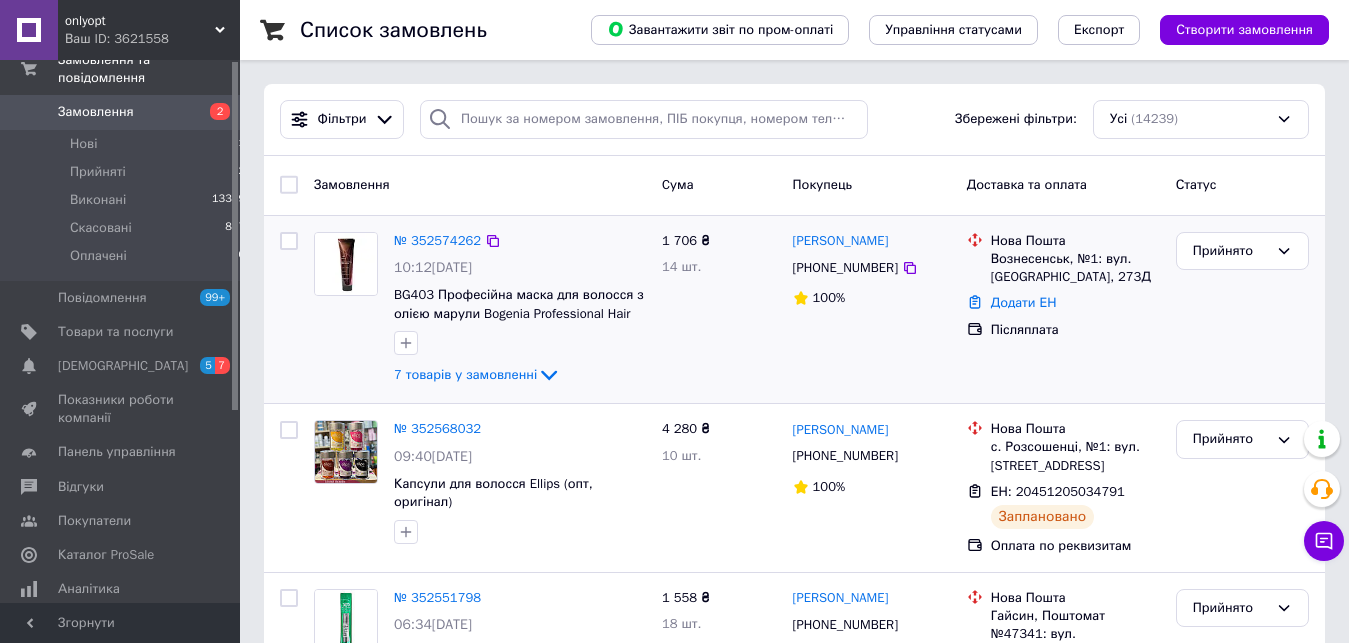 scroll, scrollTop: 102, scrollLeft: 0, axis: vertical 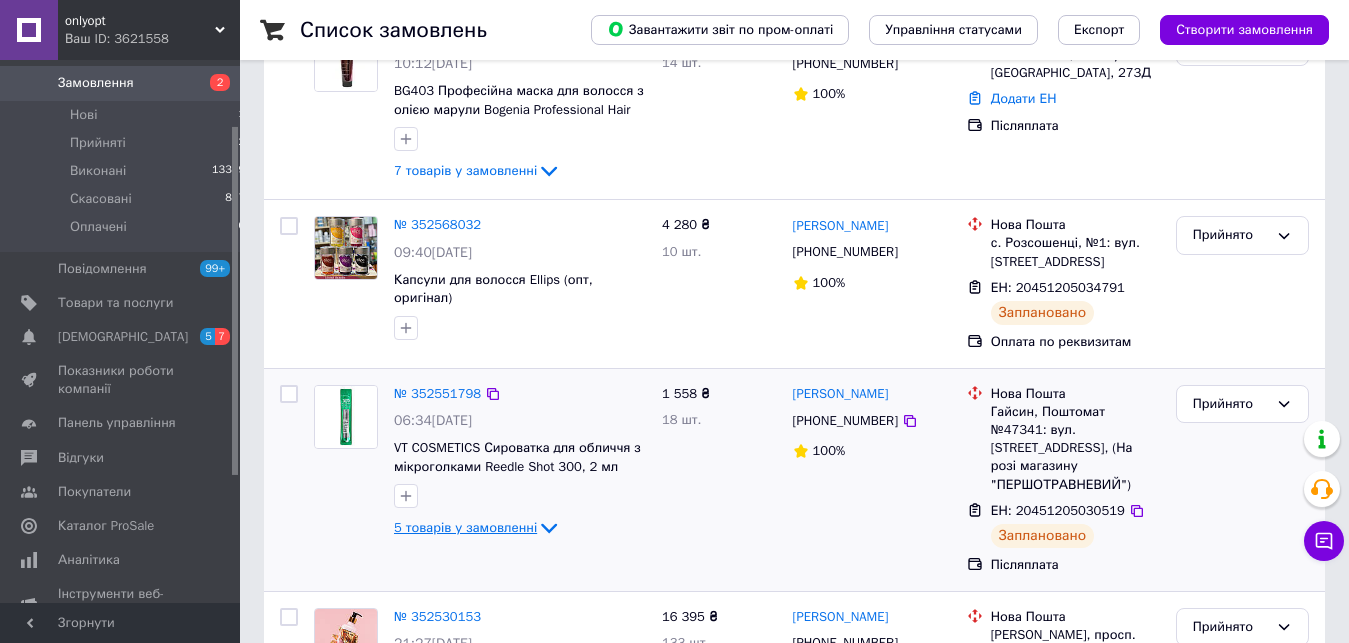 click on "5 товарів у замовленні" at bounding box center [465, 527] 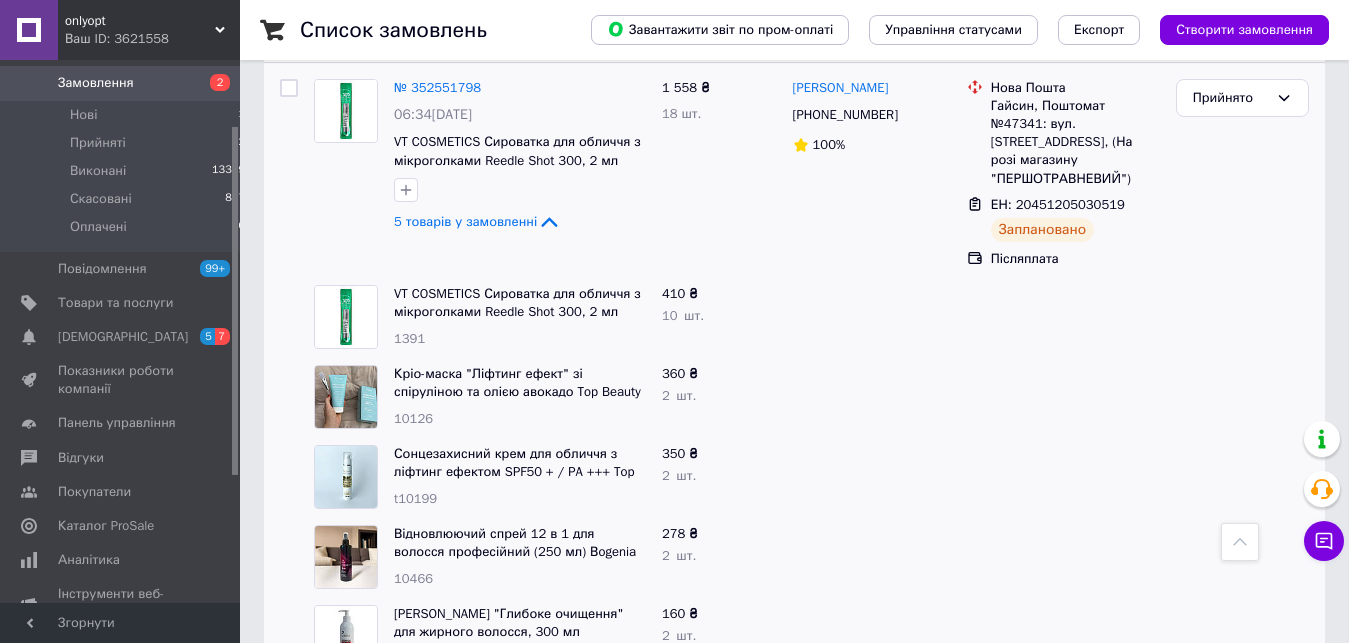 scroll, scrollTop: 612, scrollLeft: 0, axis: vertical 